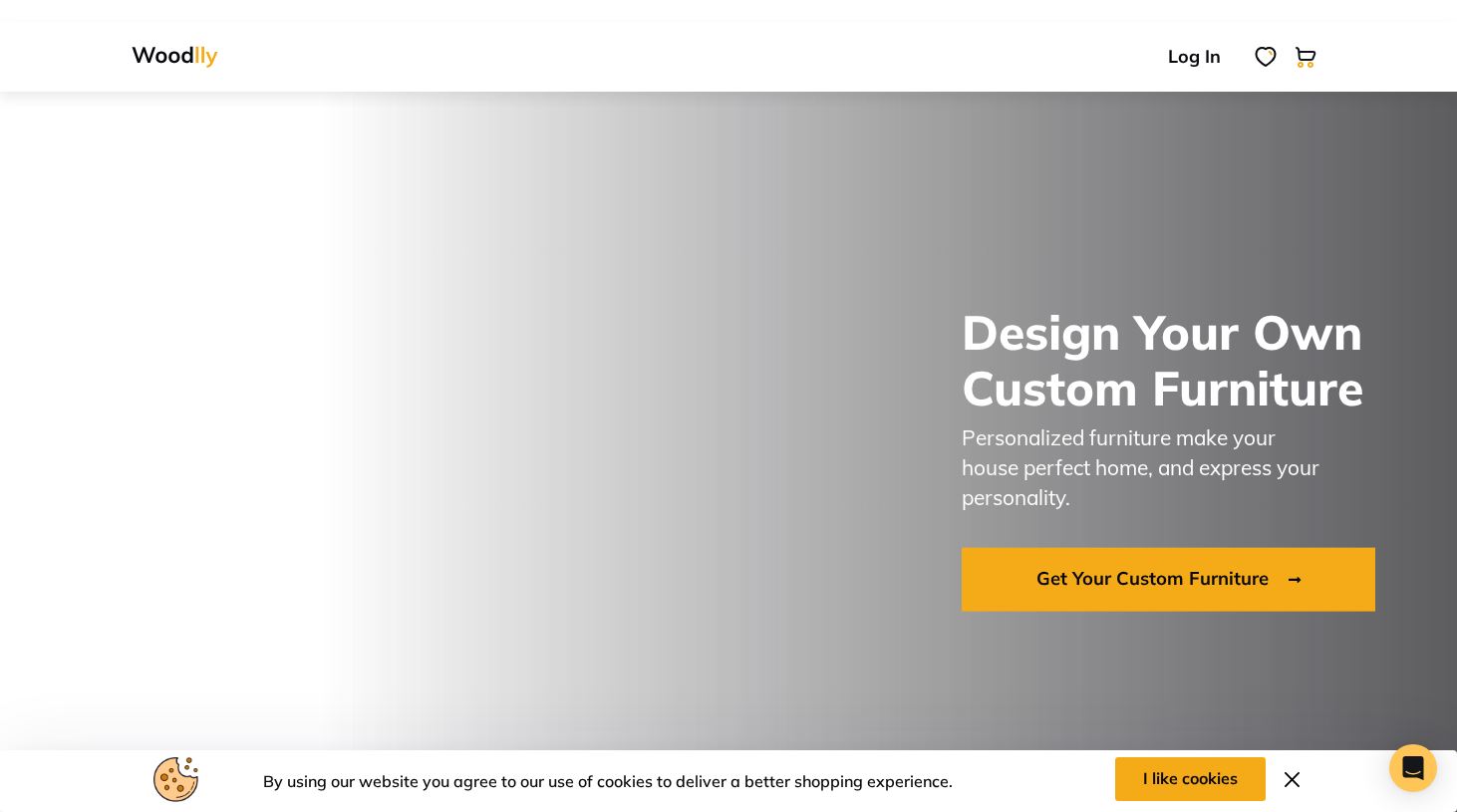 scroll, scrollTop: 0, scrollLeft: 0, axis: both 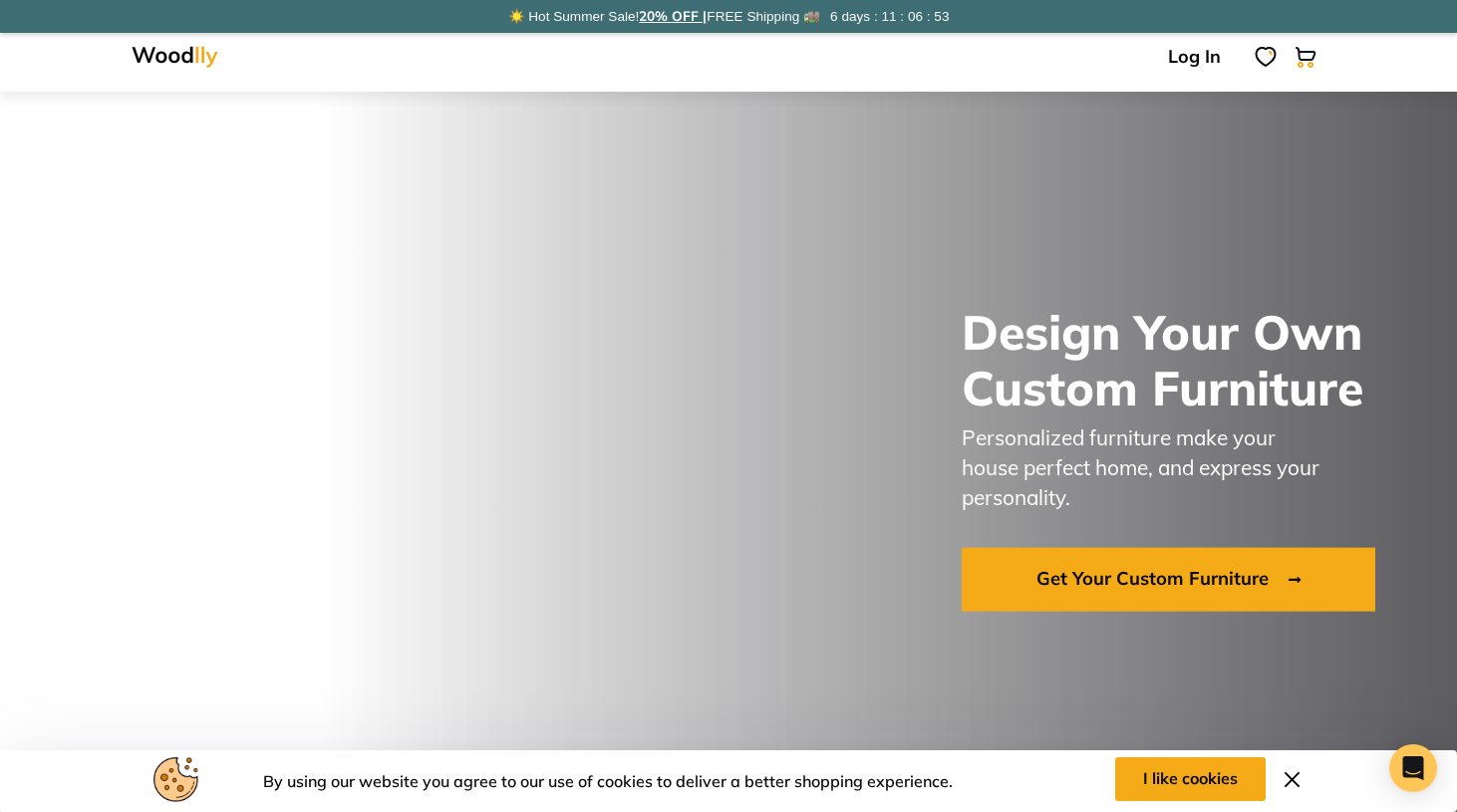 click at bounding box center [1292, 779] 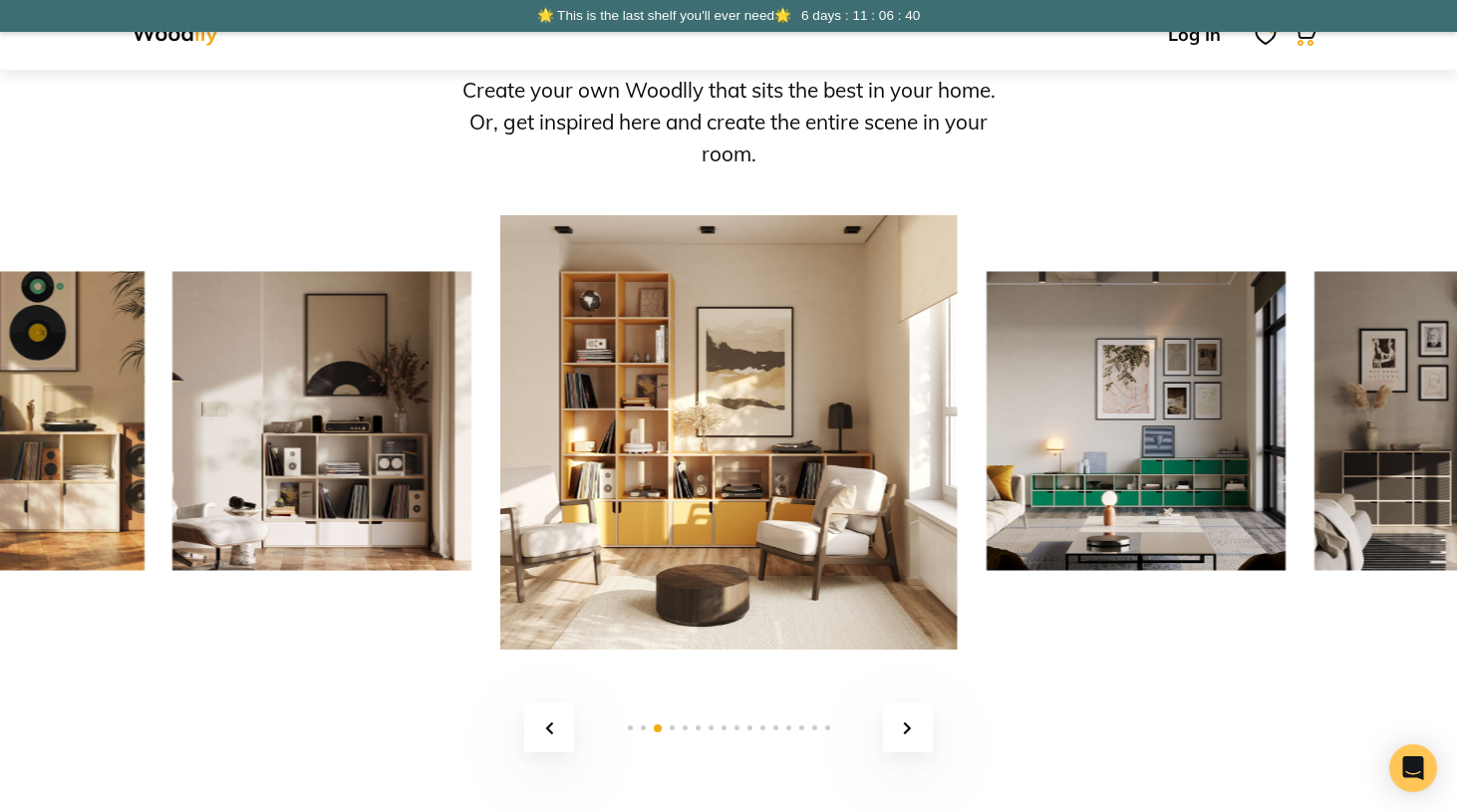 scroll, scrollTop: 2733, scrollLeft: 2, axis: both 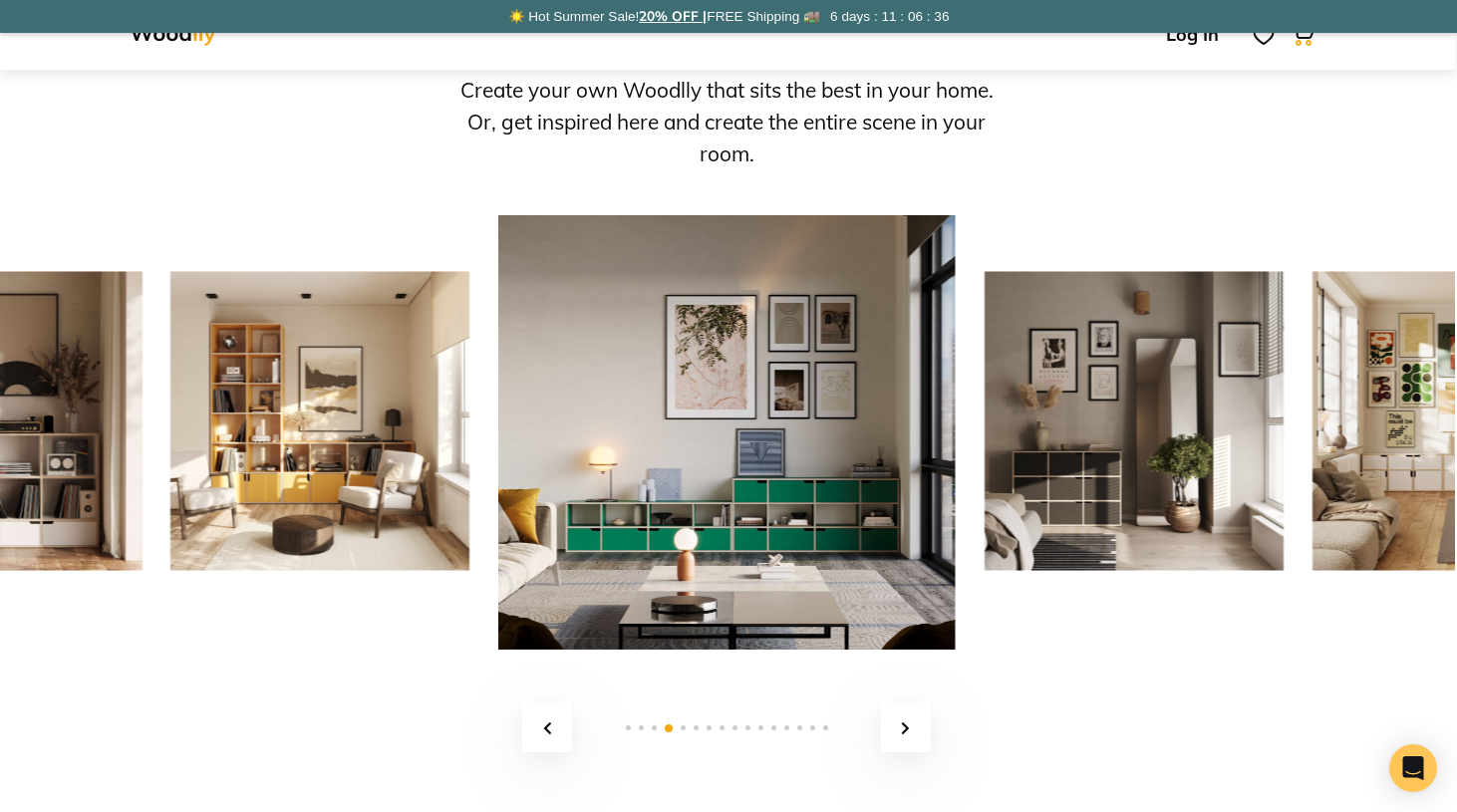 click at bounding box center (906, 727) 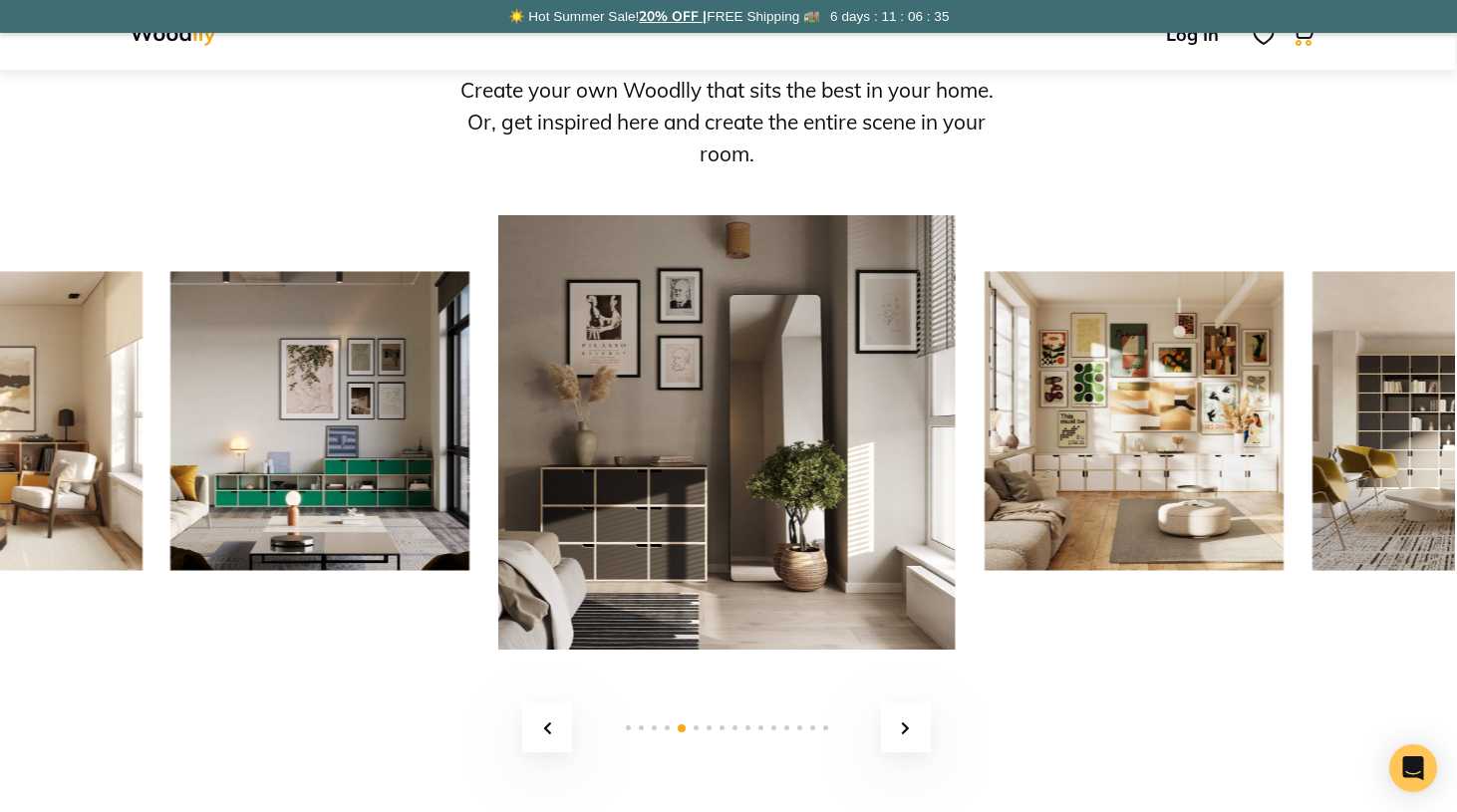 click at bounding box center (906, 727) 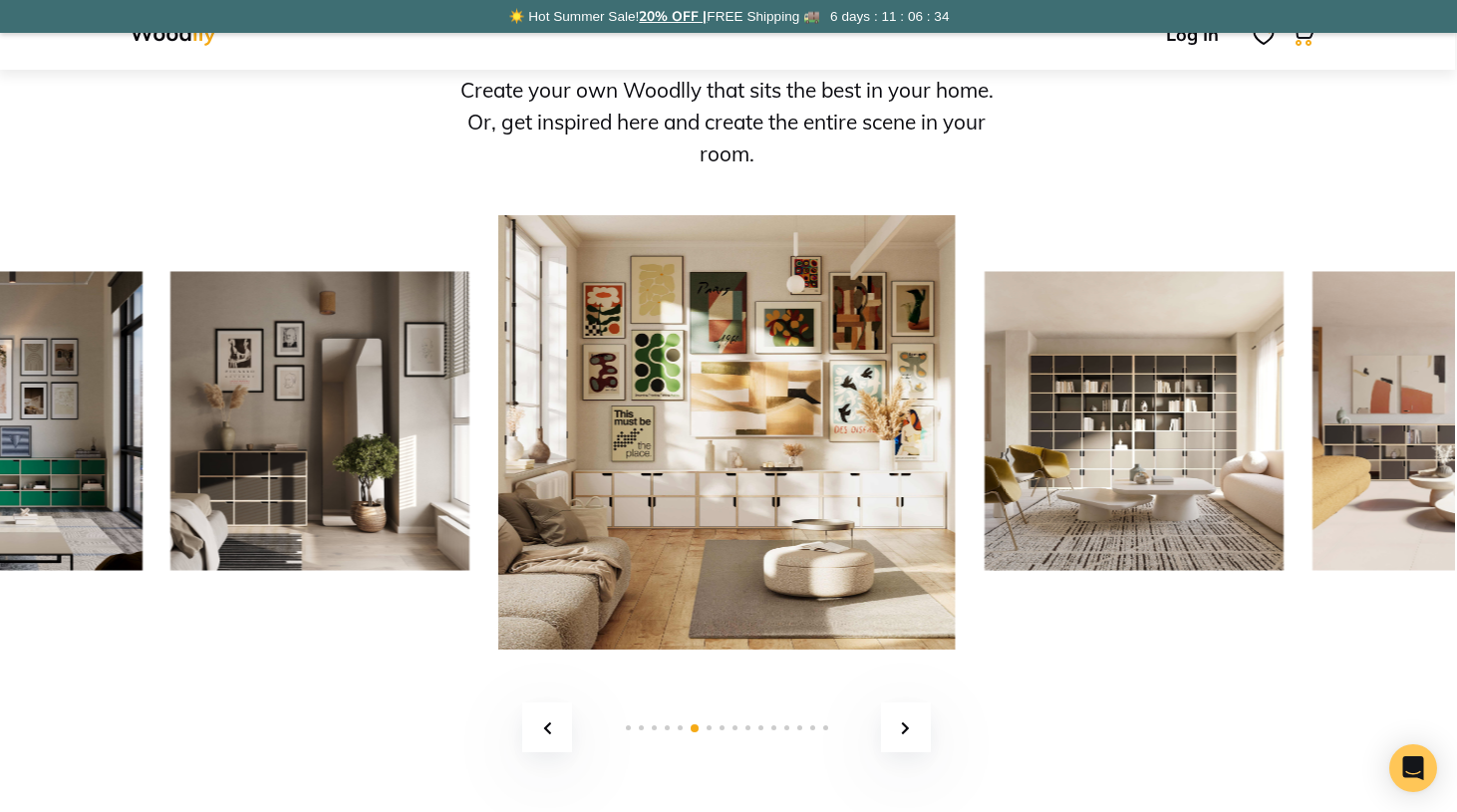 click at bounding box center (906, 727) 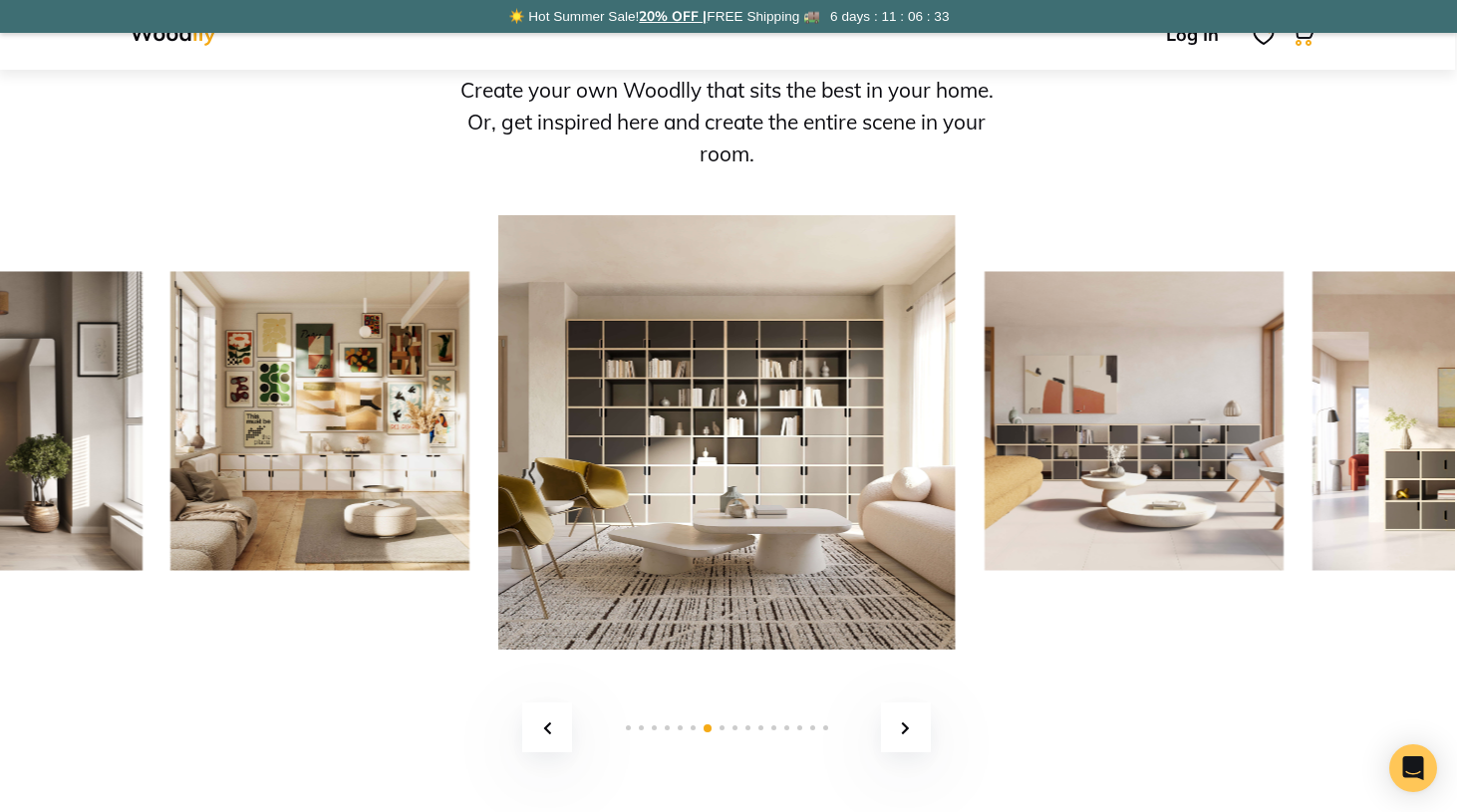 click at bounding box center [906, 727] 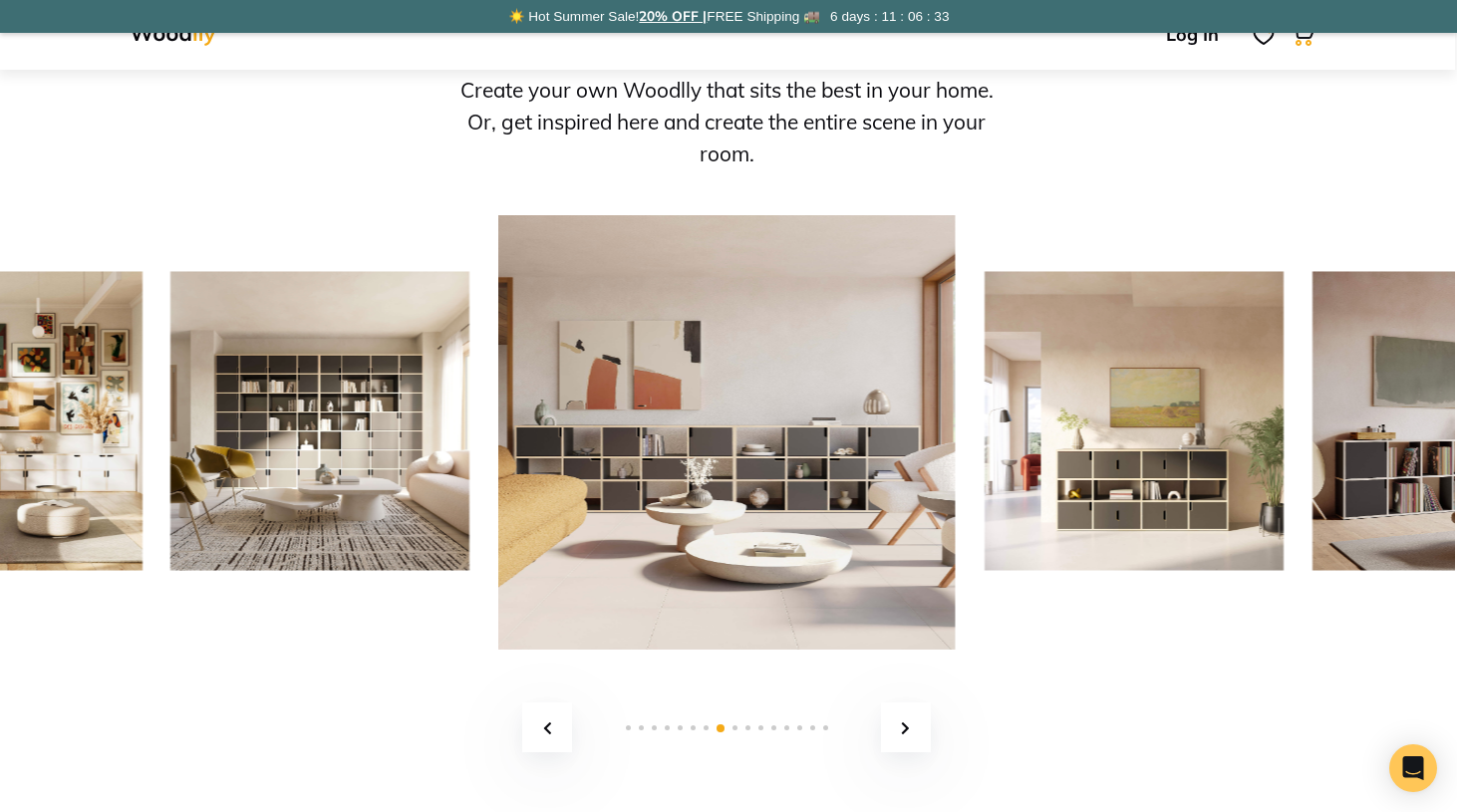 click at bounding box center [906, 727] 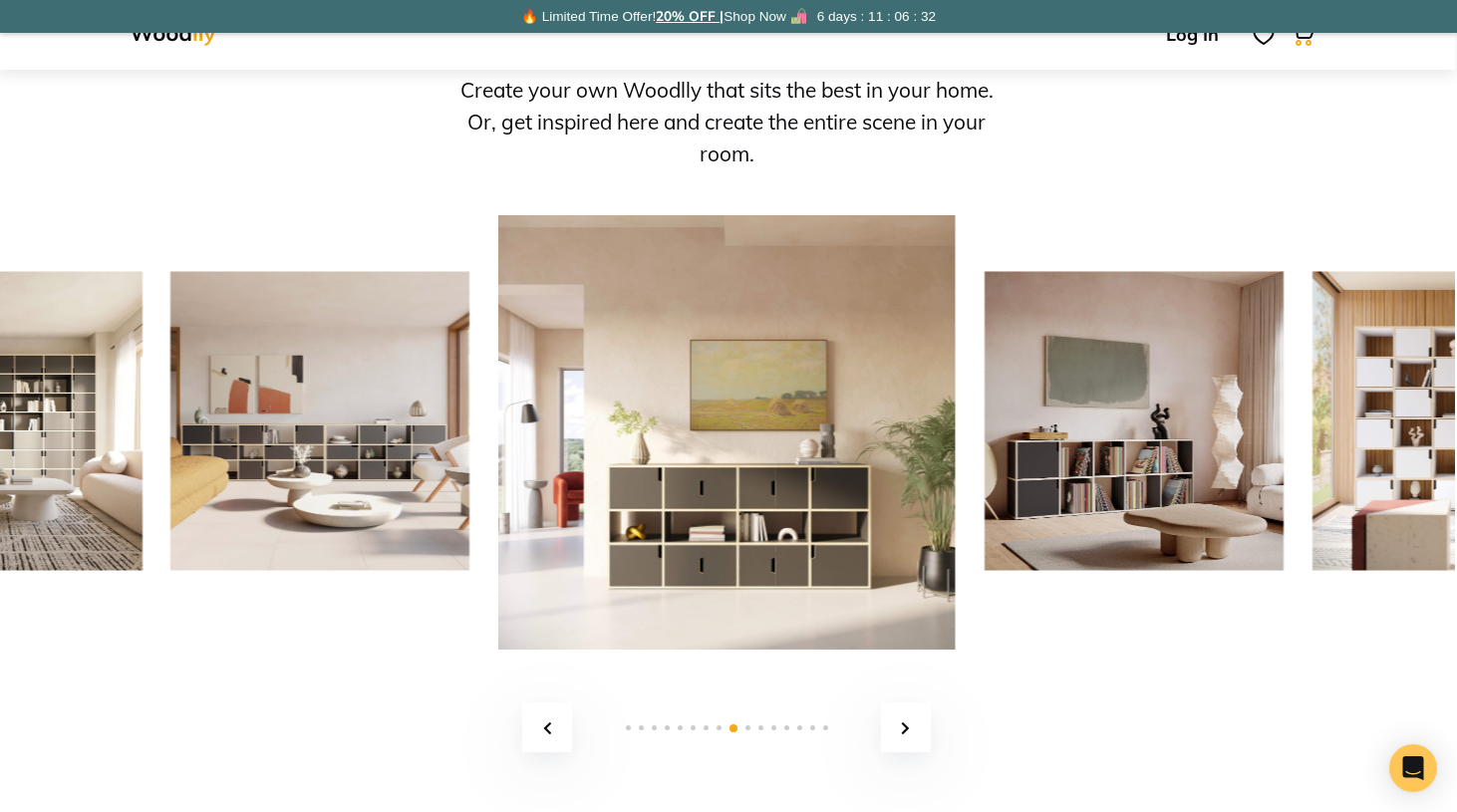 click at bounding box center (906, 727) 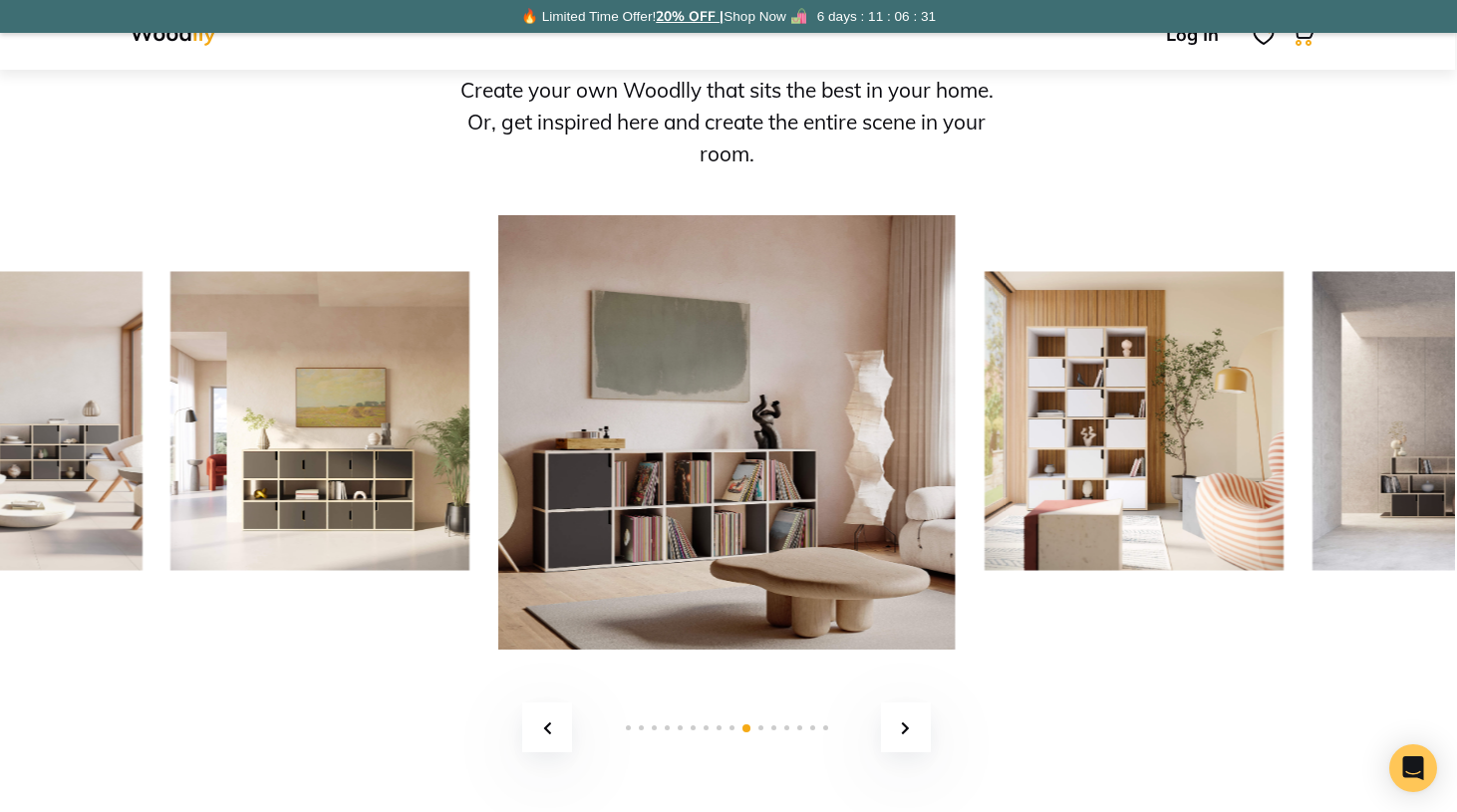 click at bounding box center (906, 727) 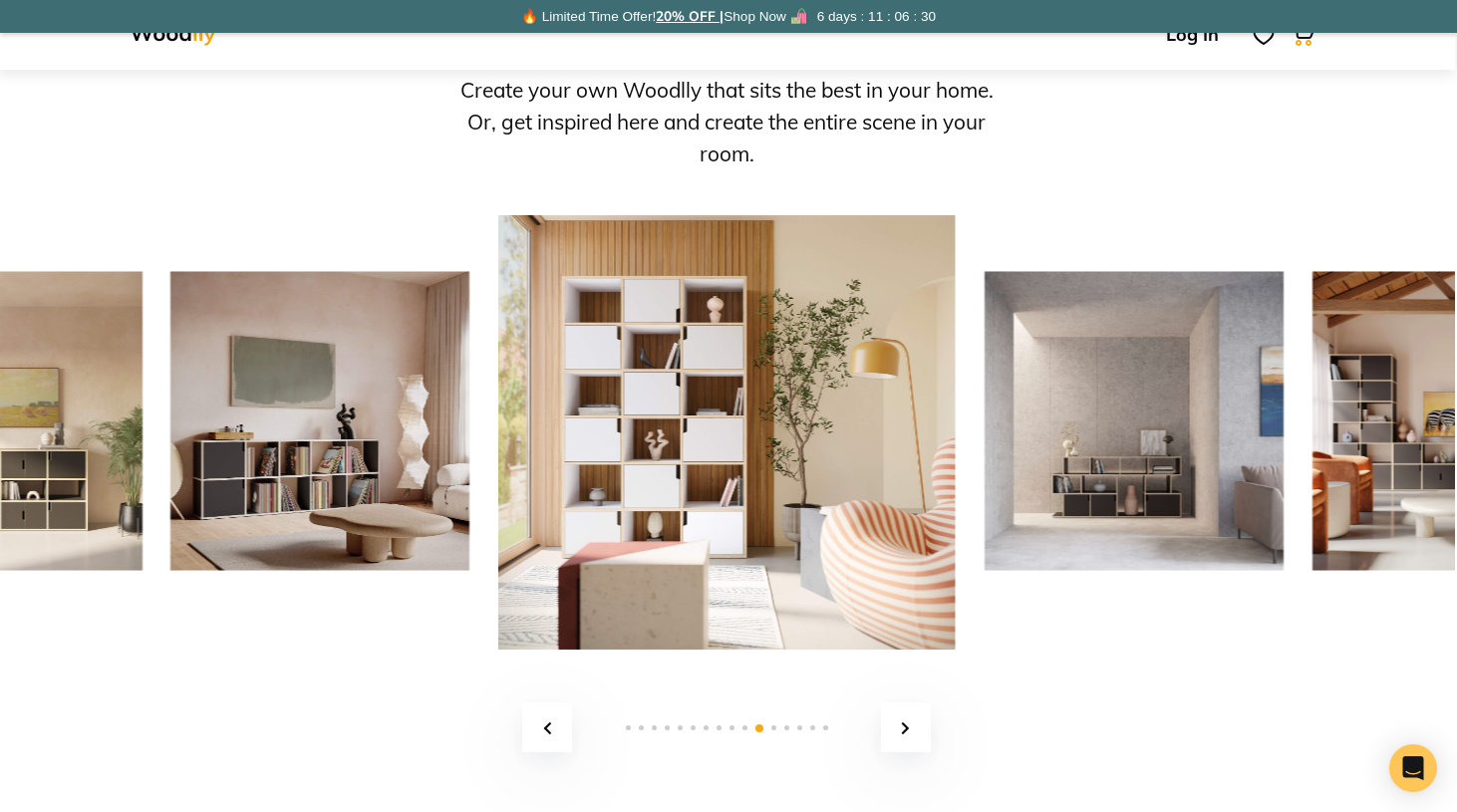 click at bounding box center [906, 727] 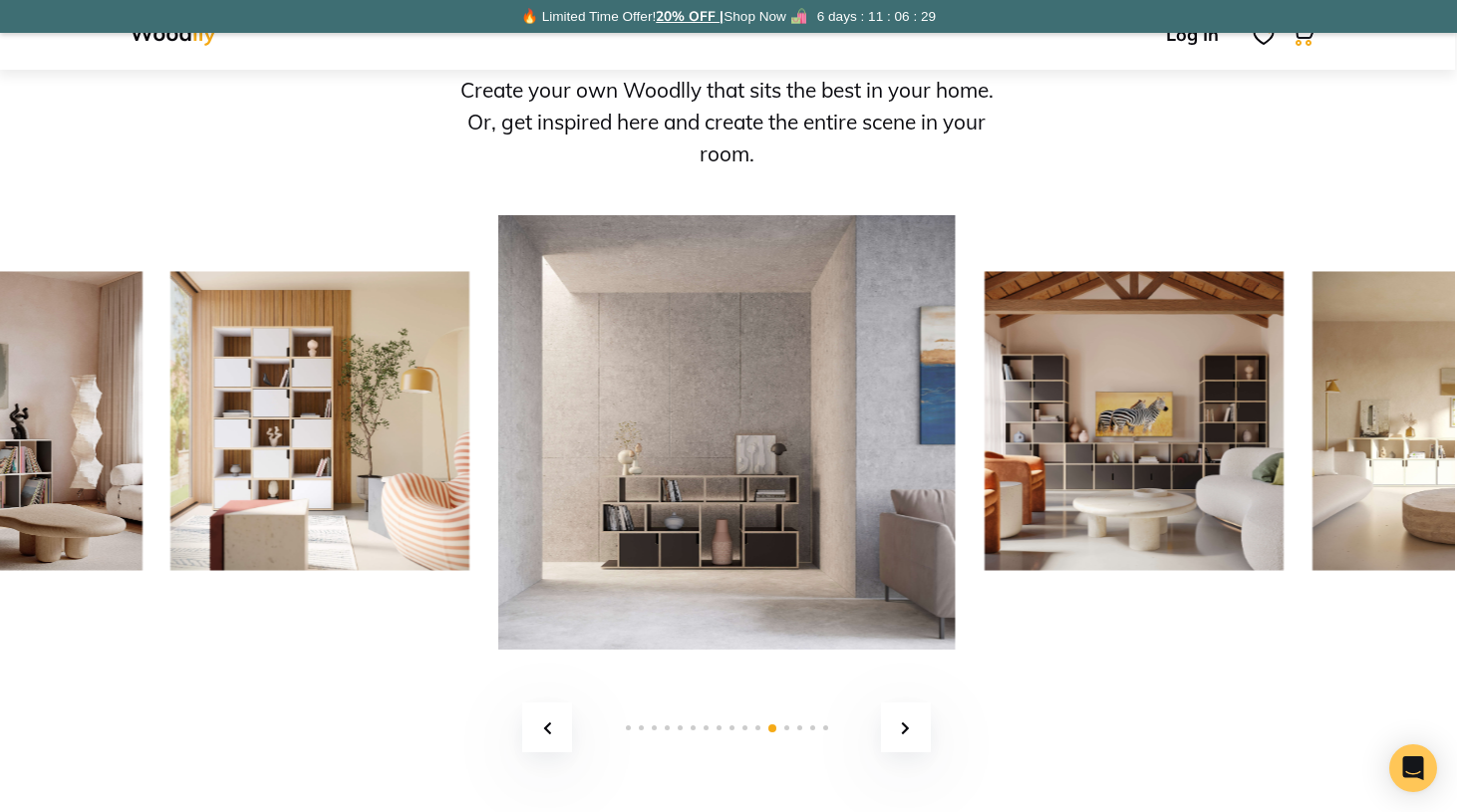 click at bounding box center (906, 727) 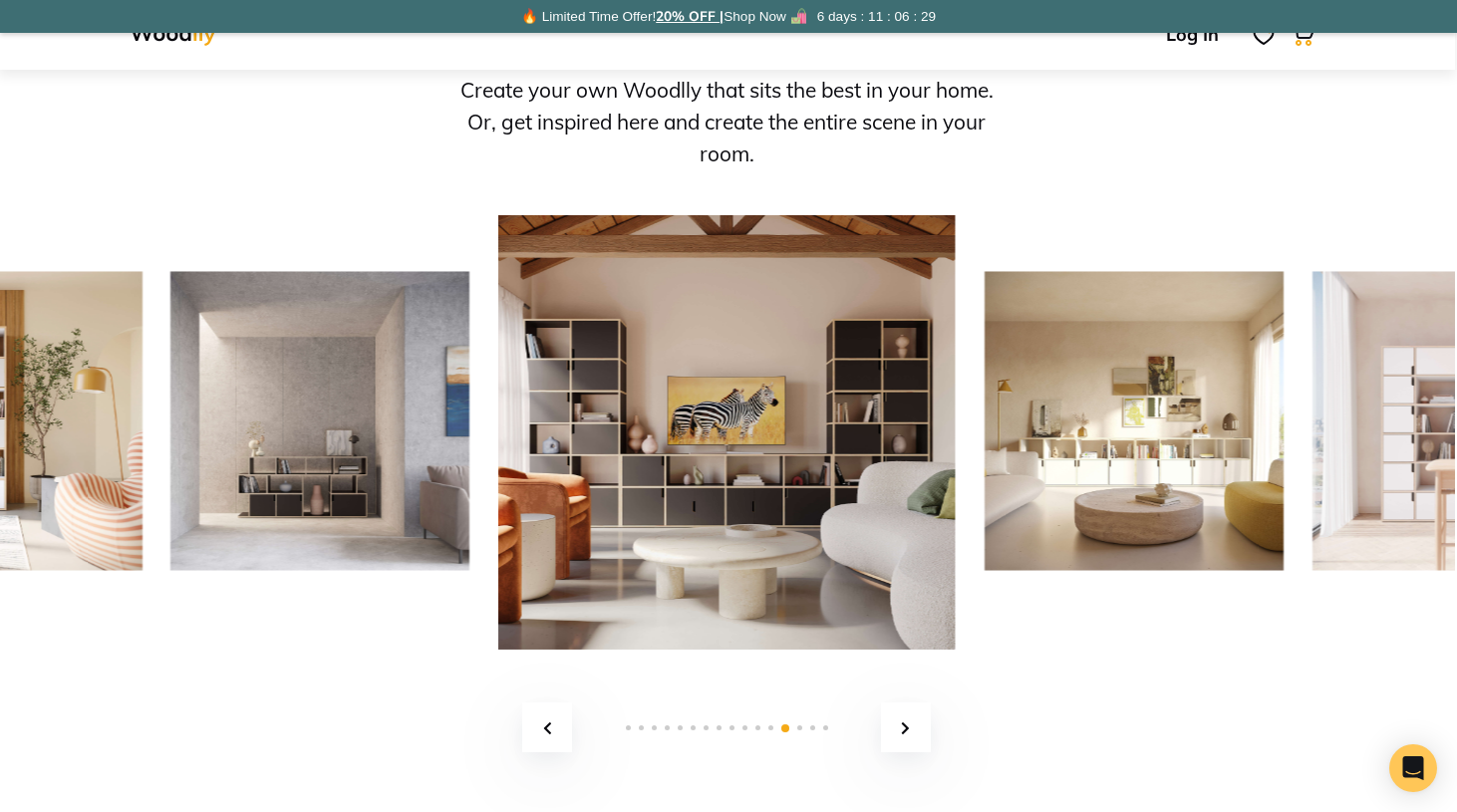click at bounding box center (906, 727) 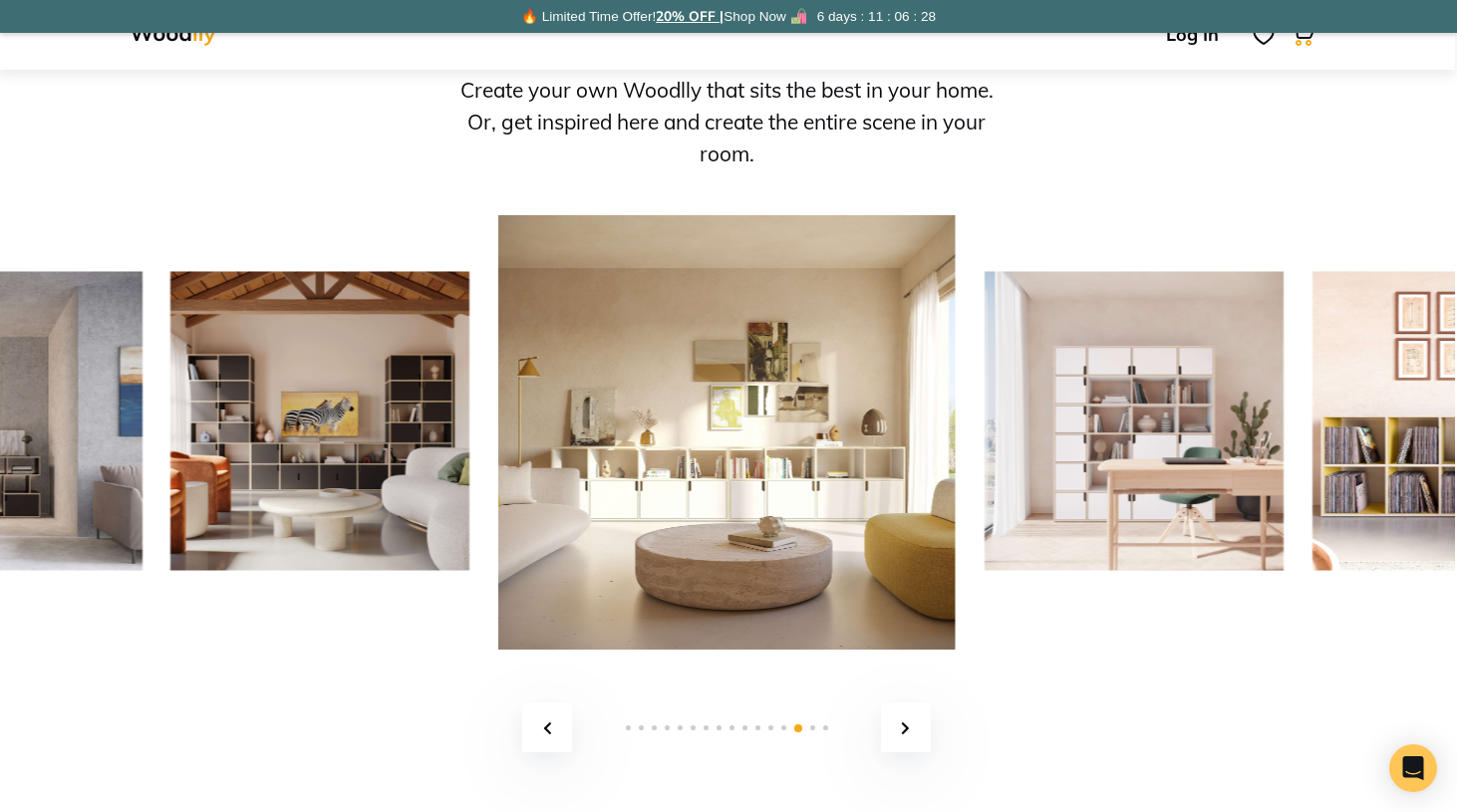 click at bounding box center (906, 727) 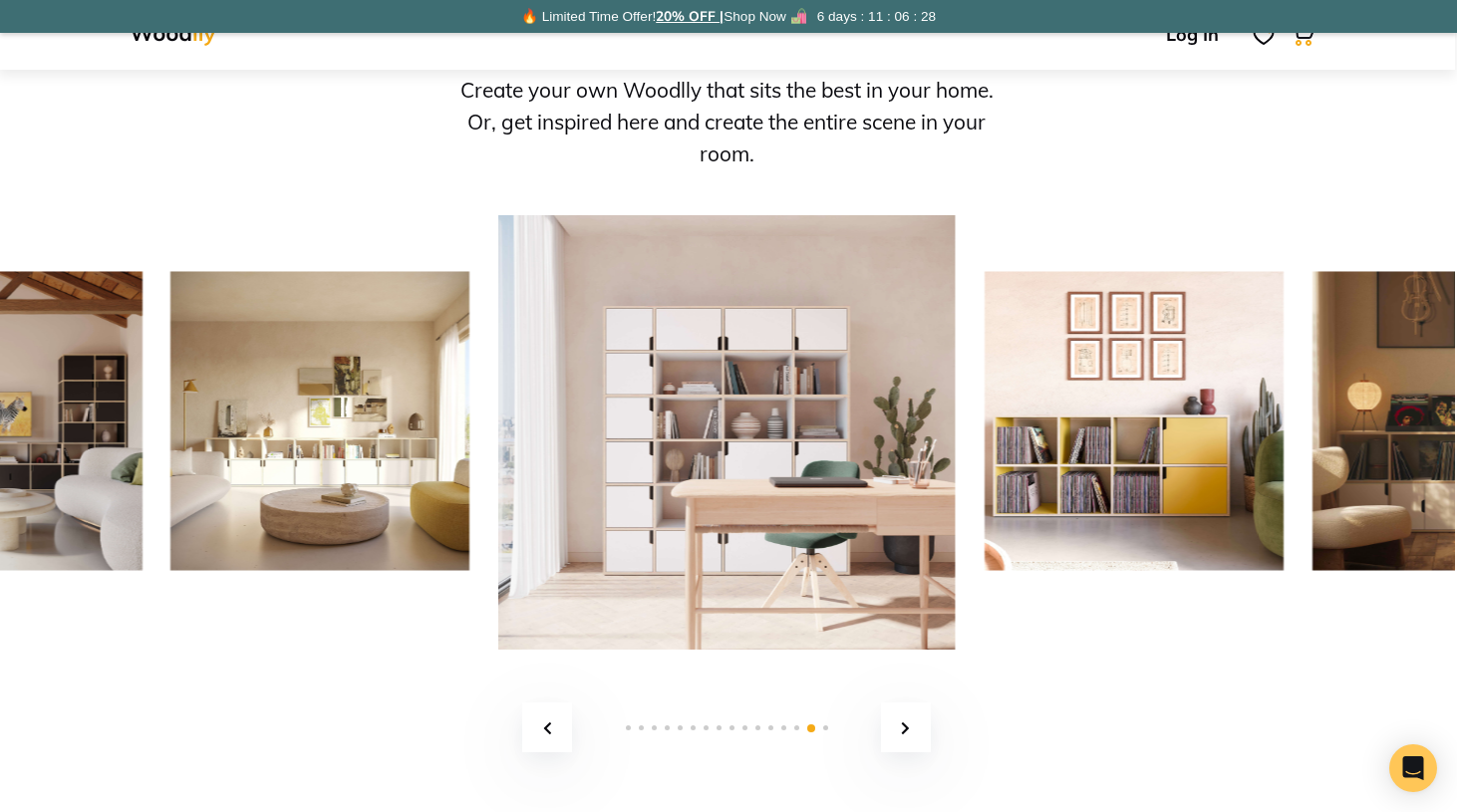 click at bounding box center (906, 727) 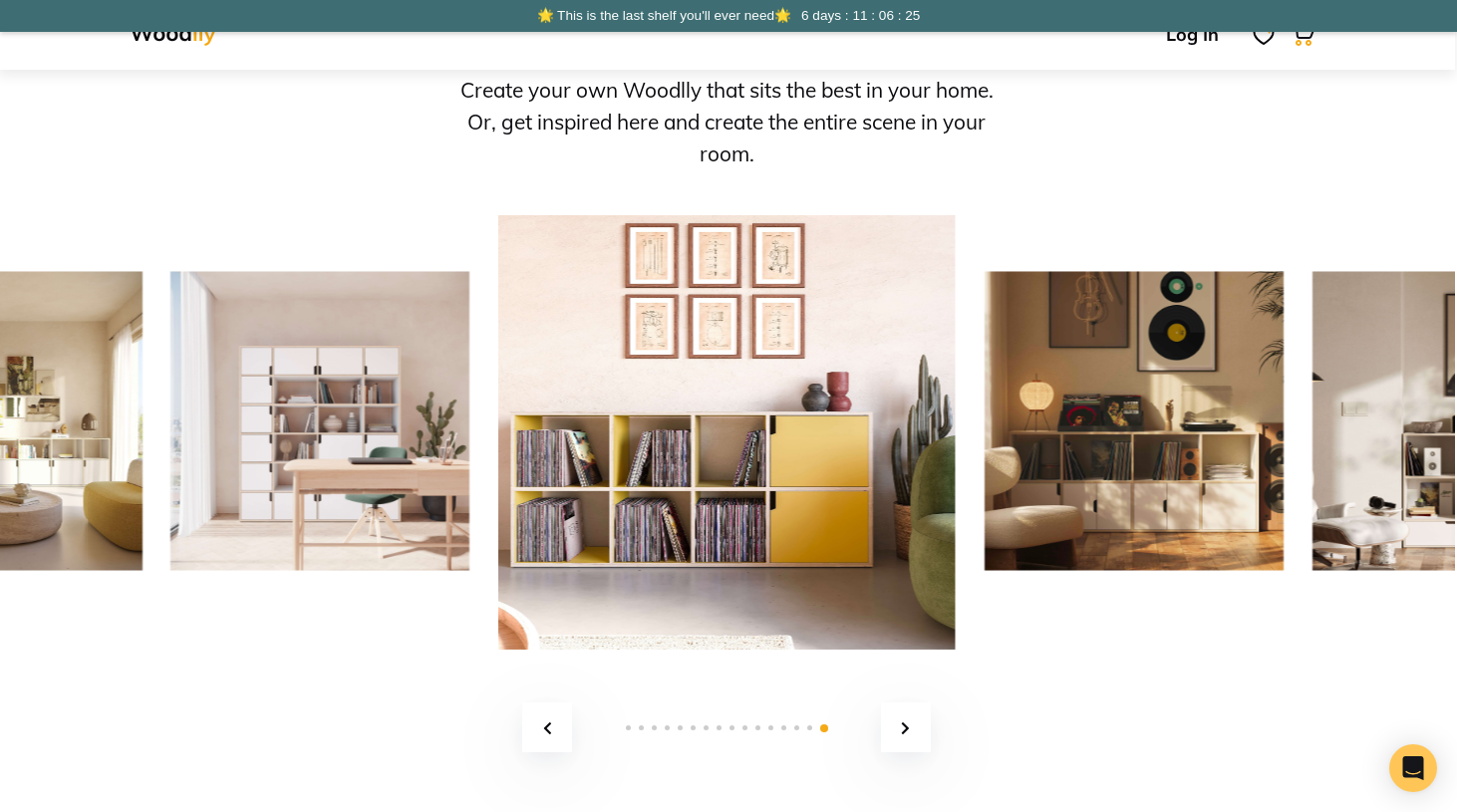click at bounding box center (906, 727) 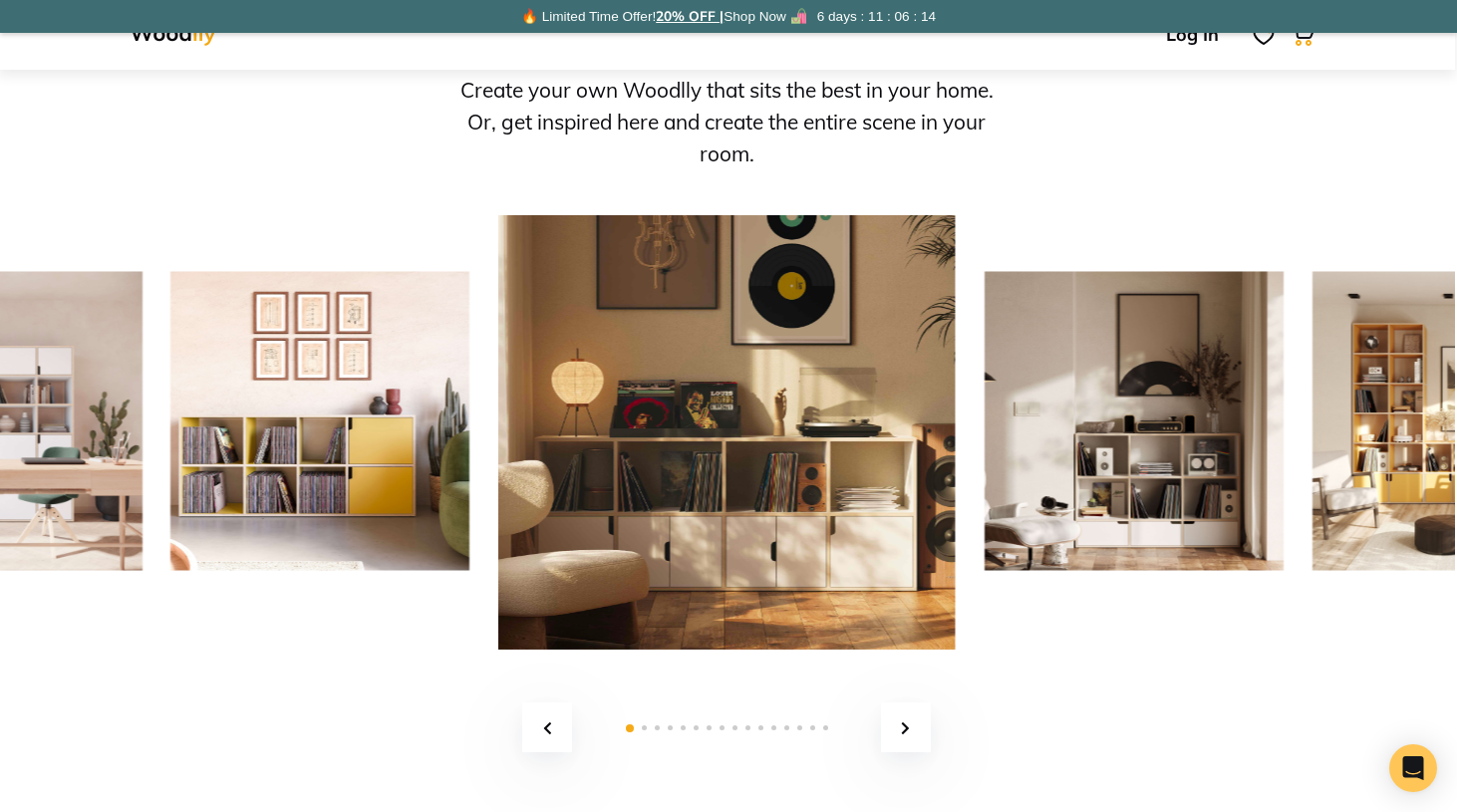 click at bounding box center [727, 420] 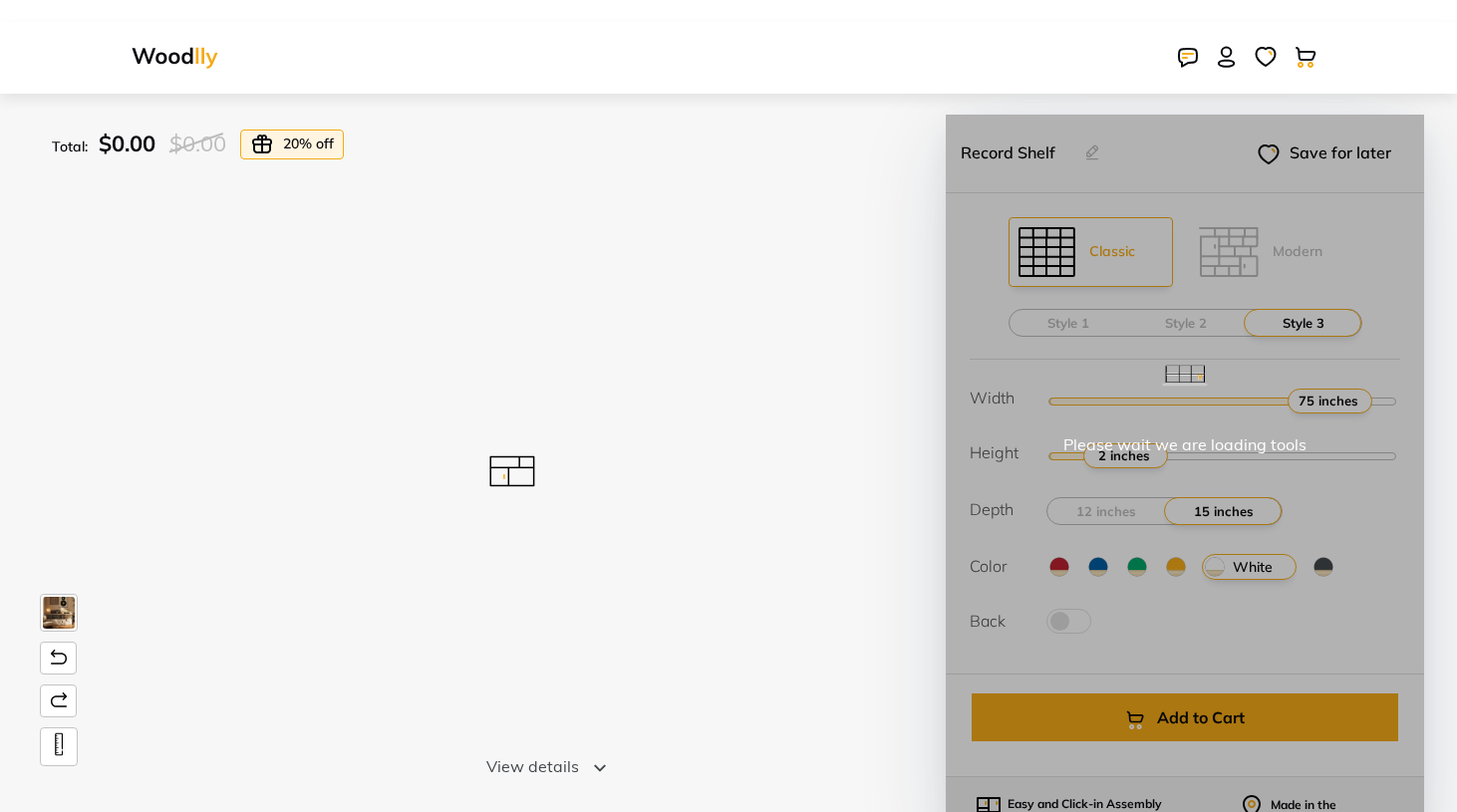 scroll, scrollTop: 0, scrollLeft: 0, axis: both 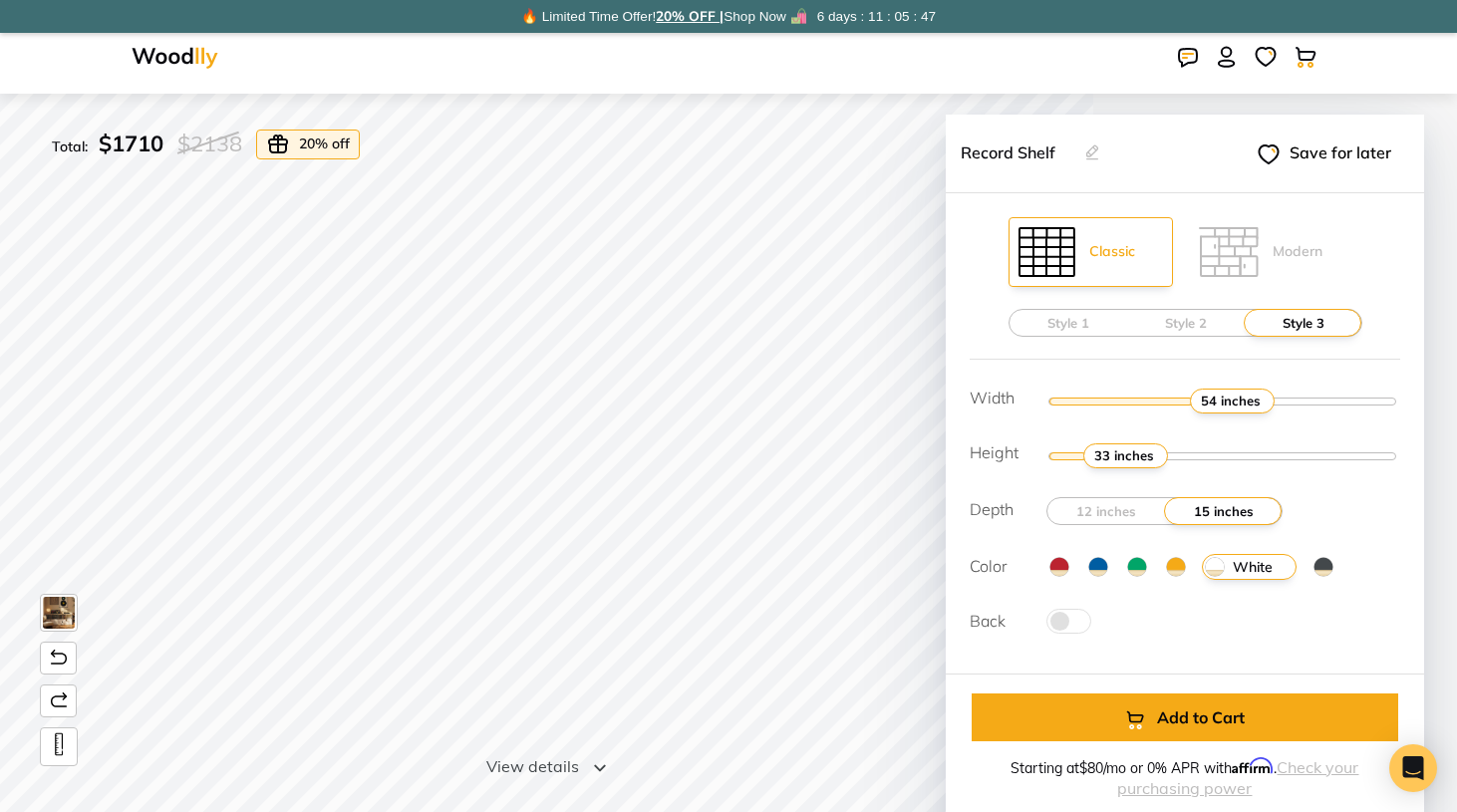 drag, startPoint x: 1363, startPoint y: 398, endPoint x: 1235, endPoint y: 401, distance: 128.03515 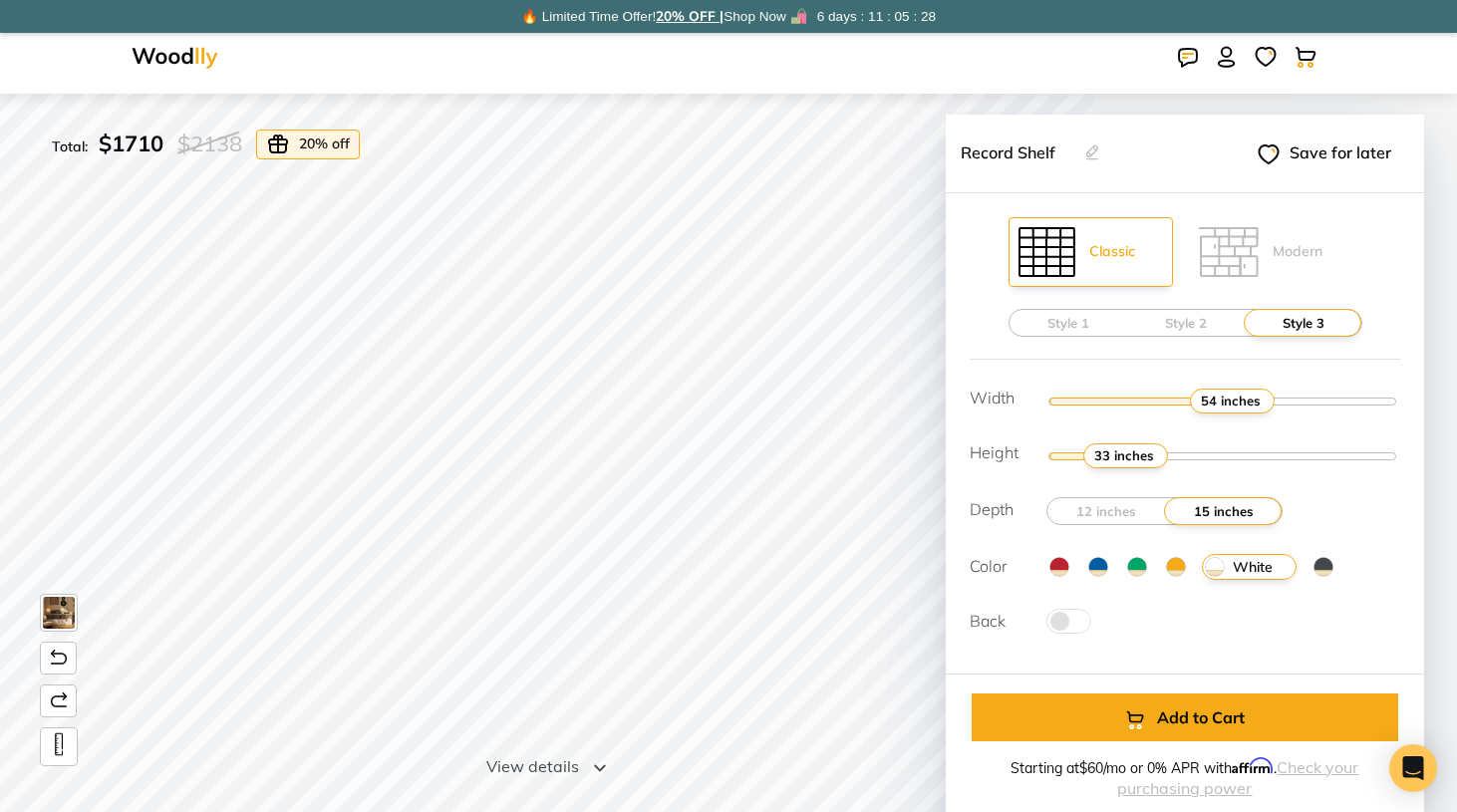 drag, startPoint x: 1128, startPoint y: 456, endPoint x: 1103, endPoint y: 457, distance: 25.019992 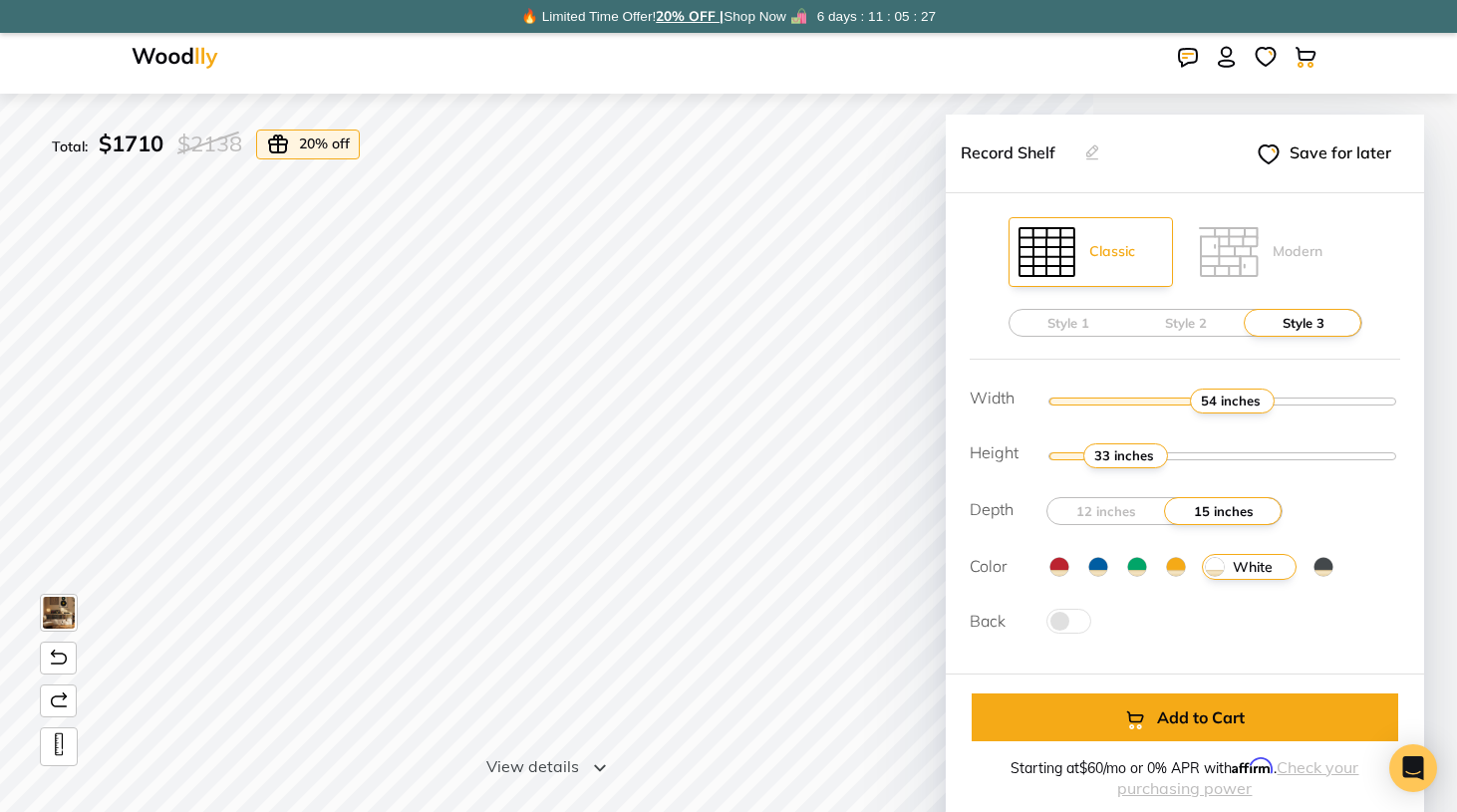 drag, startPoint x: 1129, startPoint y: 452, endPoint x: 1111, endPoint y: 449, distance: 18.248288 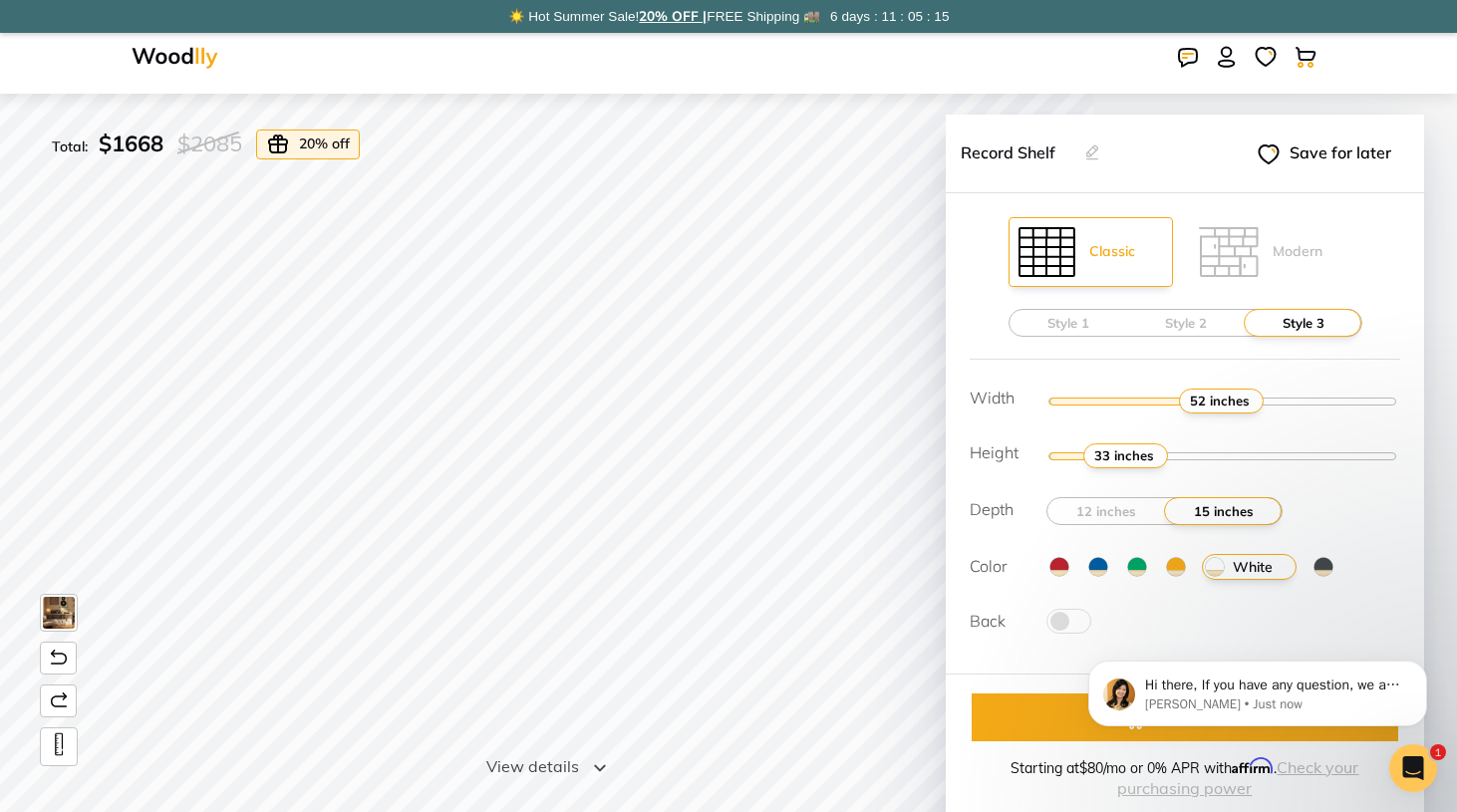 scroll, scrollTop: 0, scrollLeft: 0, axis: both 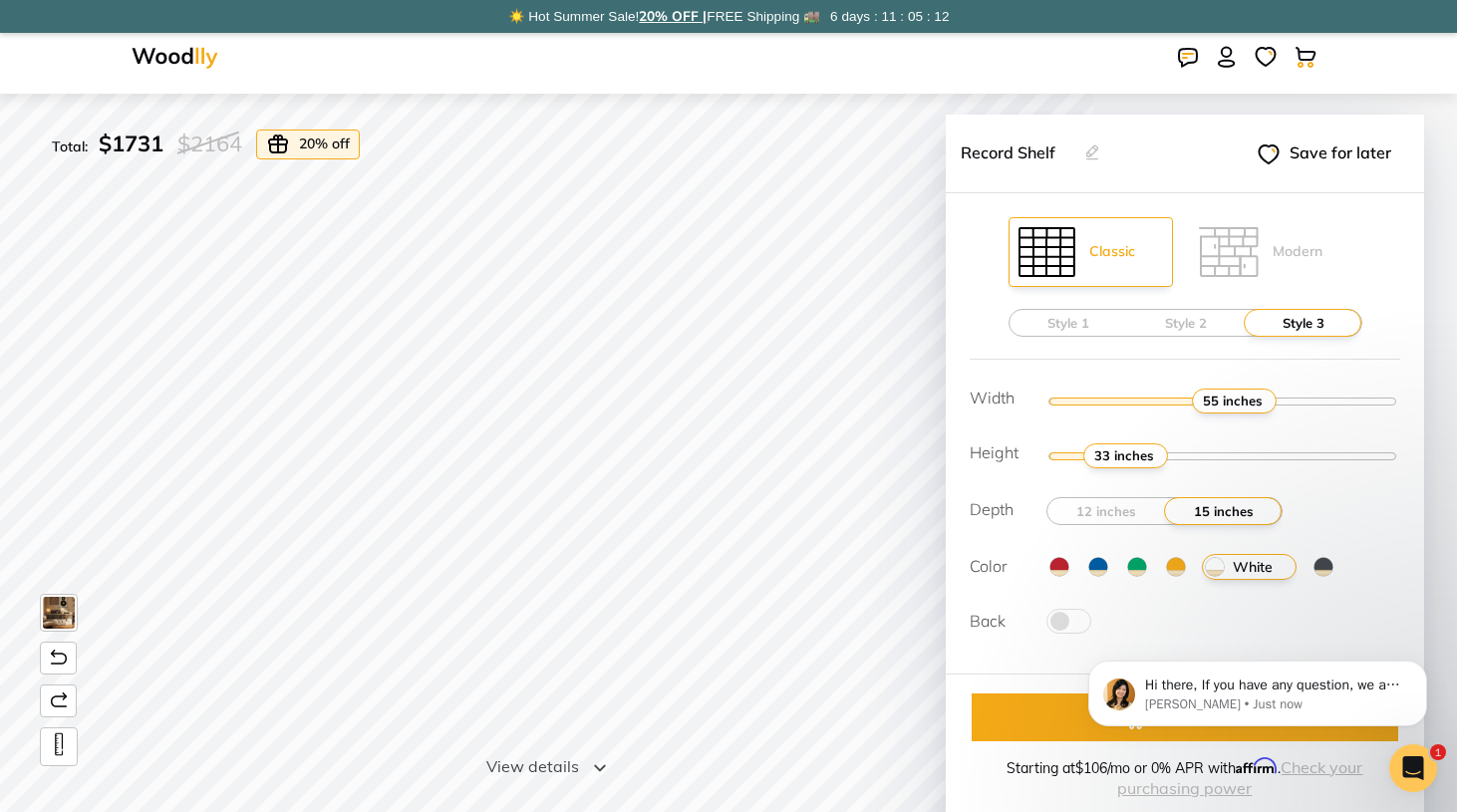 type on "54" 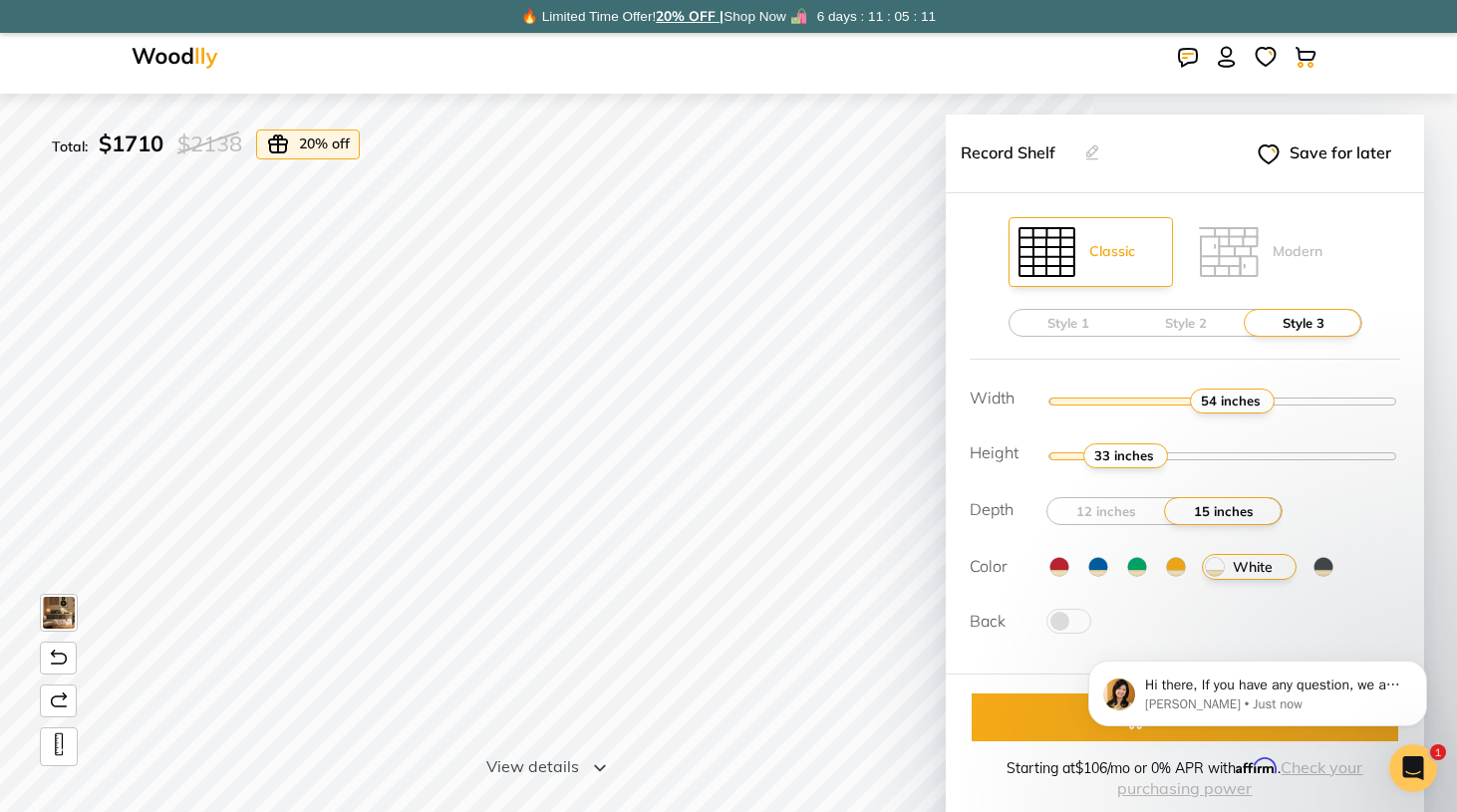 click at bounding box center (1223, 401) 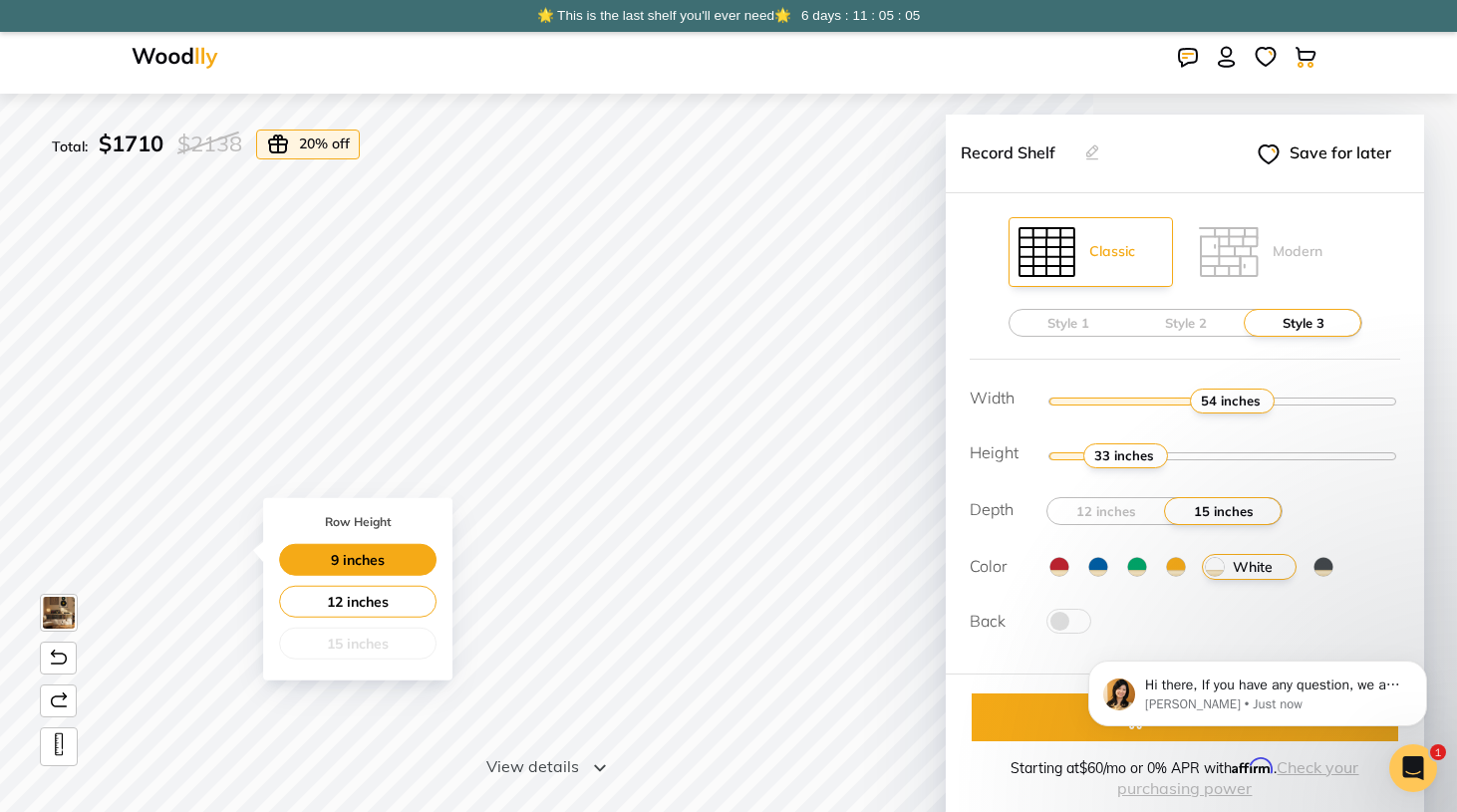 click on "9 inches" at bounding box center [358, 560] 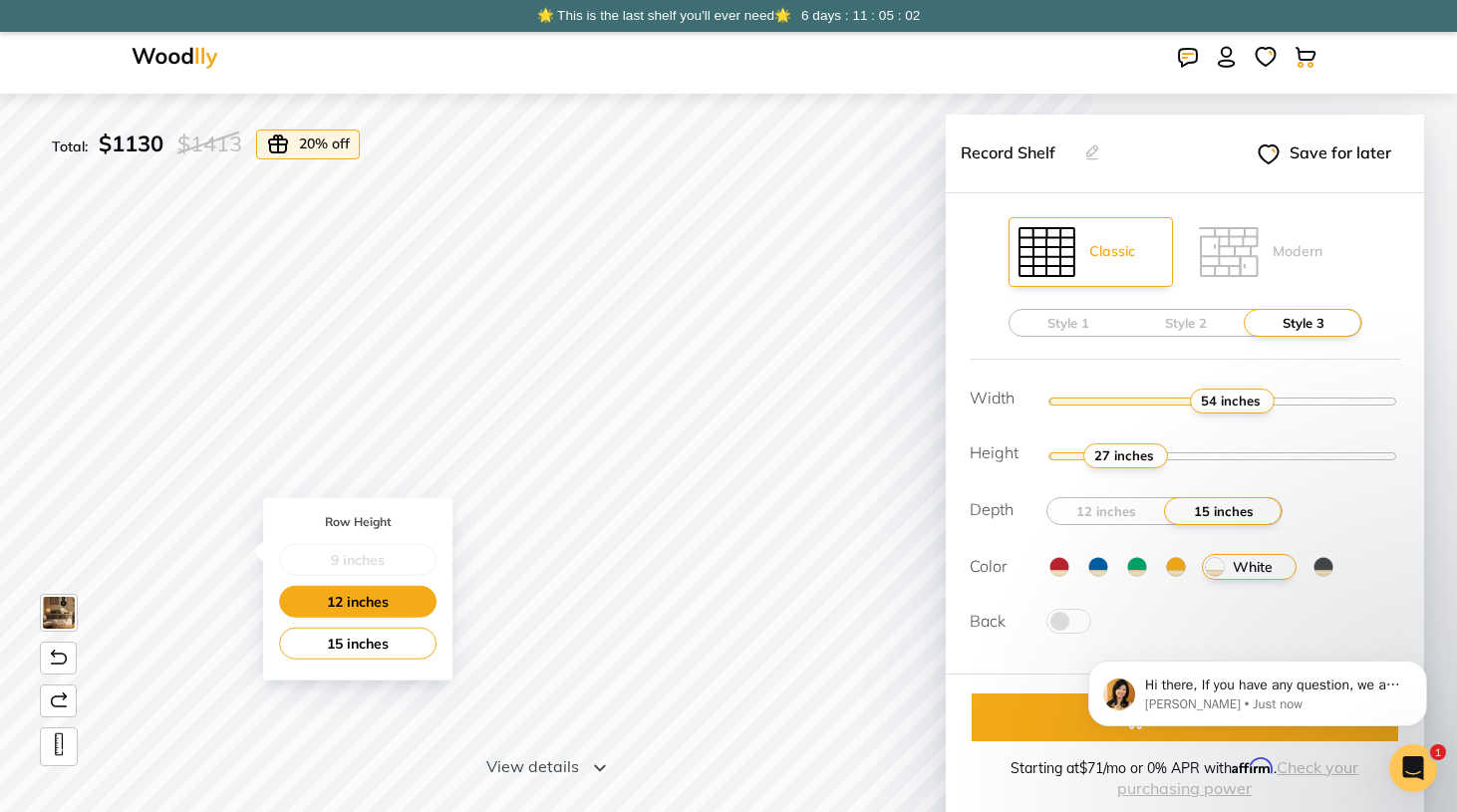 click on "12 inches" at bounding box center [358, 602] 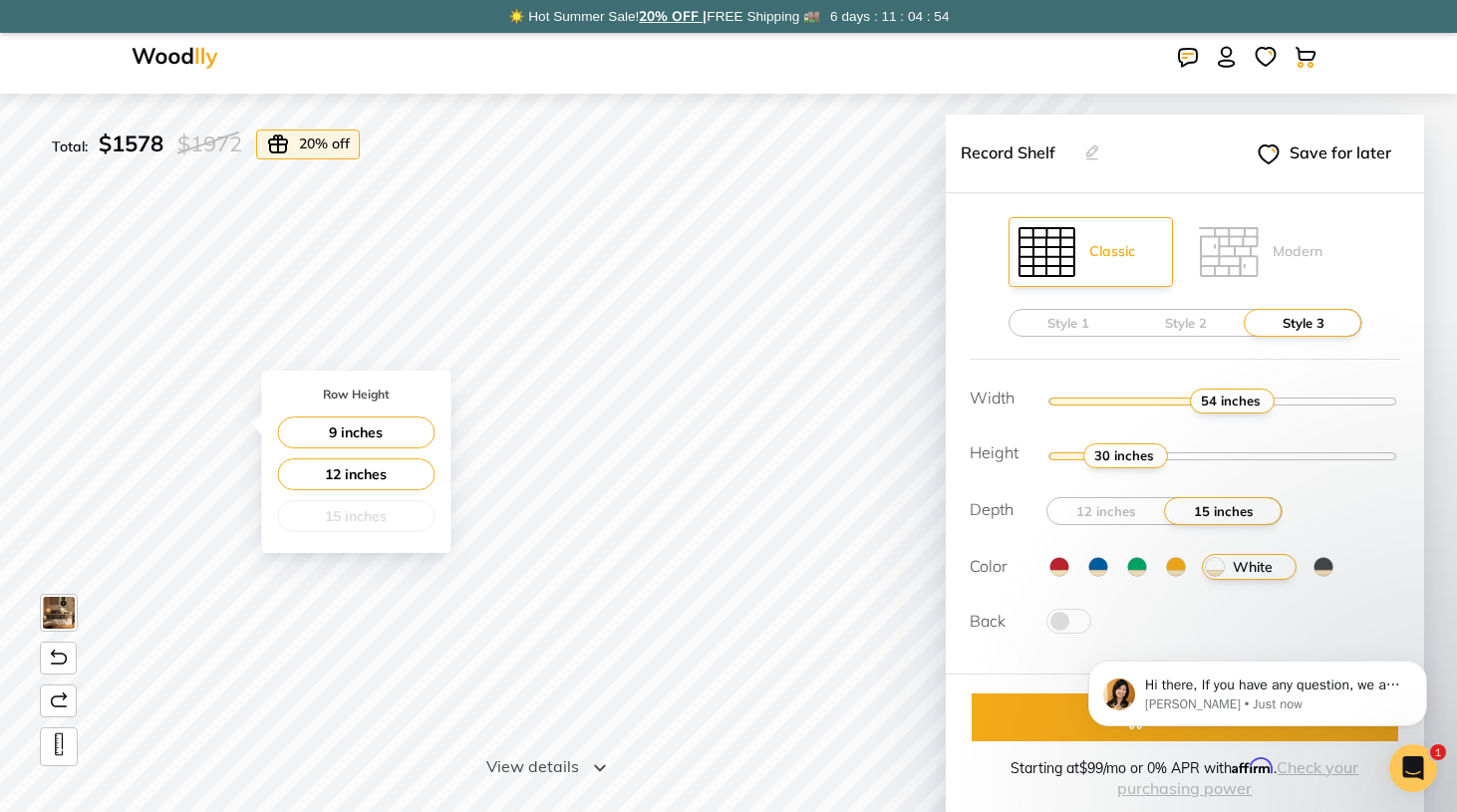 click on "15 inches" at bounding box center (356, 516) 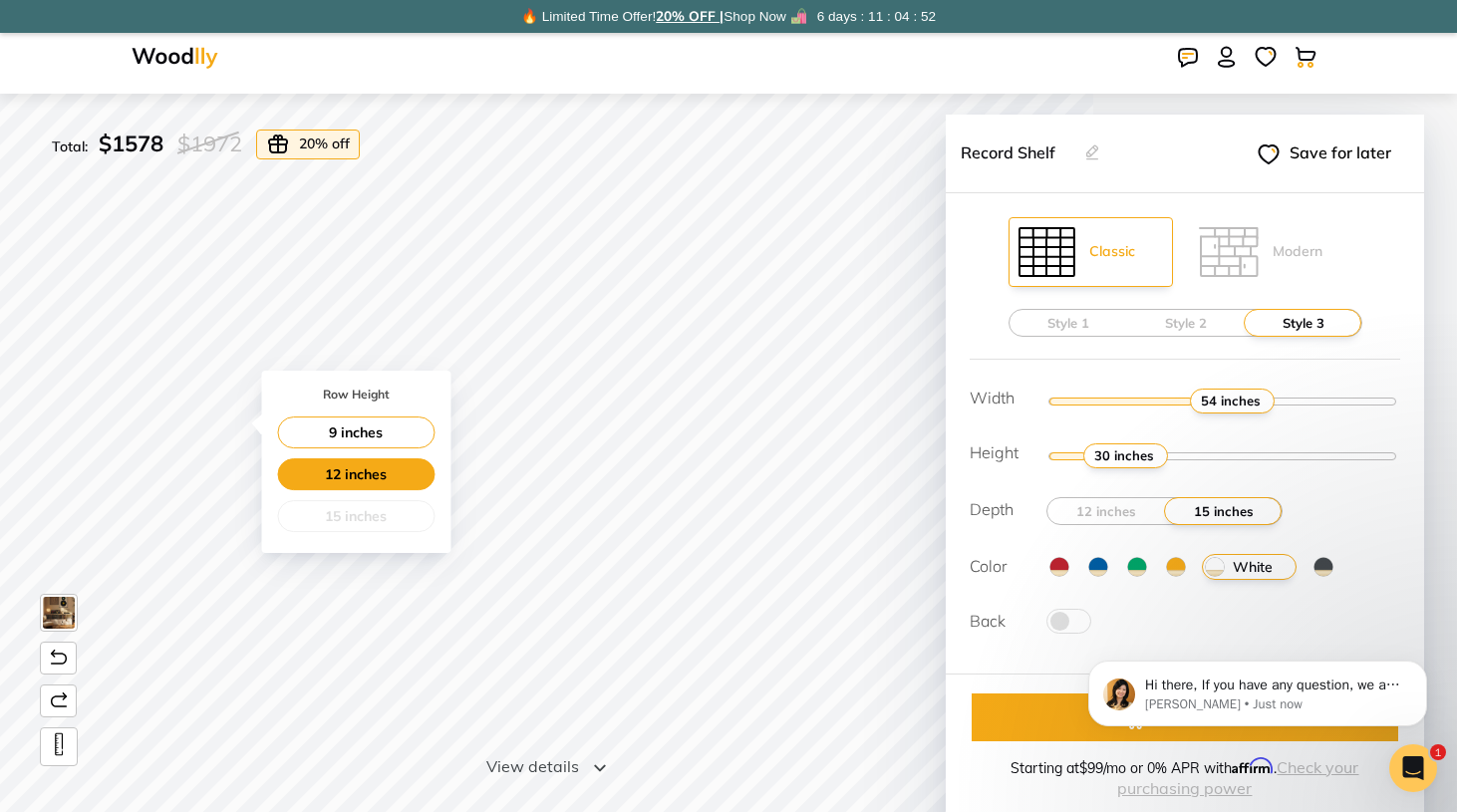 click on "12 inches" at bounding box center (356, 474) 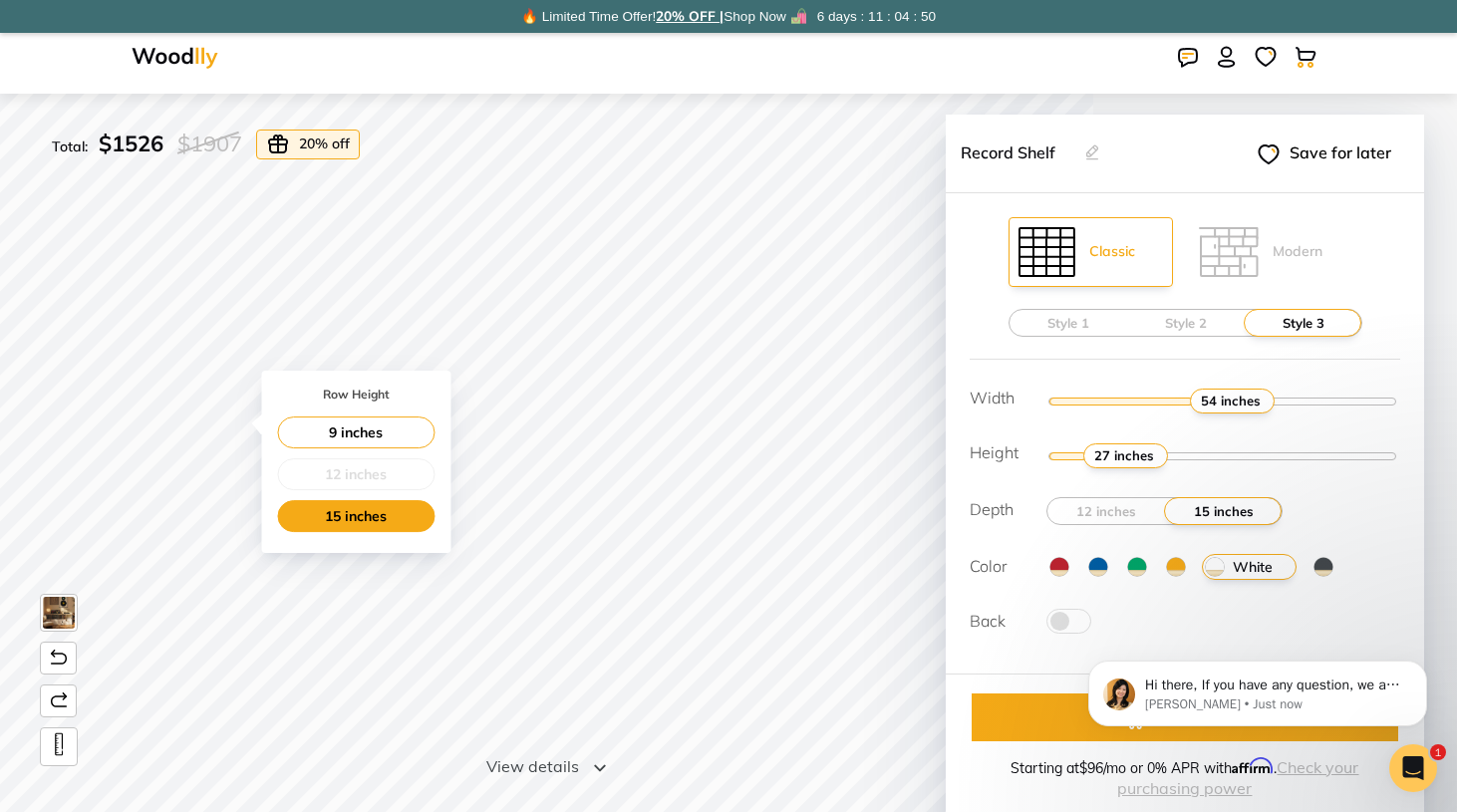 click on "15 inches" at bounding box center (356, 516) 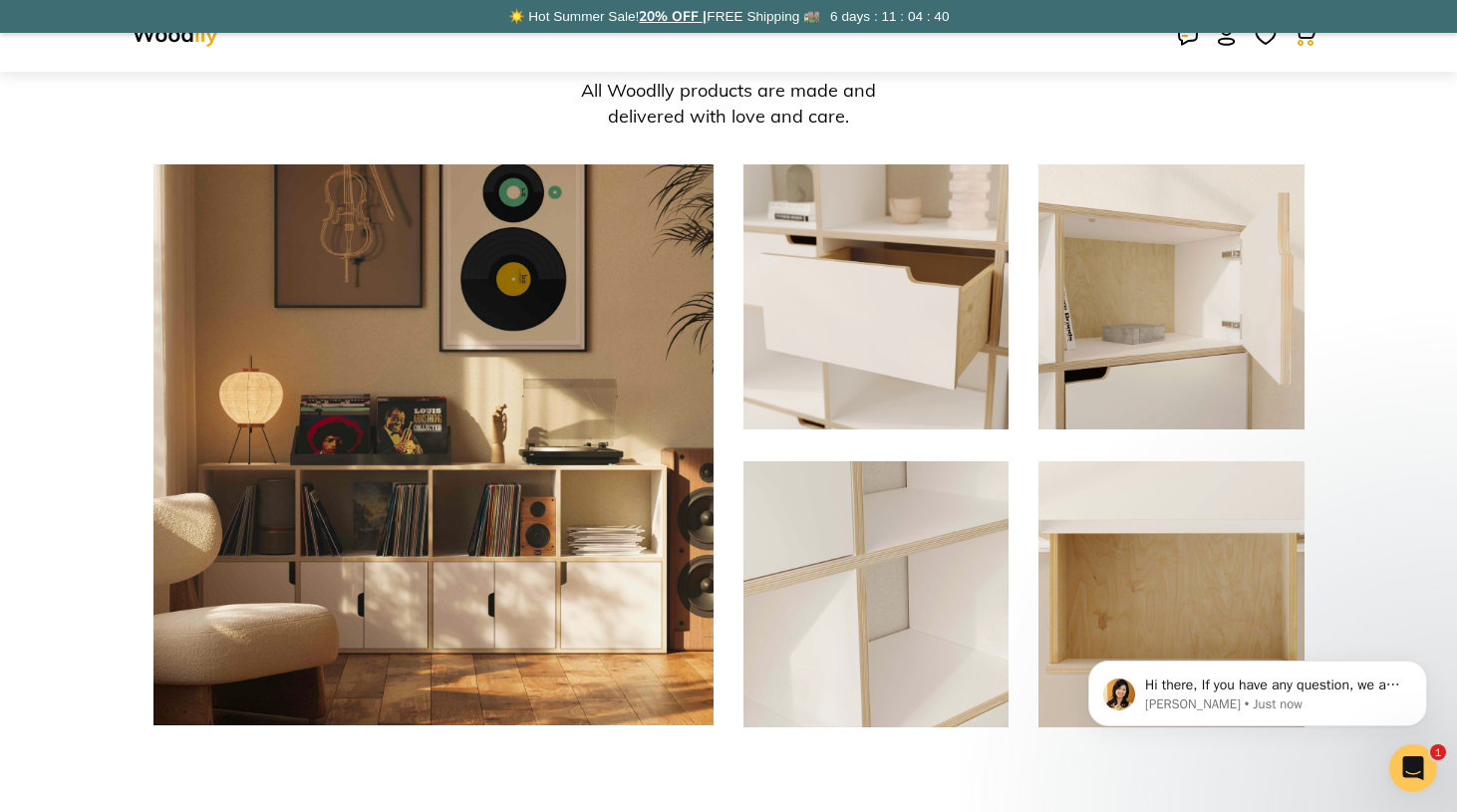 scroll, scrollTop: 1039, scrollLeft: 0, axis: vertical 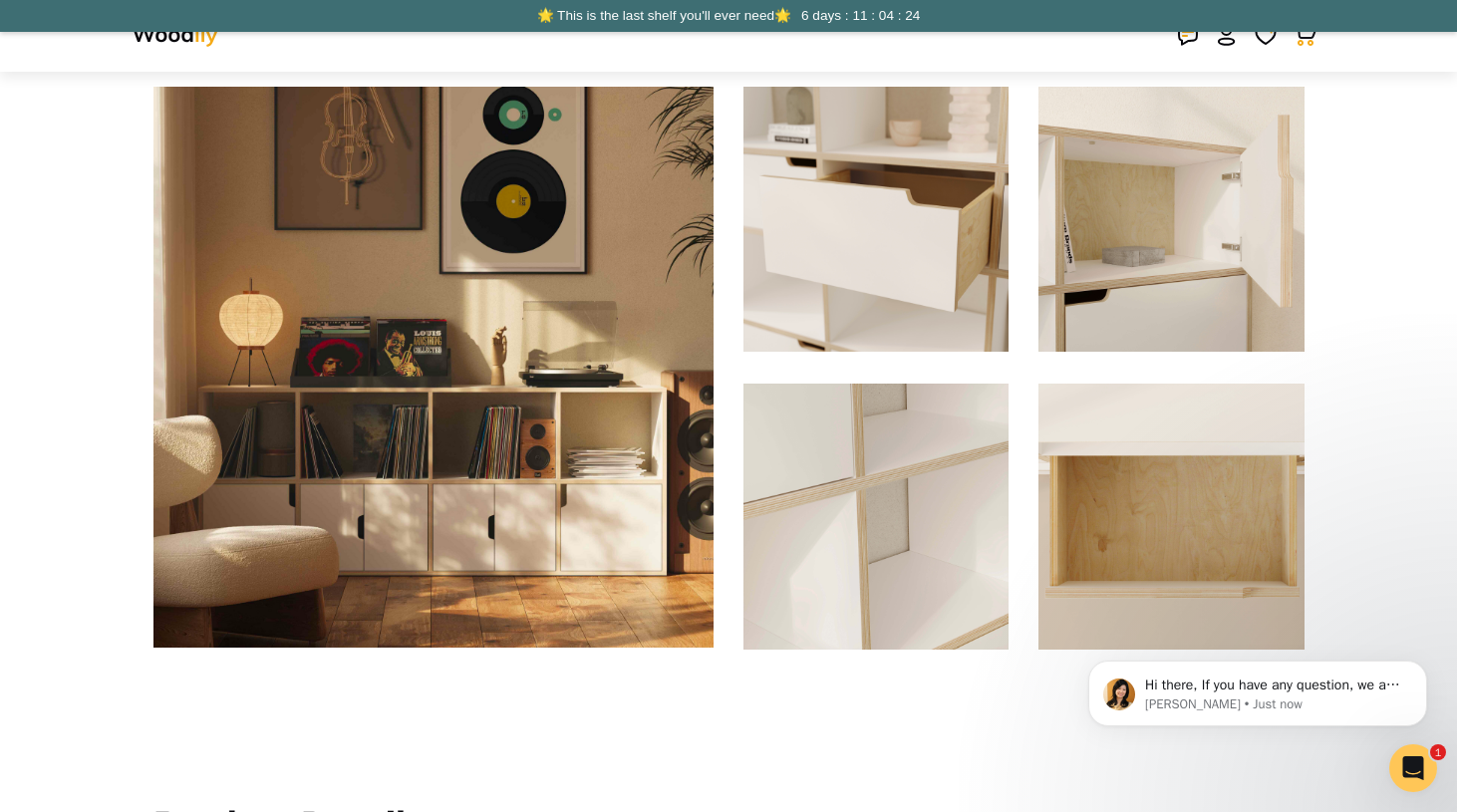 click at bounding box center [1171, 219] 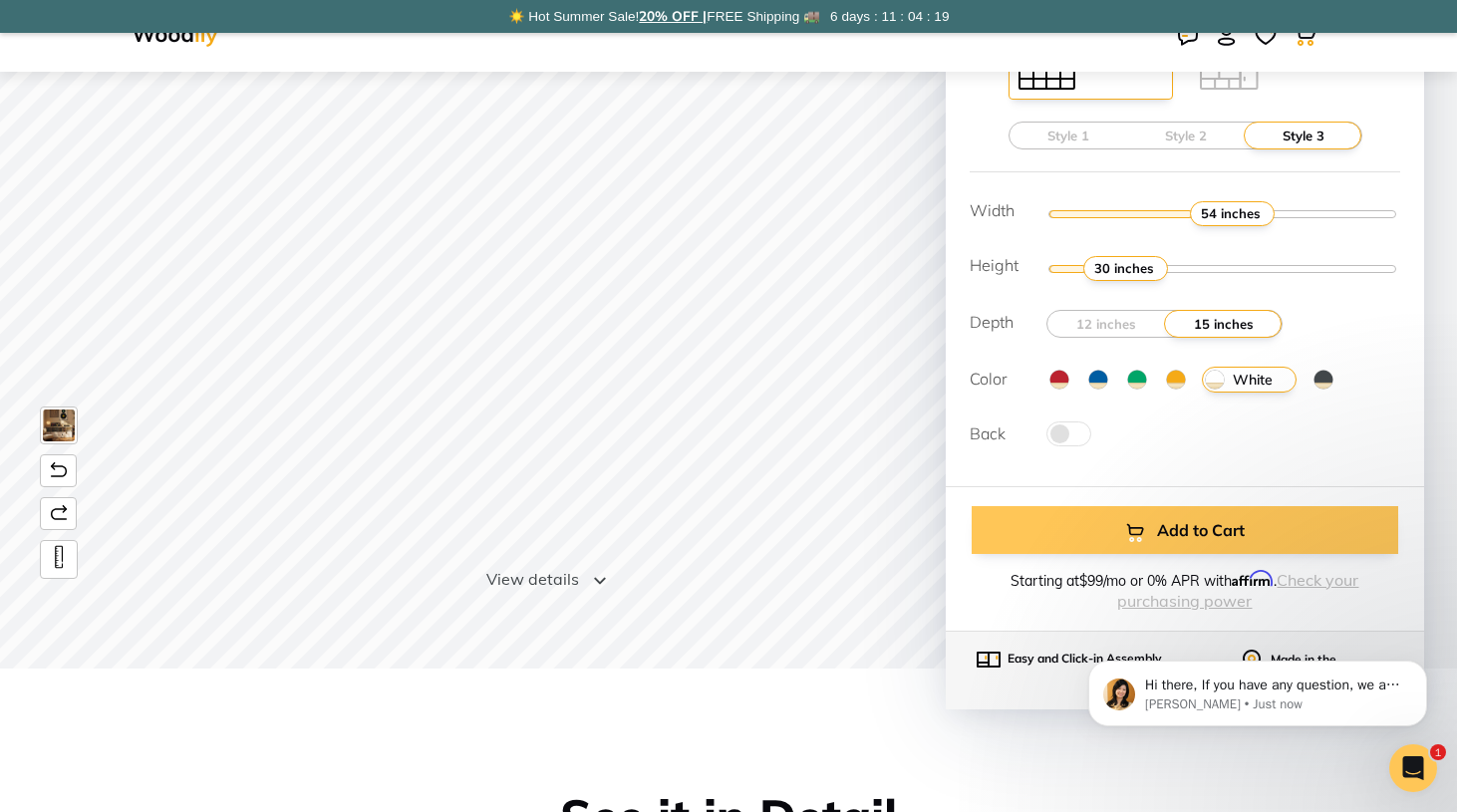 scroll, scrollTop: 189, scrollLeft: 0, axis: vertical 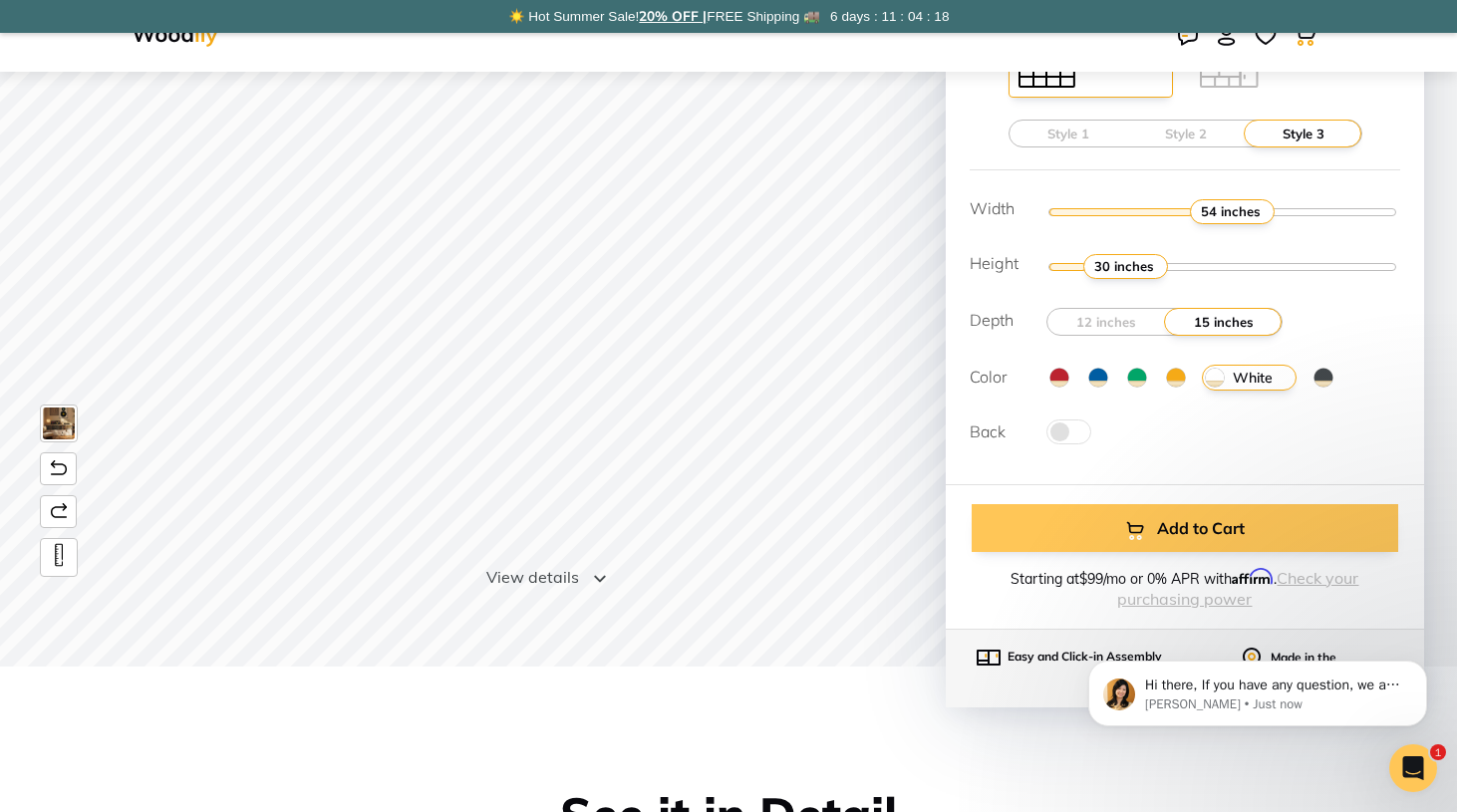 click on "Add to Cart" at bounding box center (1185, 528) 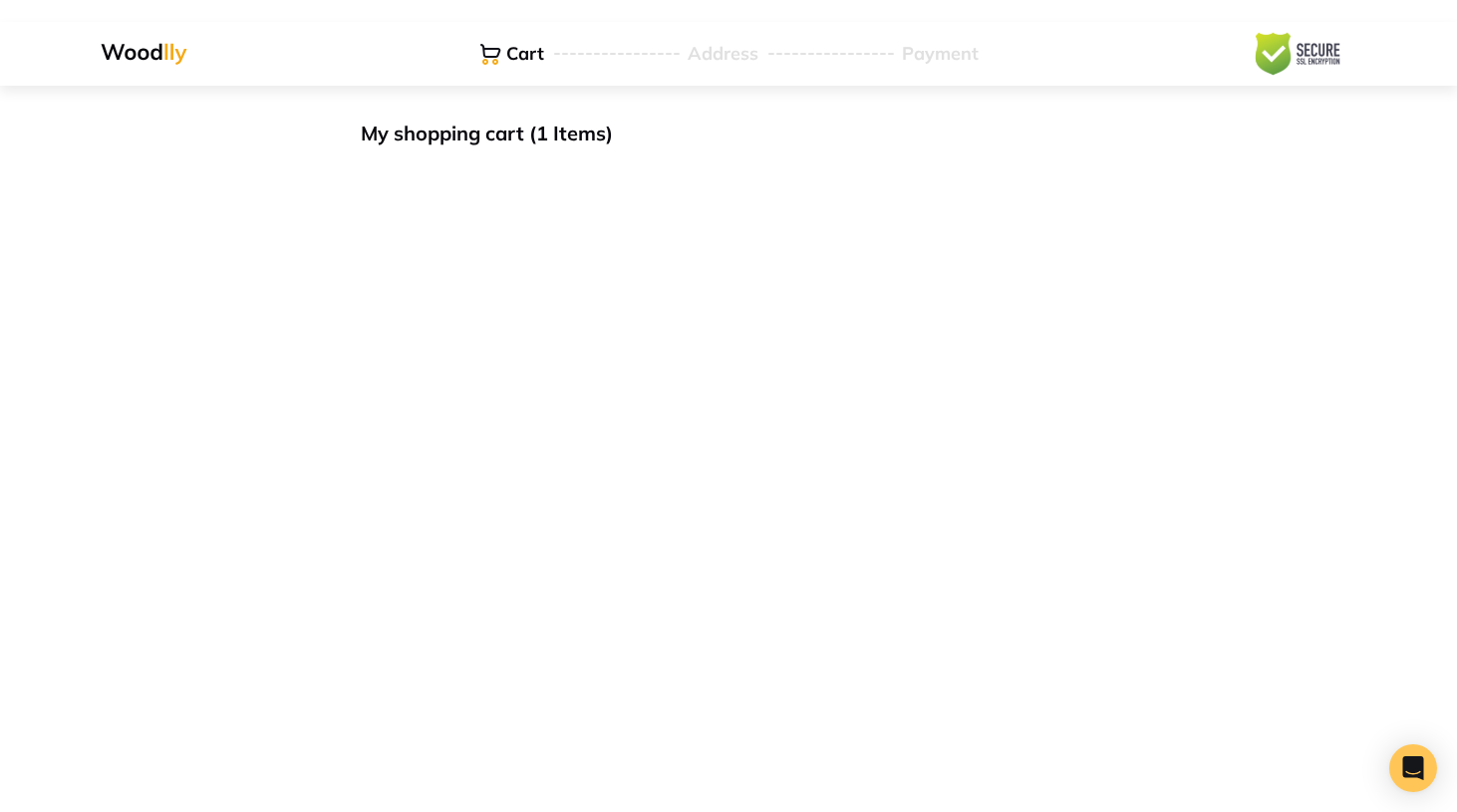 scroll, scrollTop: 0, scrollLeft: 0, axis: both 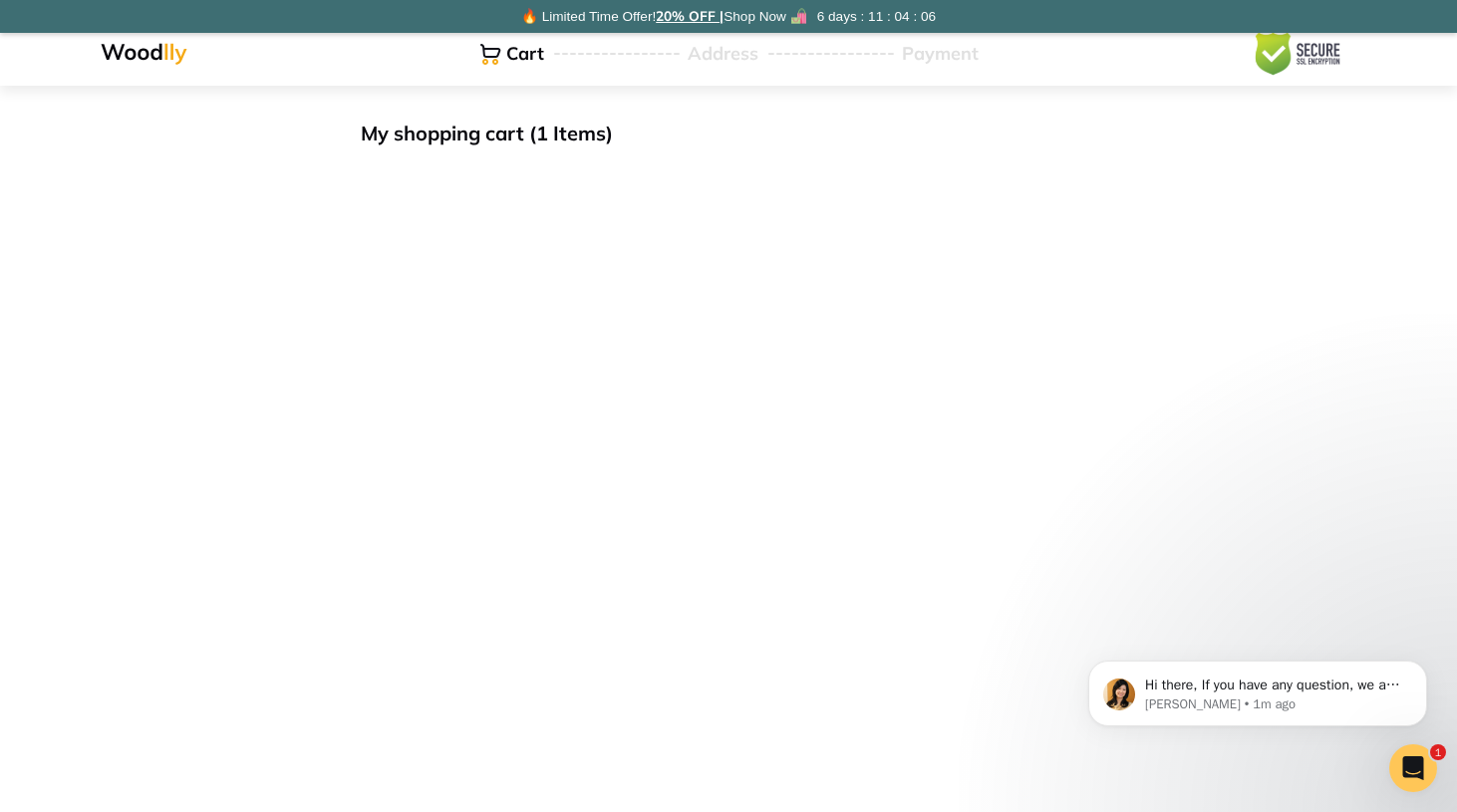 click on "Cart" at bounding box center [525, 54] 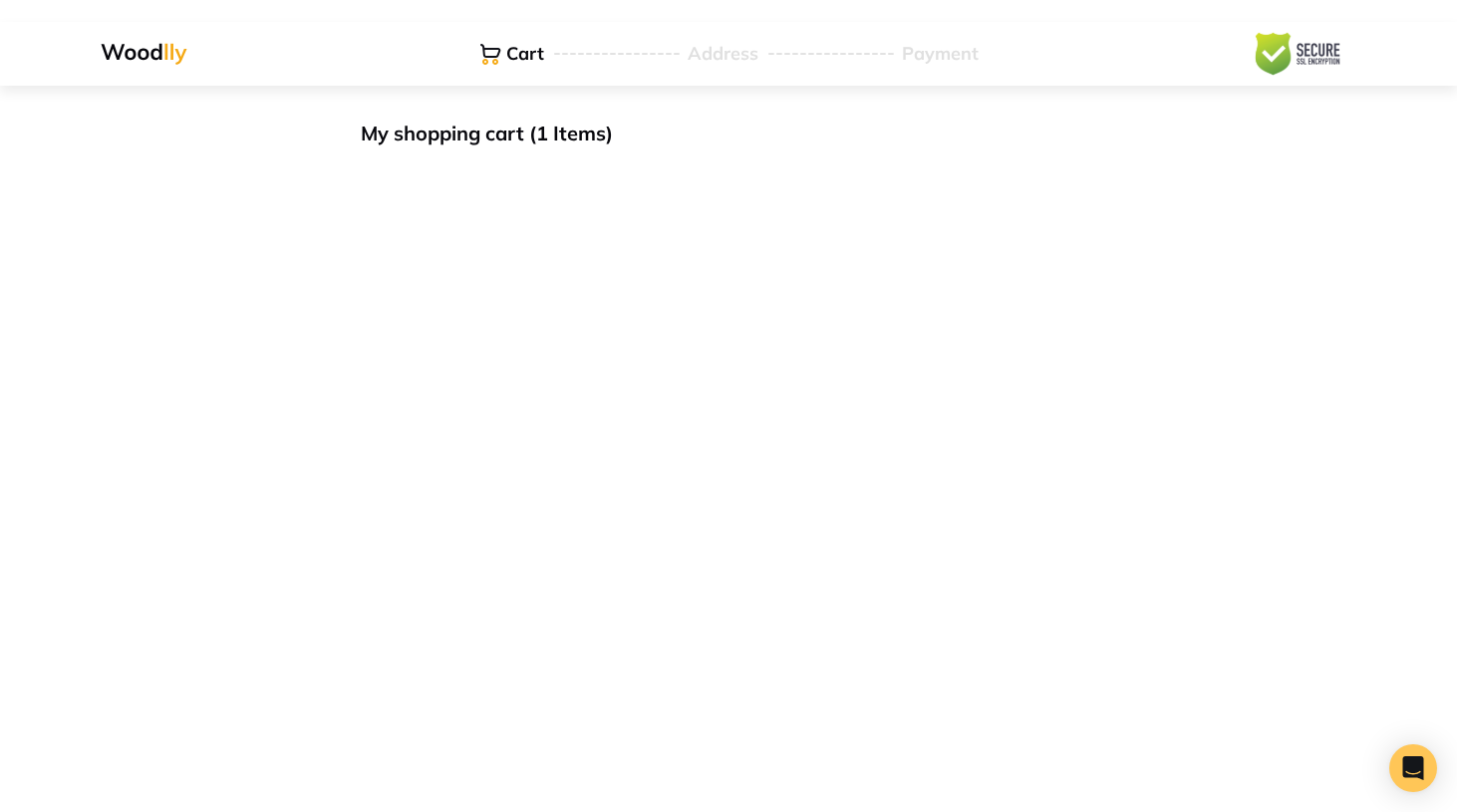 scroll, scrollTop: 0, scrollLeft: 0, axis: both 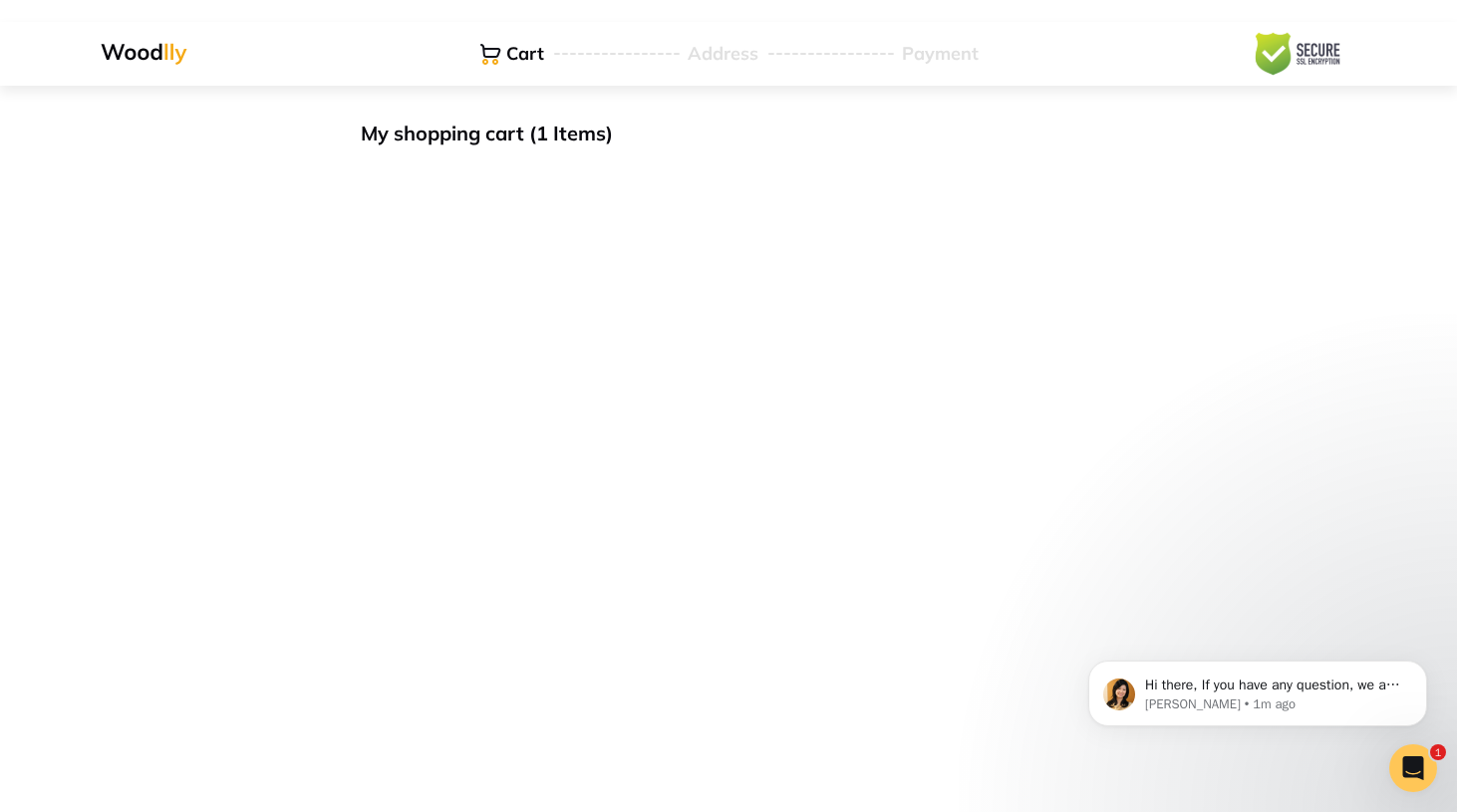 click at bounding box center [144, 54] 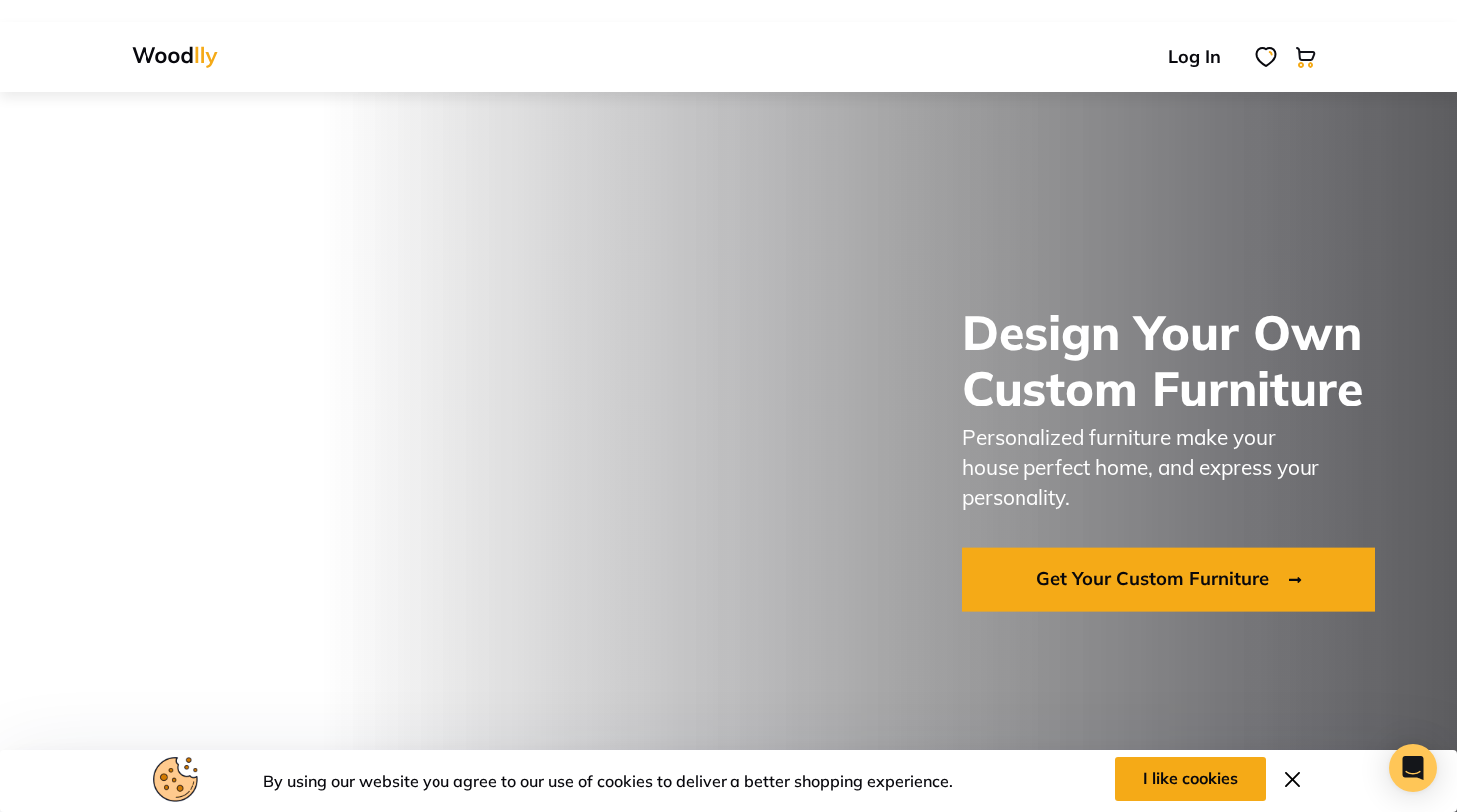 scroll, scrollTop: 0, scrollLeft: 0, axis: both 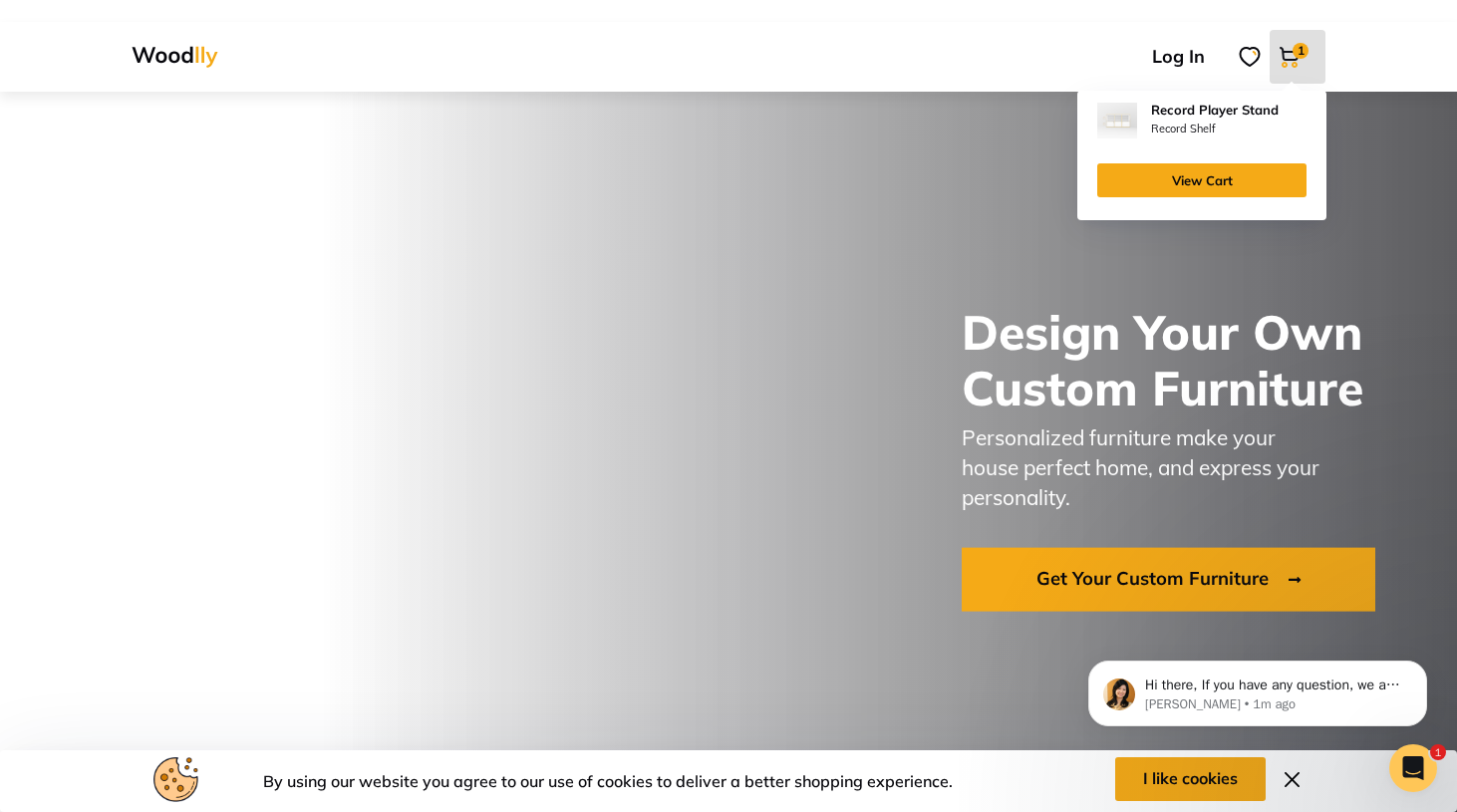 click on "1" at bounding box center (1301, 51) 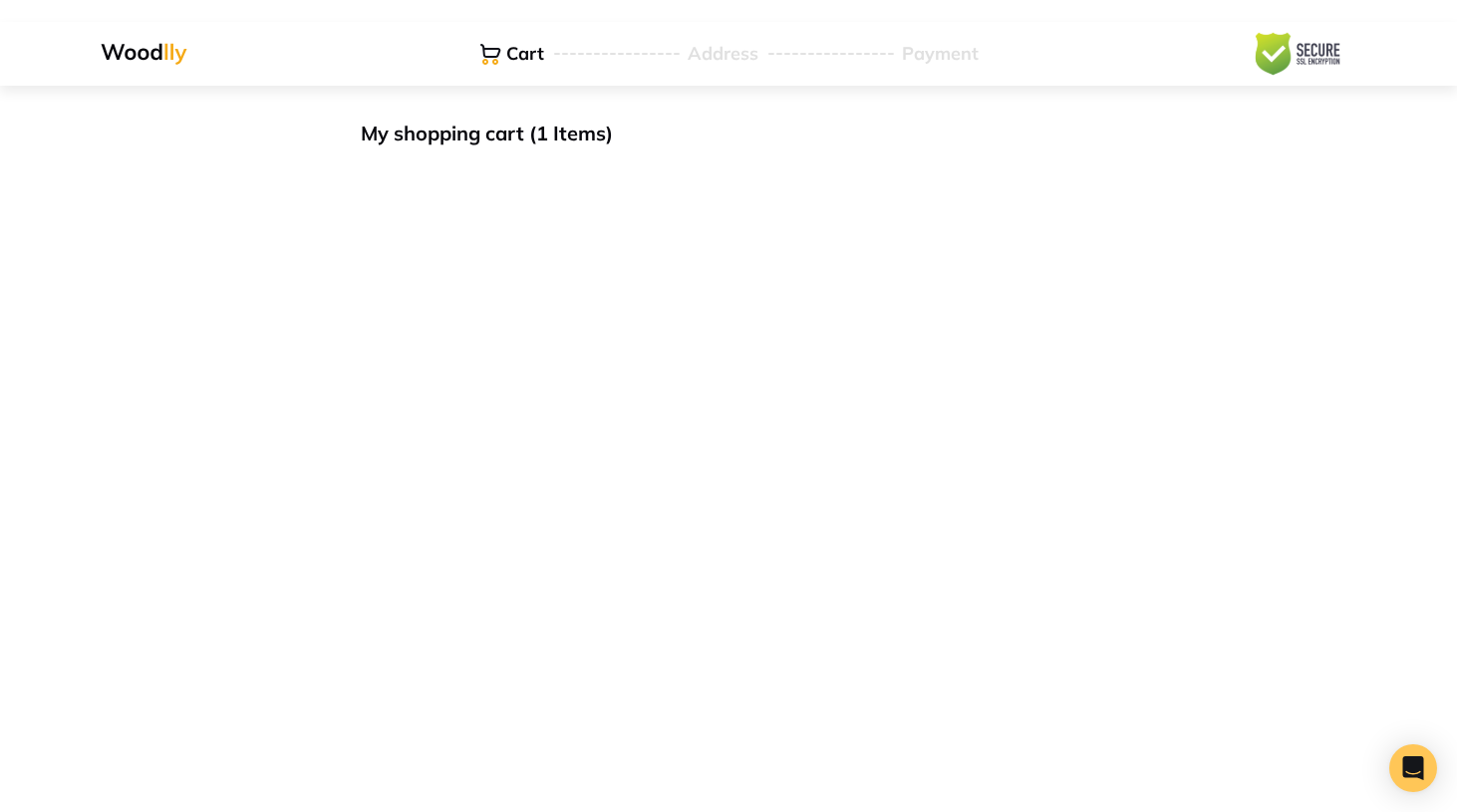 scroll, scrollTop: 0, scrollLeft: 0, axis: both 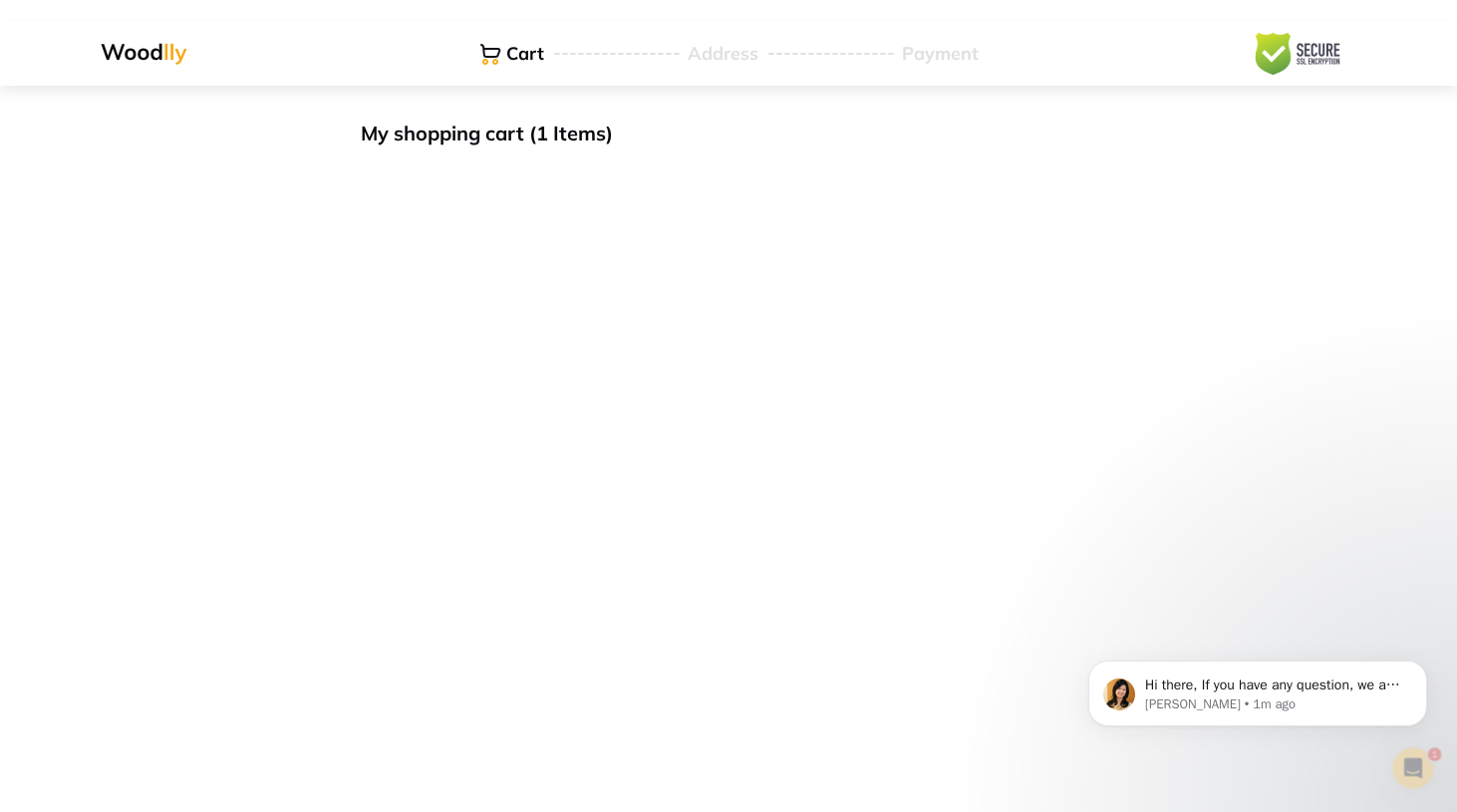 click on "My shopping cart (1 Items)" at bounding box center (728, 134) 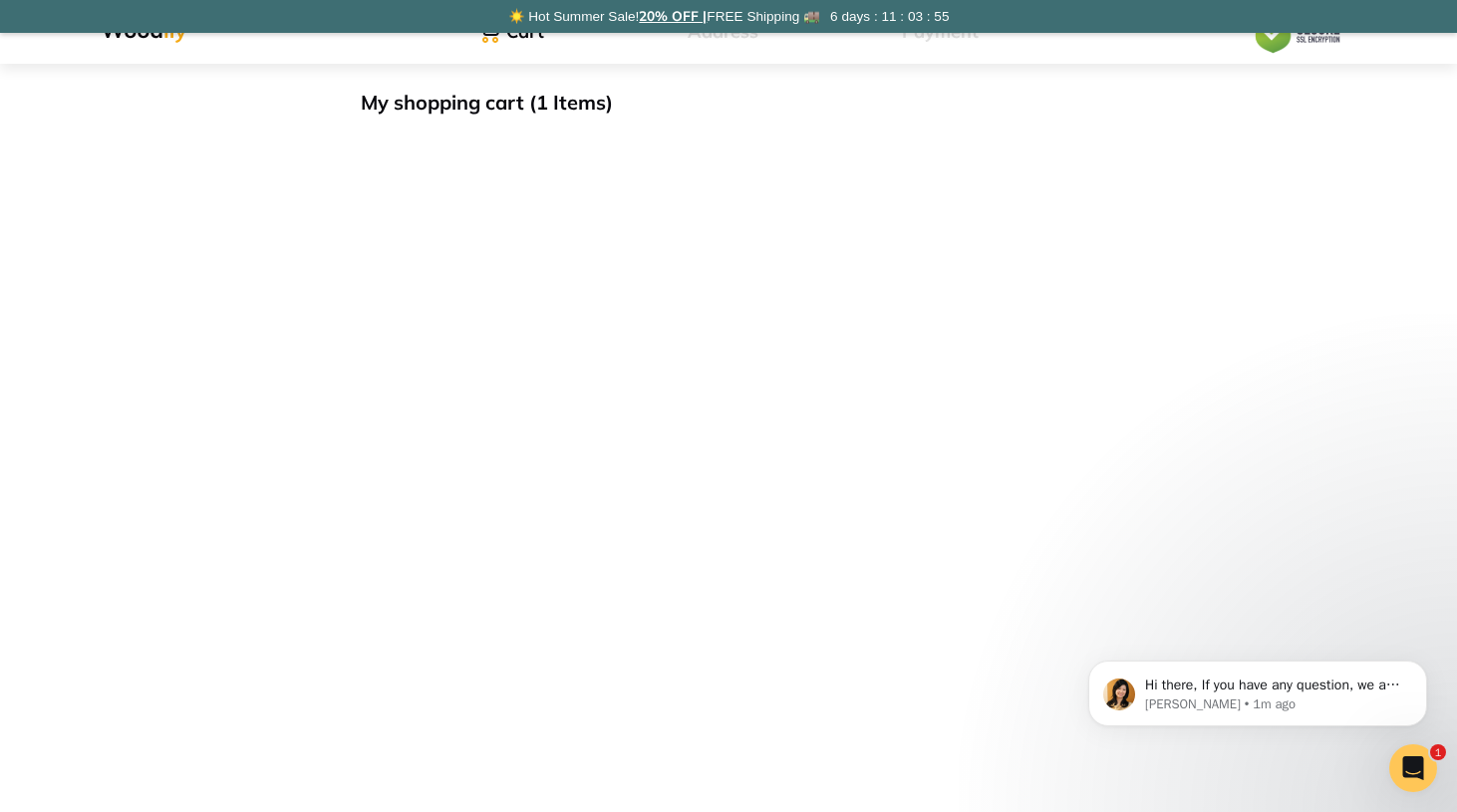 scroll, scrollTop: 0, scrollLeft: 0, axis: both 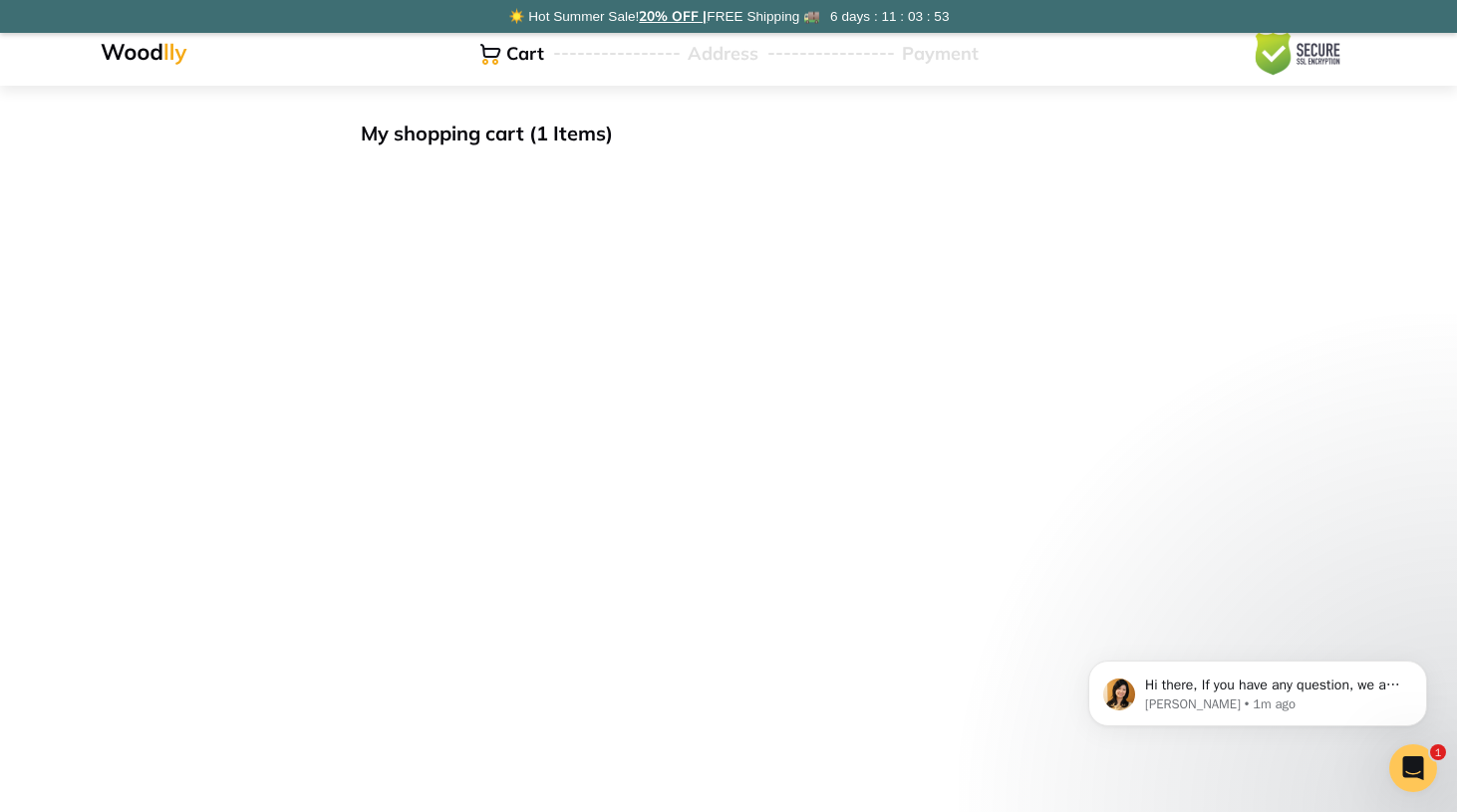 click on "Address" at bounding box center [723, 54] 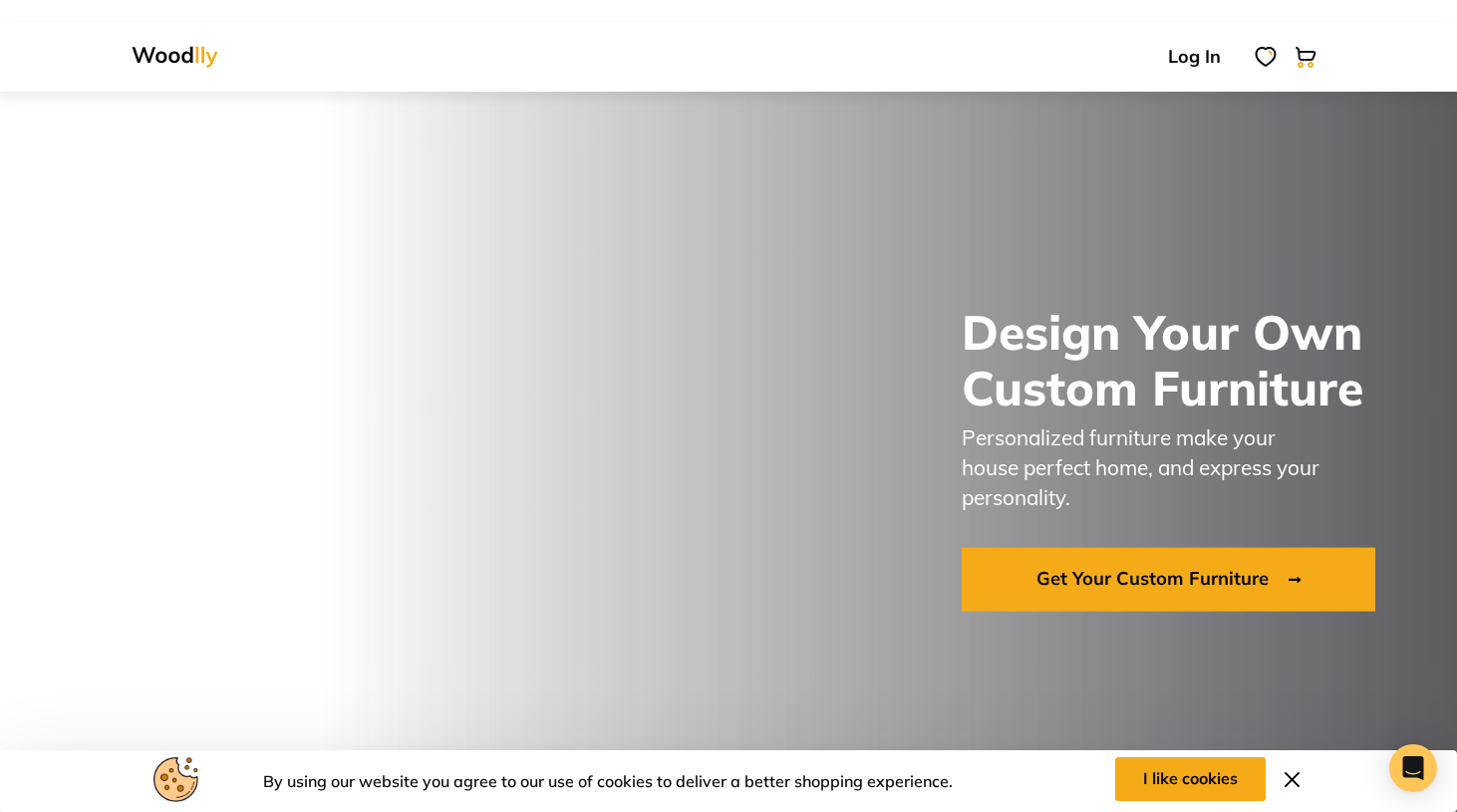 scroll, scrollTop: 0, scrollLeft: 0, axis: both 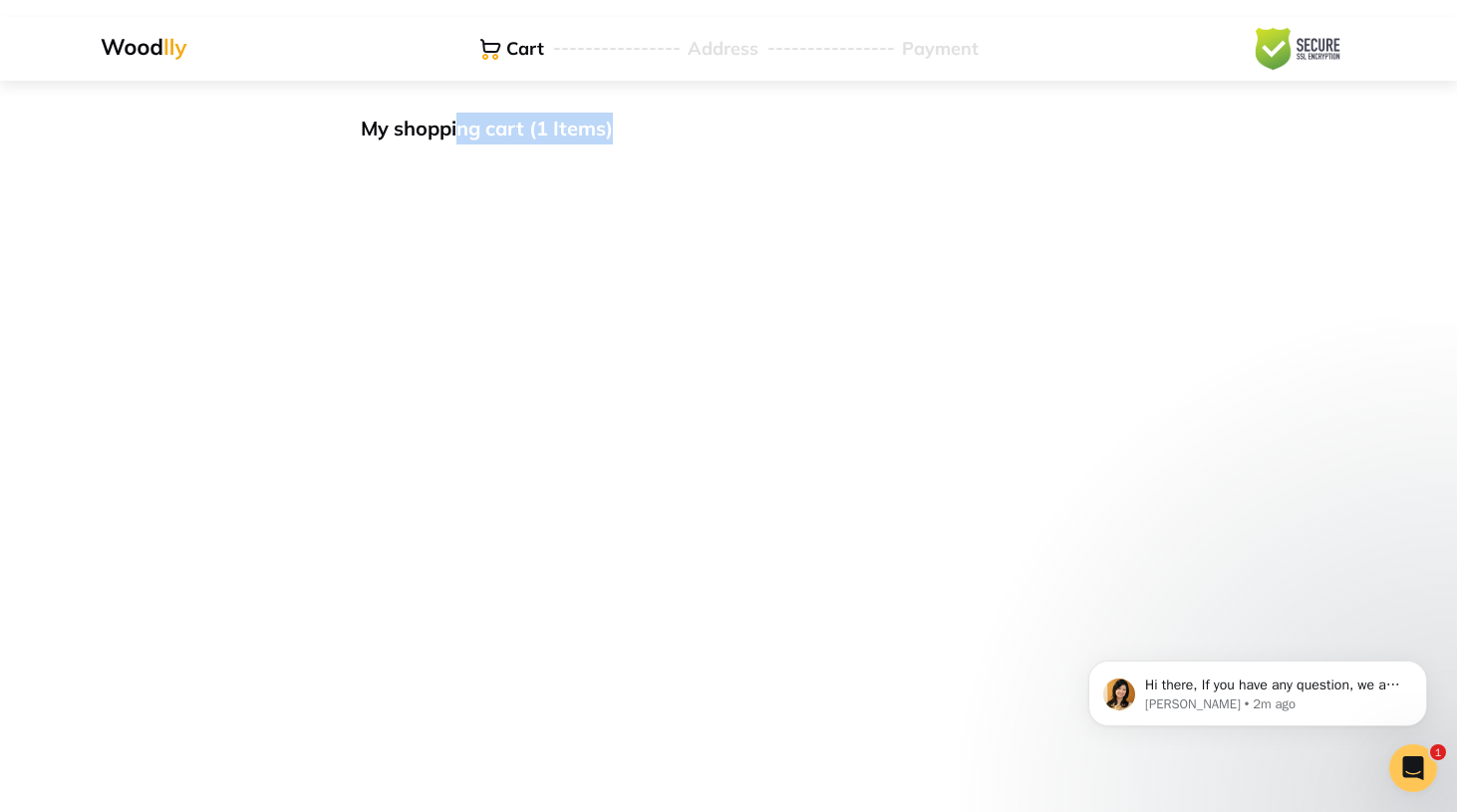 click on "My shopping cart (1 Items)" at bounding box center [728, 144] 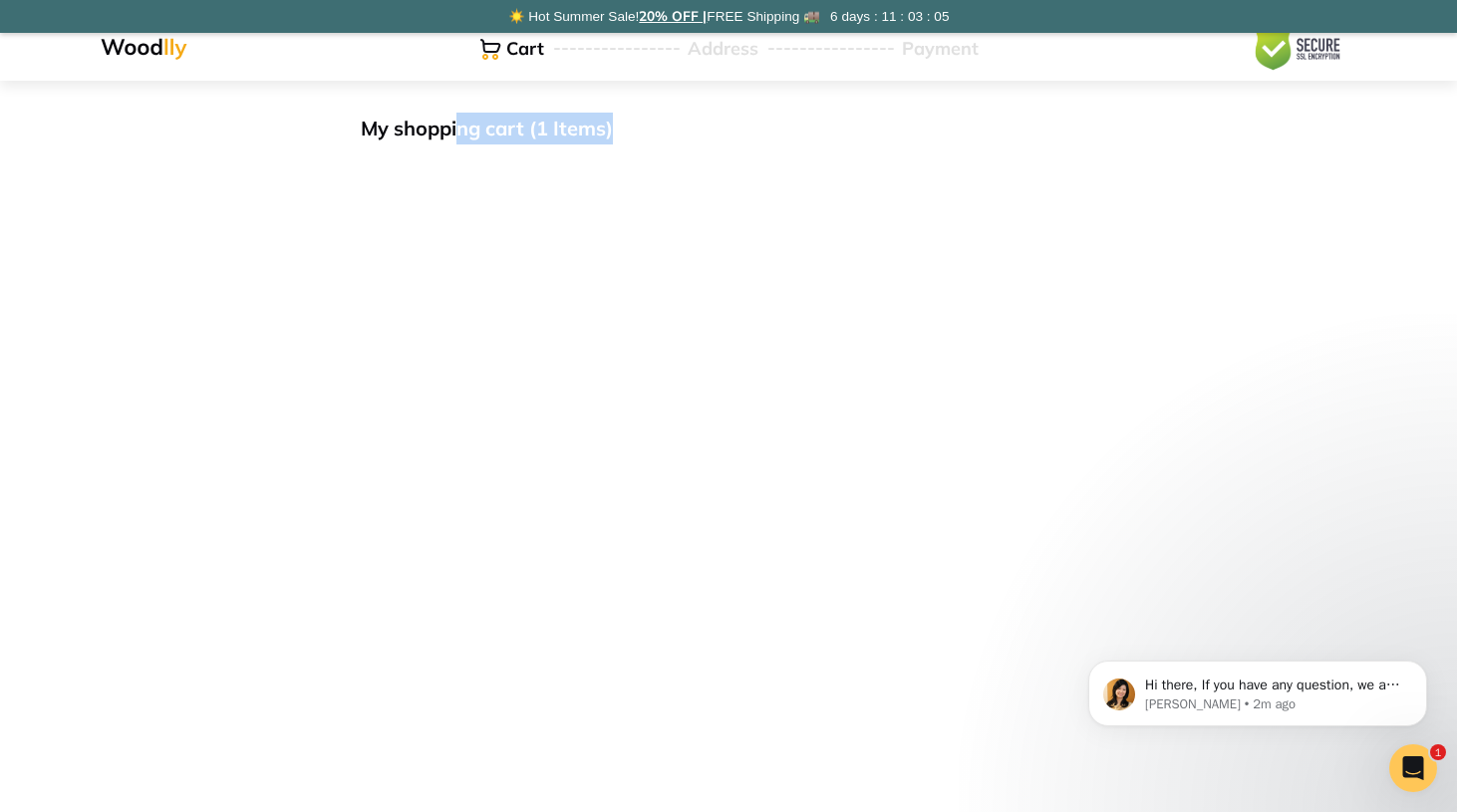 click on "My shopping cart (1 Items)" at bounding box center (728, 129) 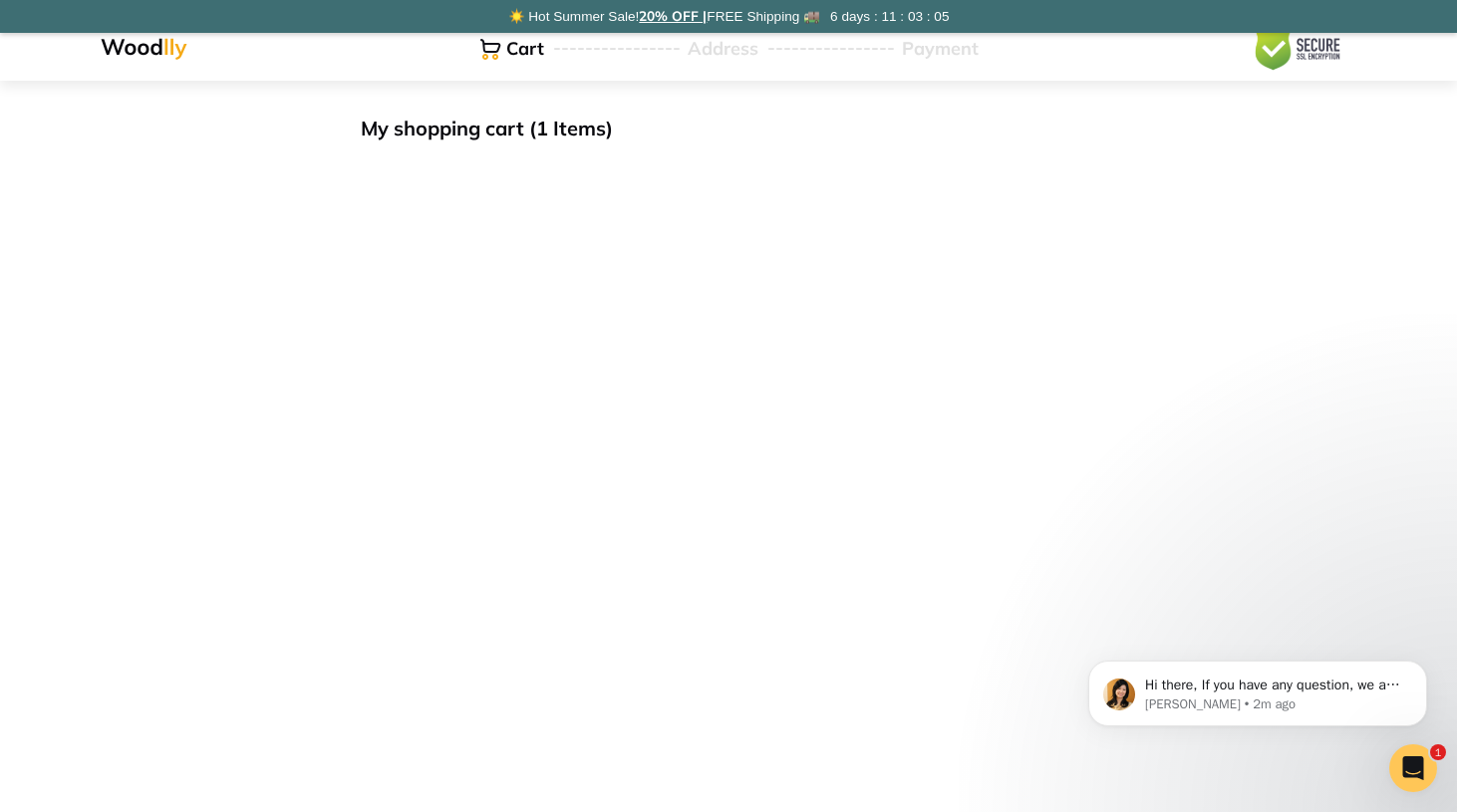 click on "My shopping cart (1 Items)" at bounding box center (728, 129) 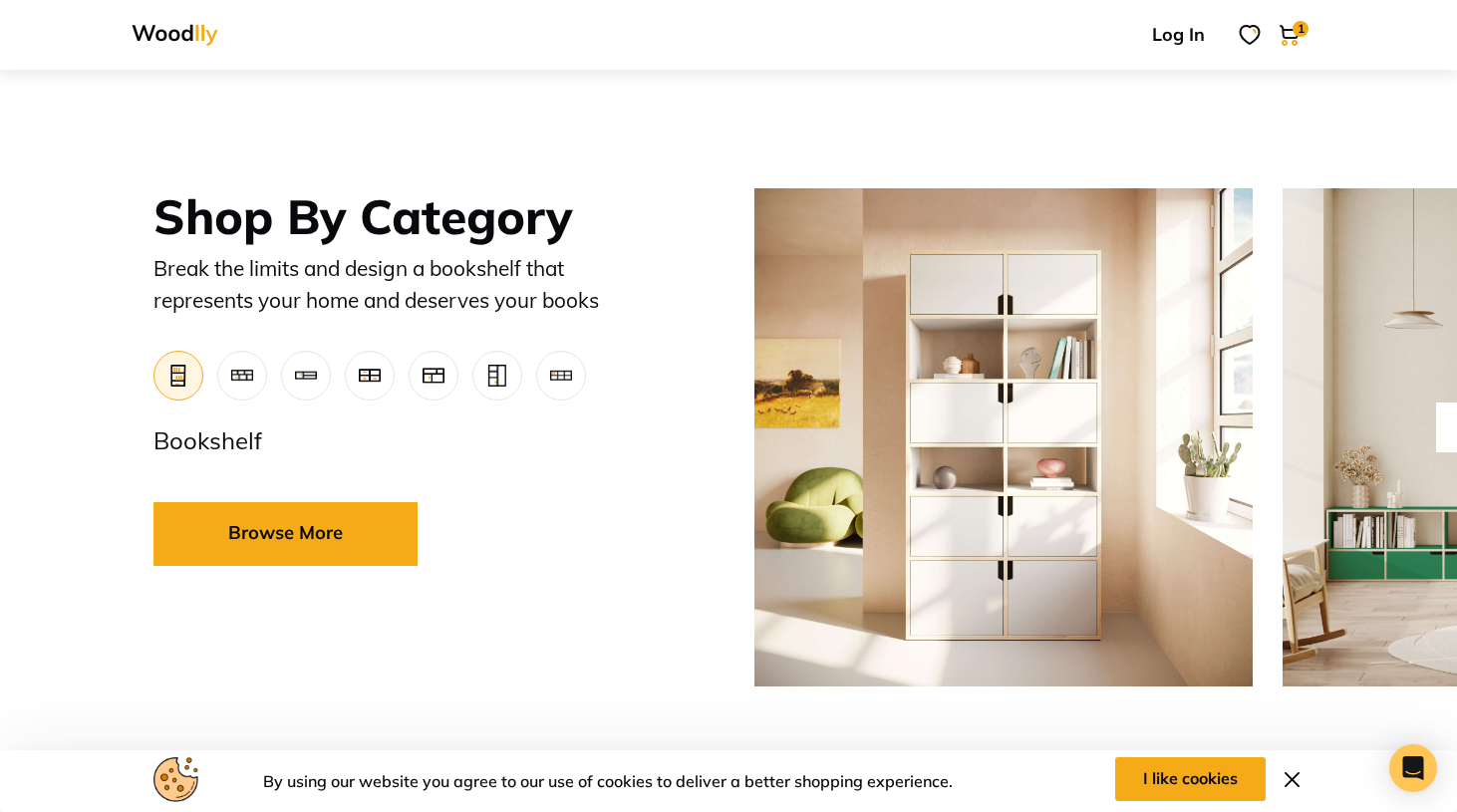 scroll, scrollTop: 807, scrollLeft: 0, axis: vertical 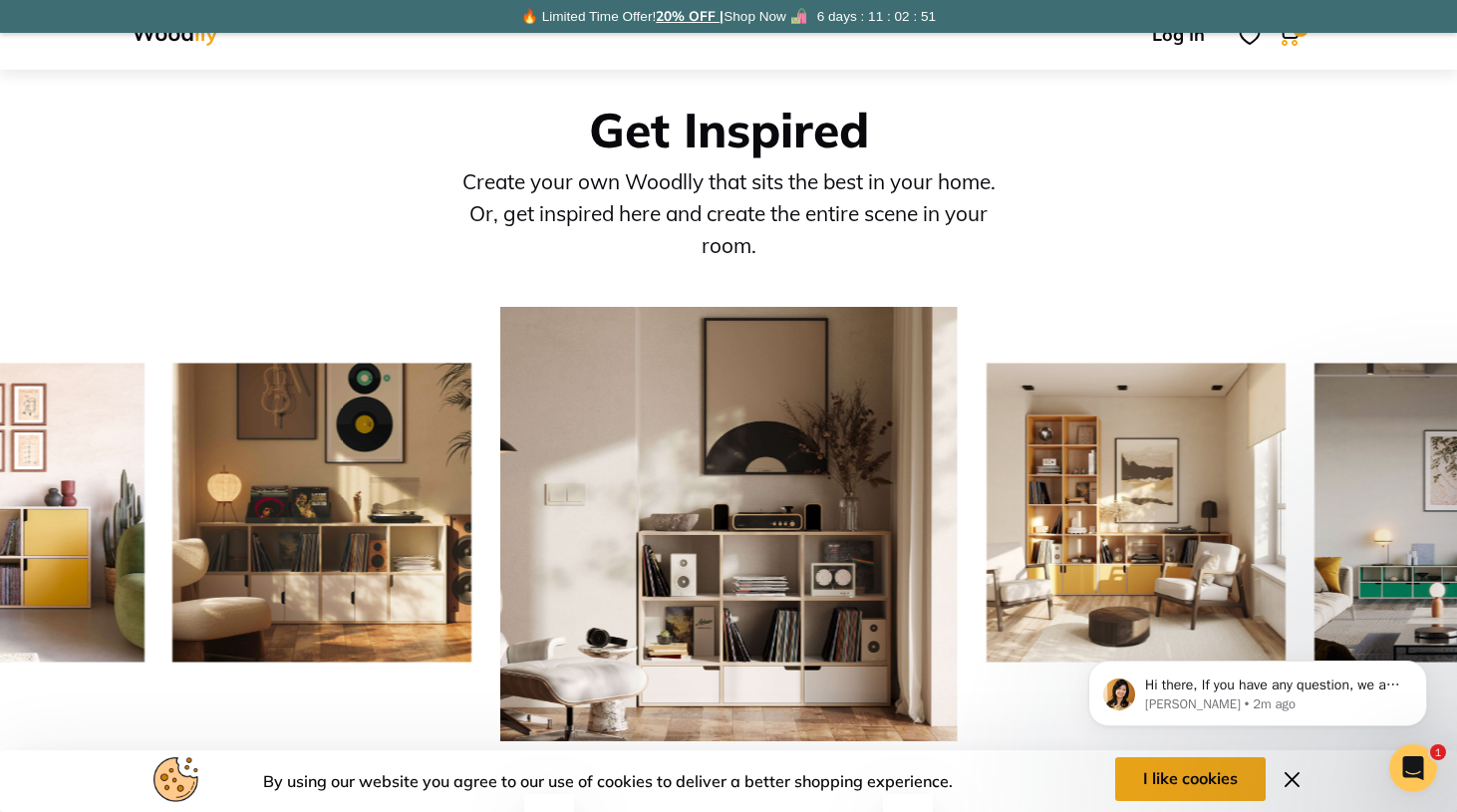 click 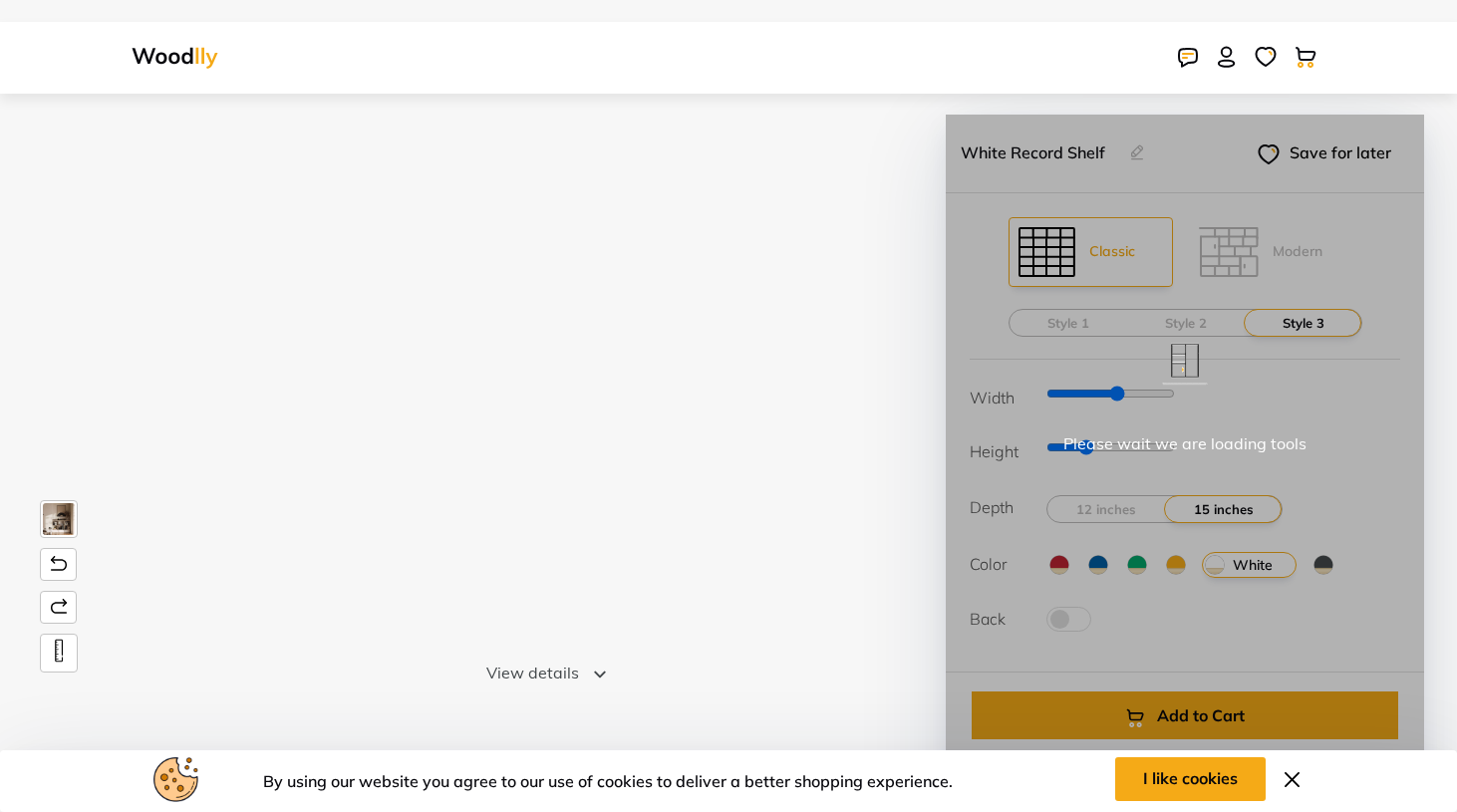 scroll, scrollTop: 0, scrollLeft: 0, axis: both 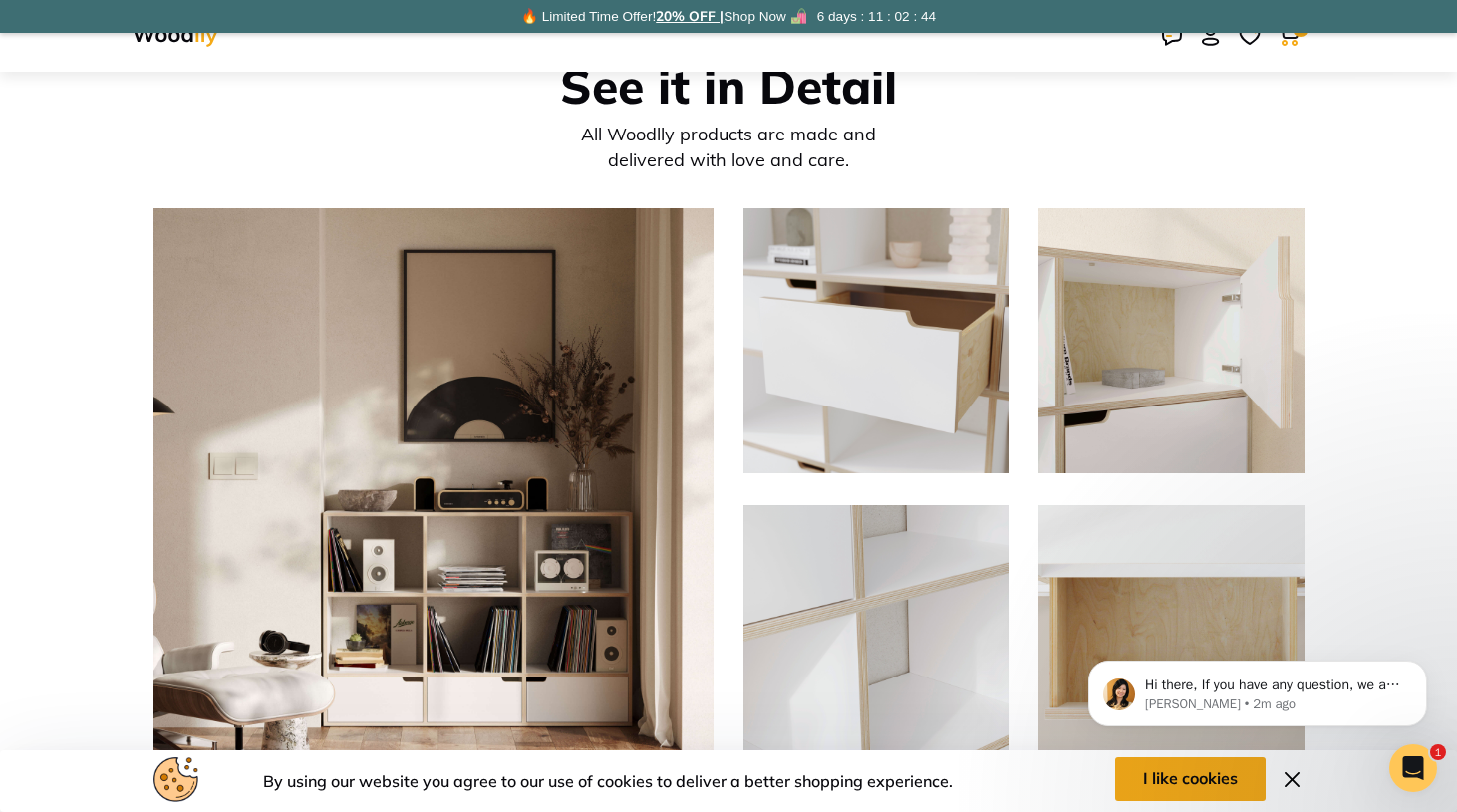 click at bounding box center (876, 341) 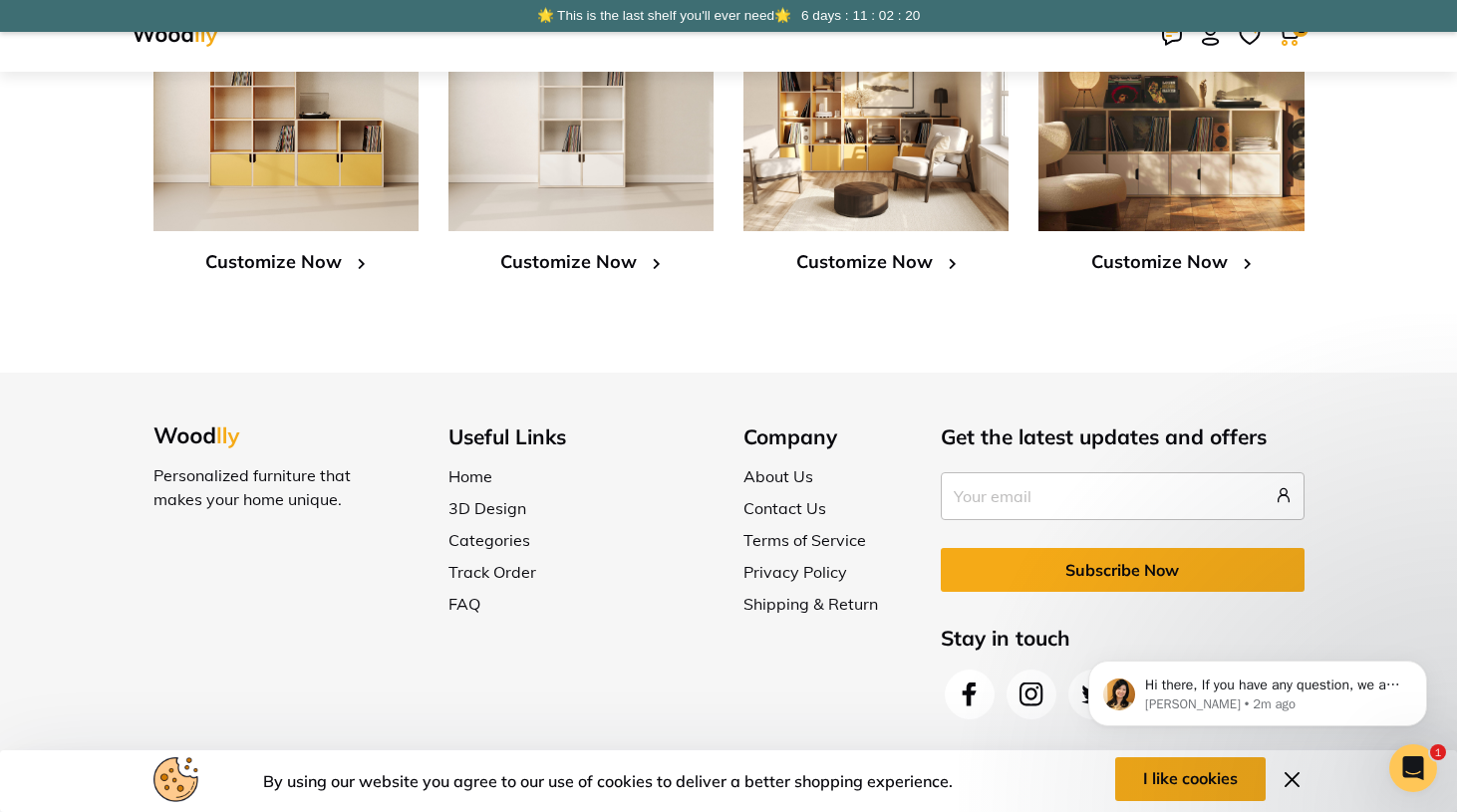 scroll, scrollTop: 6046, scrollLeft: 0, axis: vertical 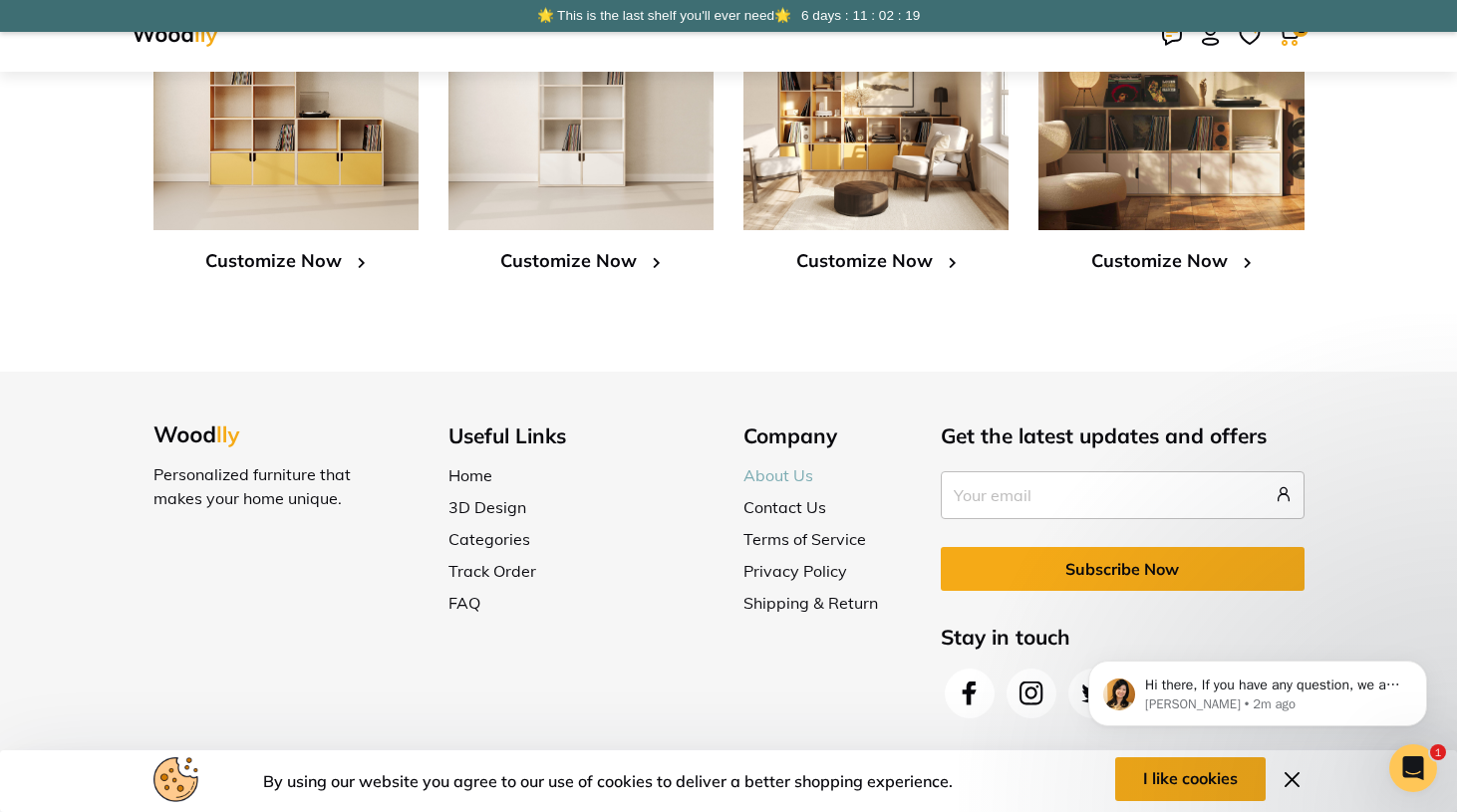 click on "About Us" at bounding box center [778, 475] 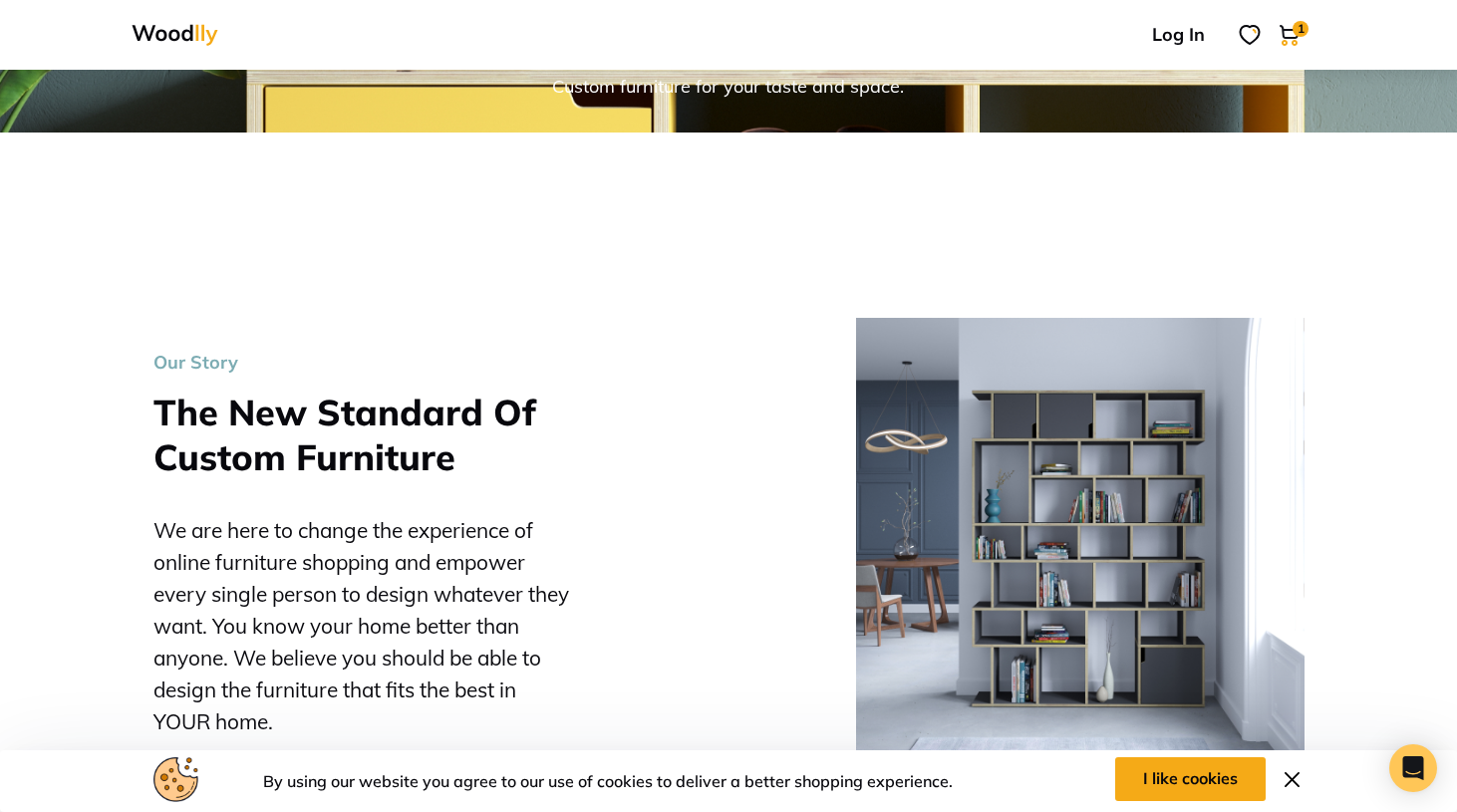 scroll, scrollTop: 163, scrollLeft: 0, axis: vertical 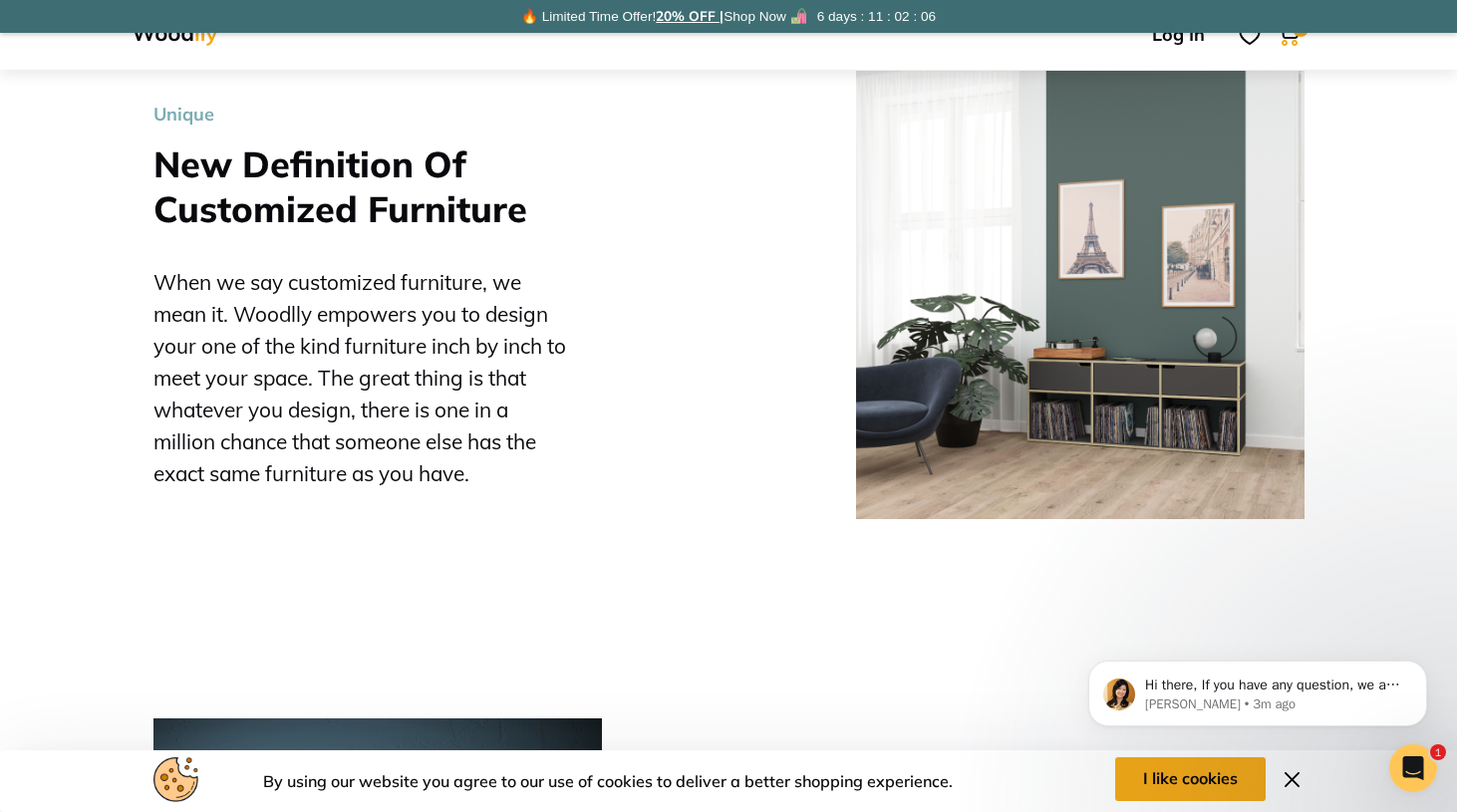 click at bounding box center (1080, 295) 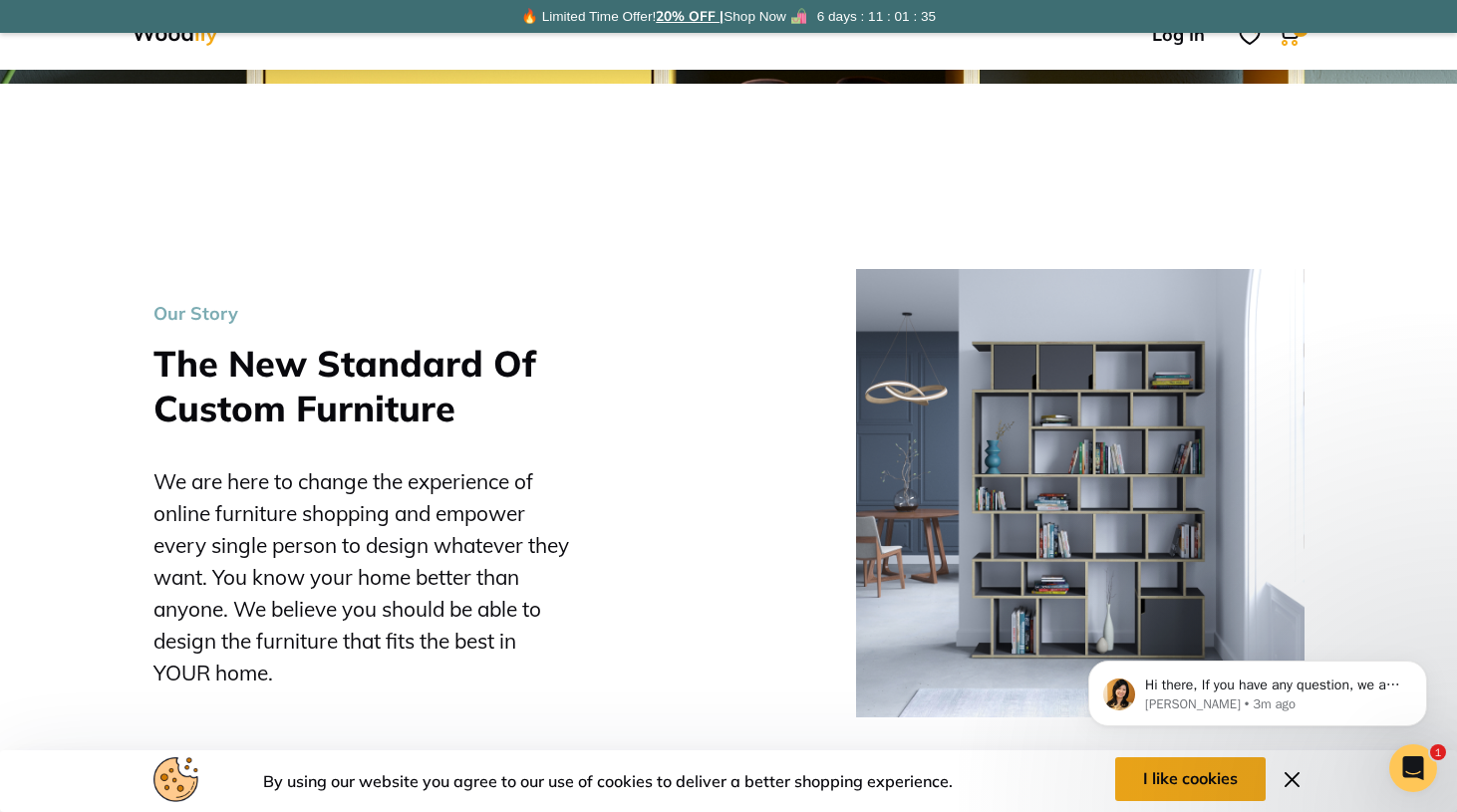 scroll, scrollTop: 0, scrollLeft: 0, axis: both 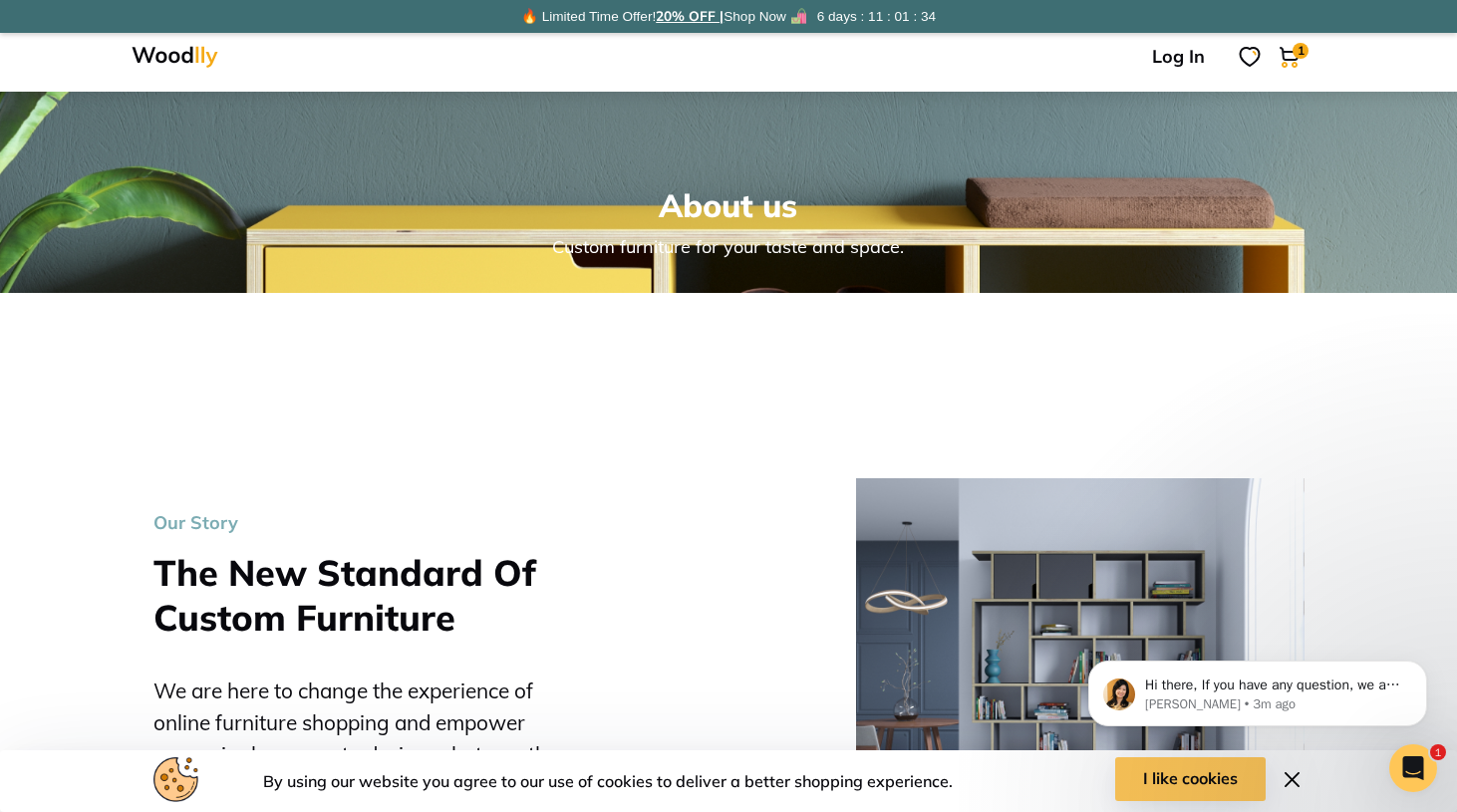 click on "I like cookies" at bounding box center [1190, 779] 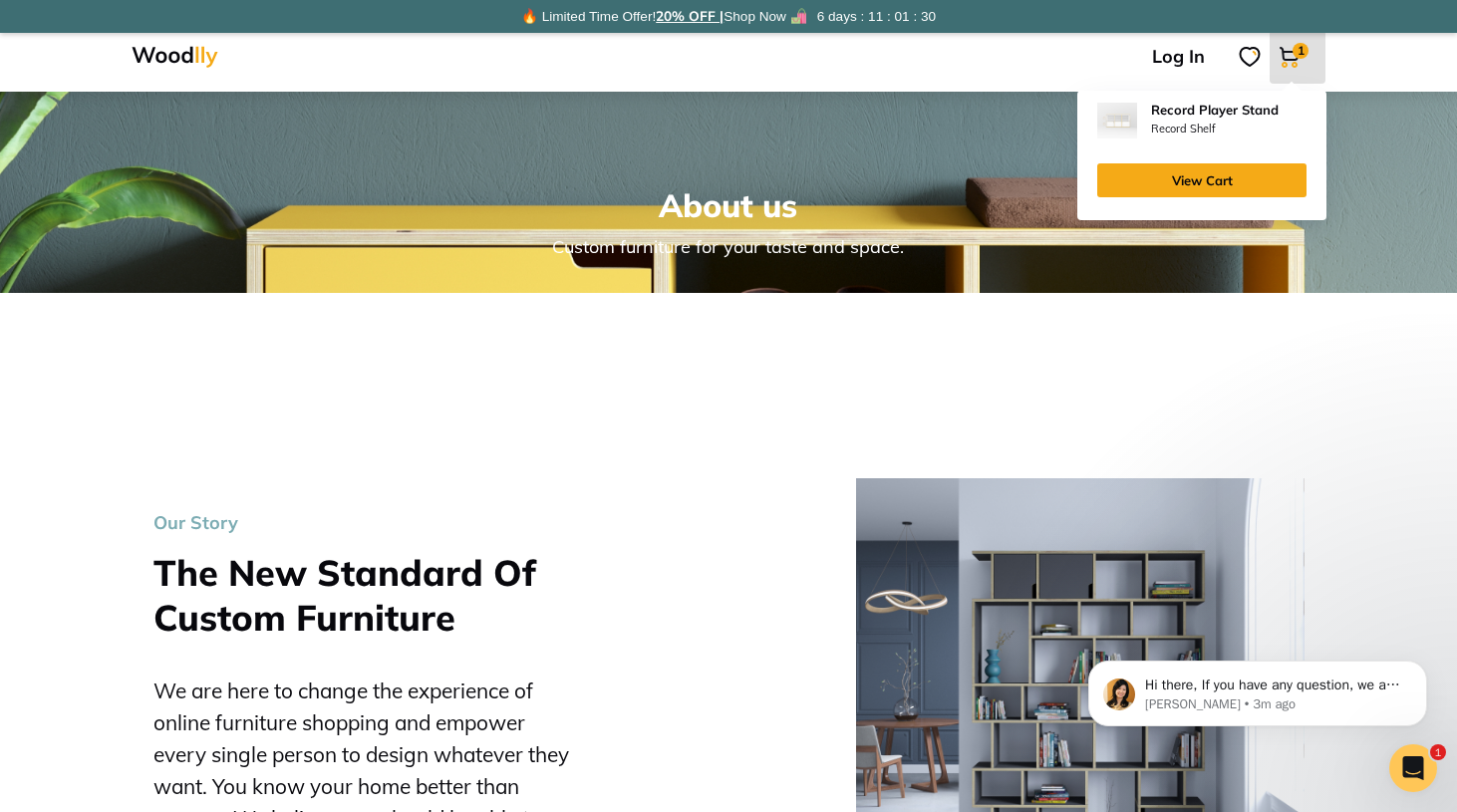 click at bounding box center [1290, 57] 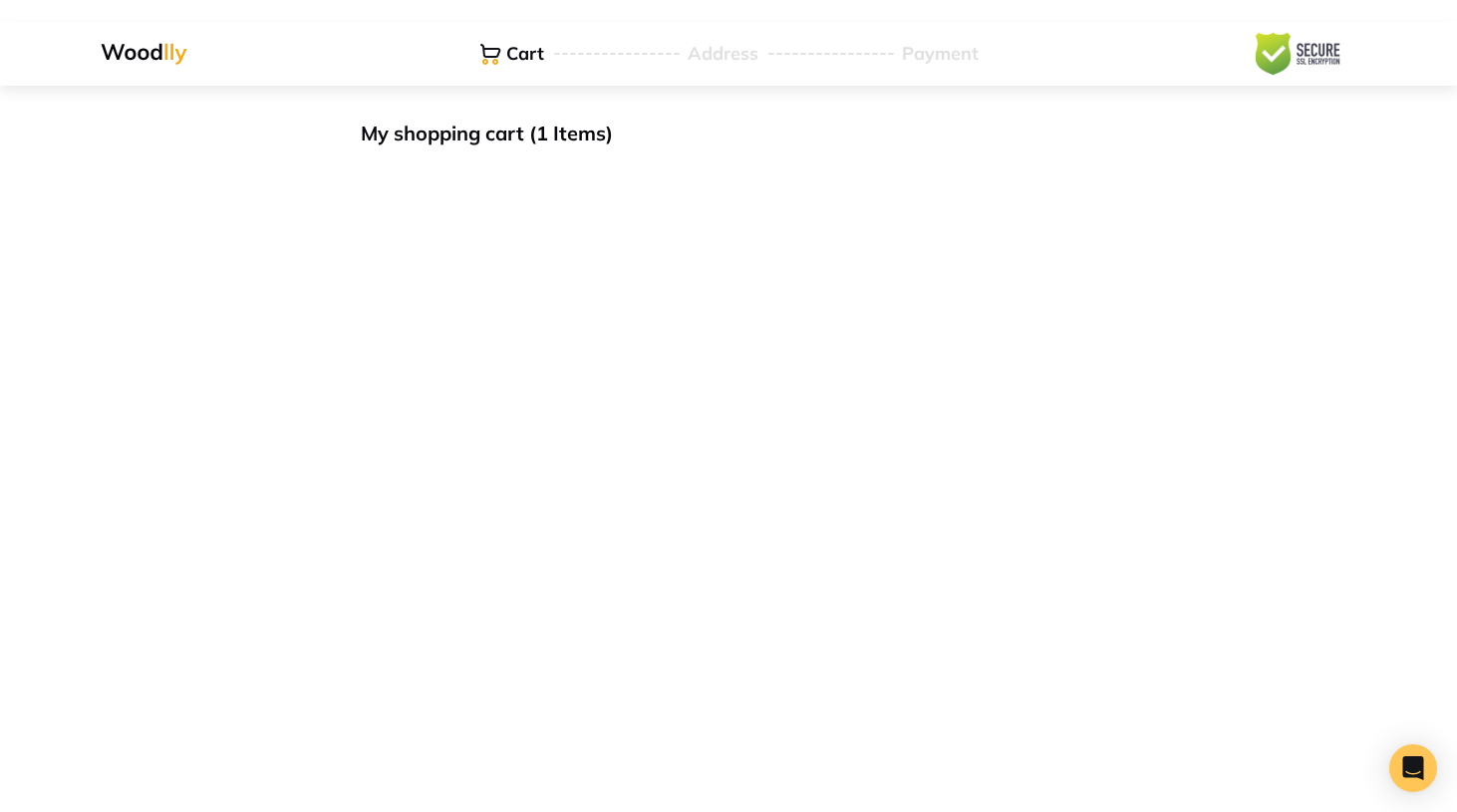 scroll, scrollTop: 0, scrollLeft: 0, axis: both 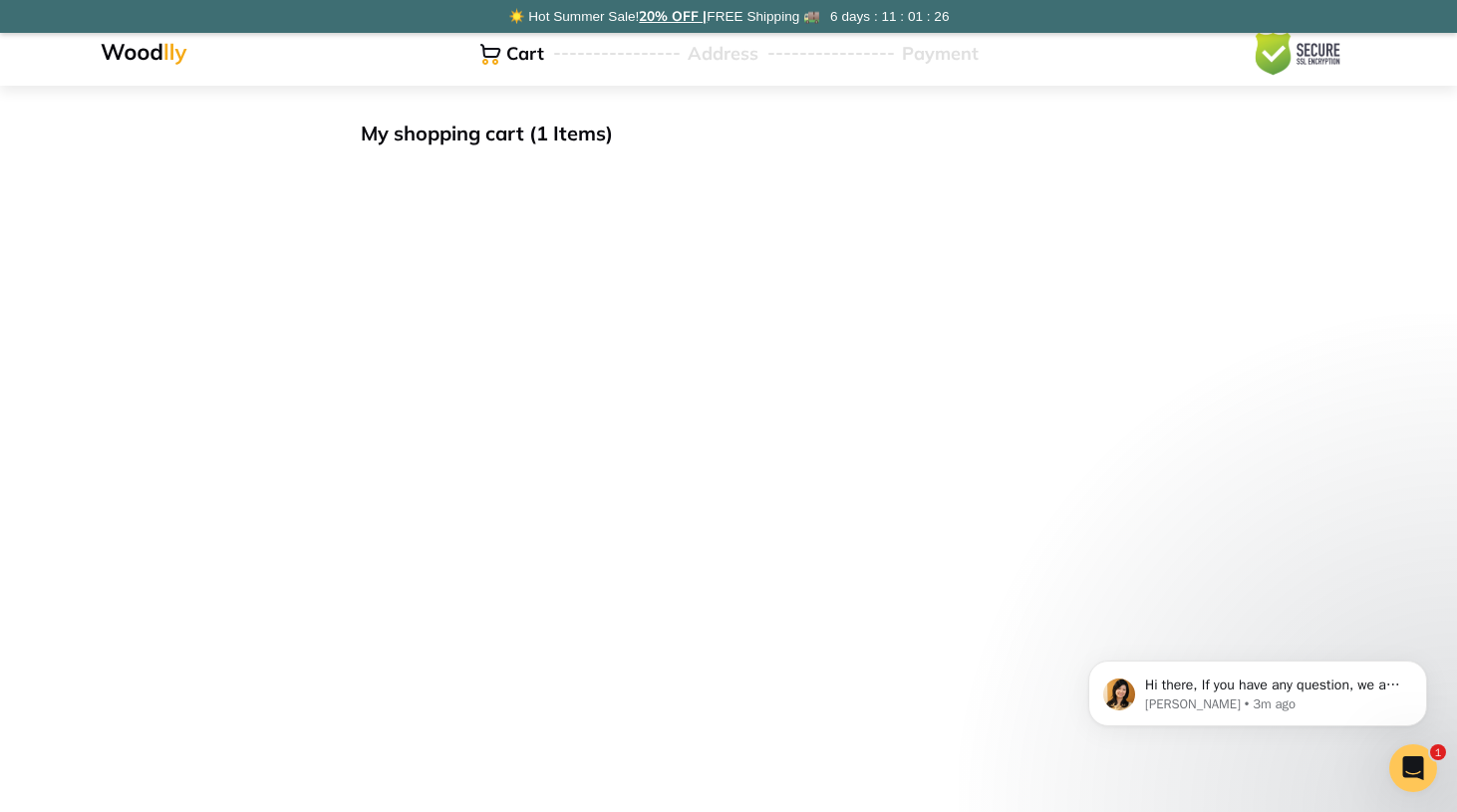 click on "Cart
Address
Payment" at bounding box center (728, 54) 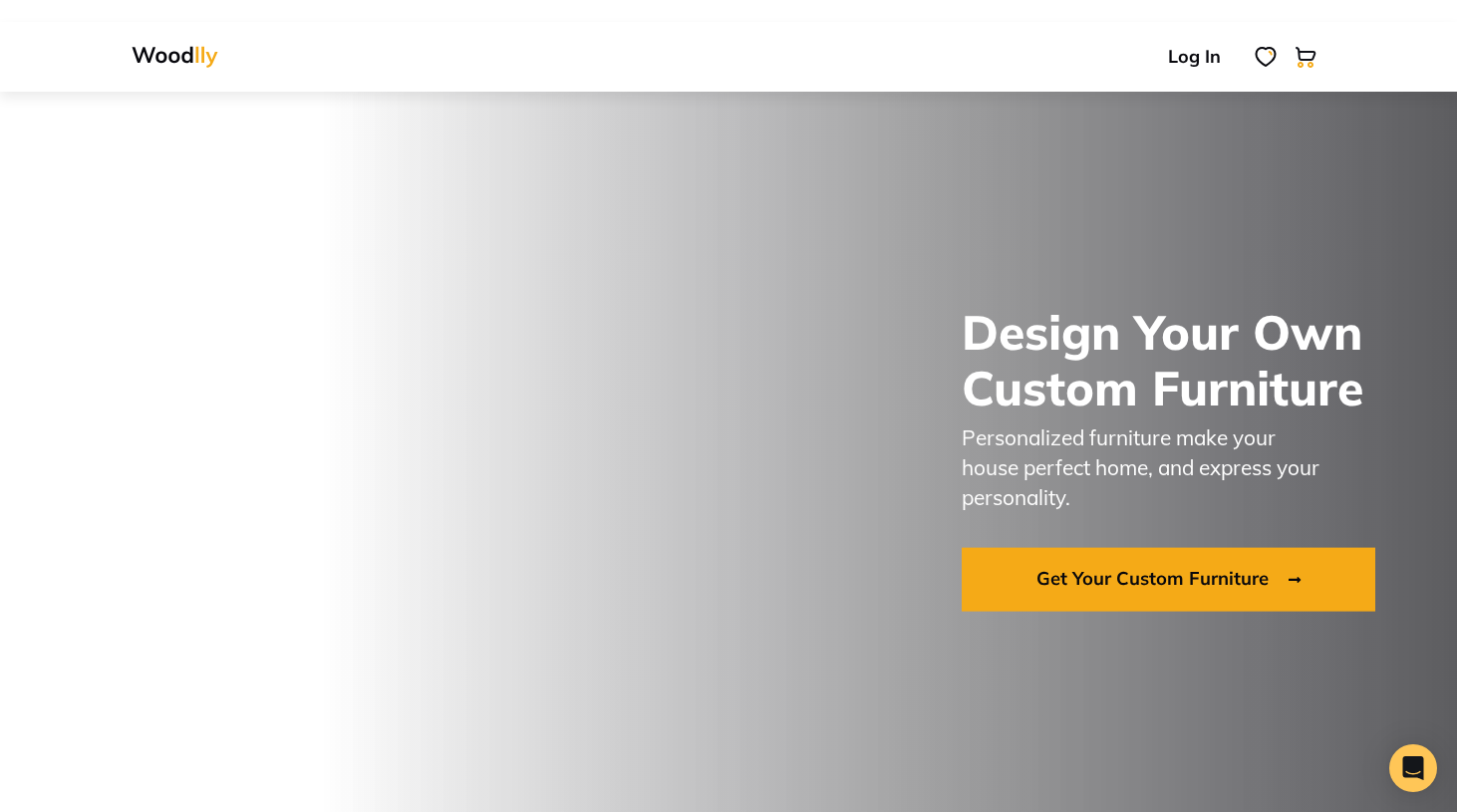 scroll, scrollTop: 0, scrollLeft: 0, axis: both 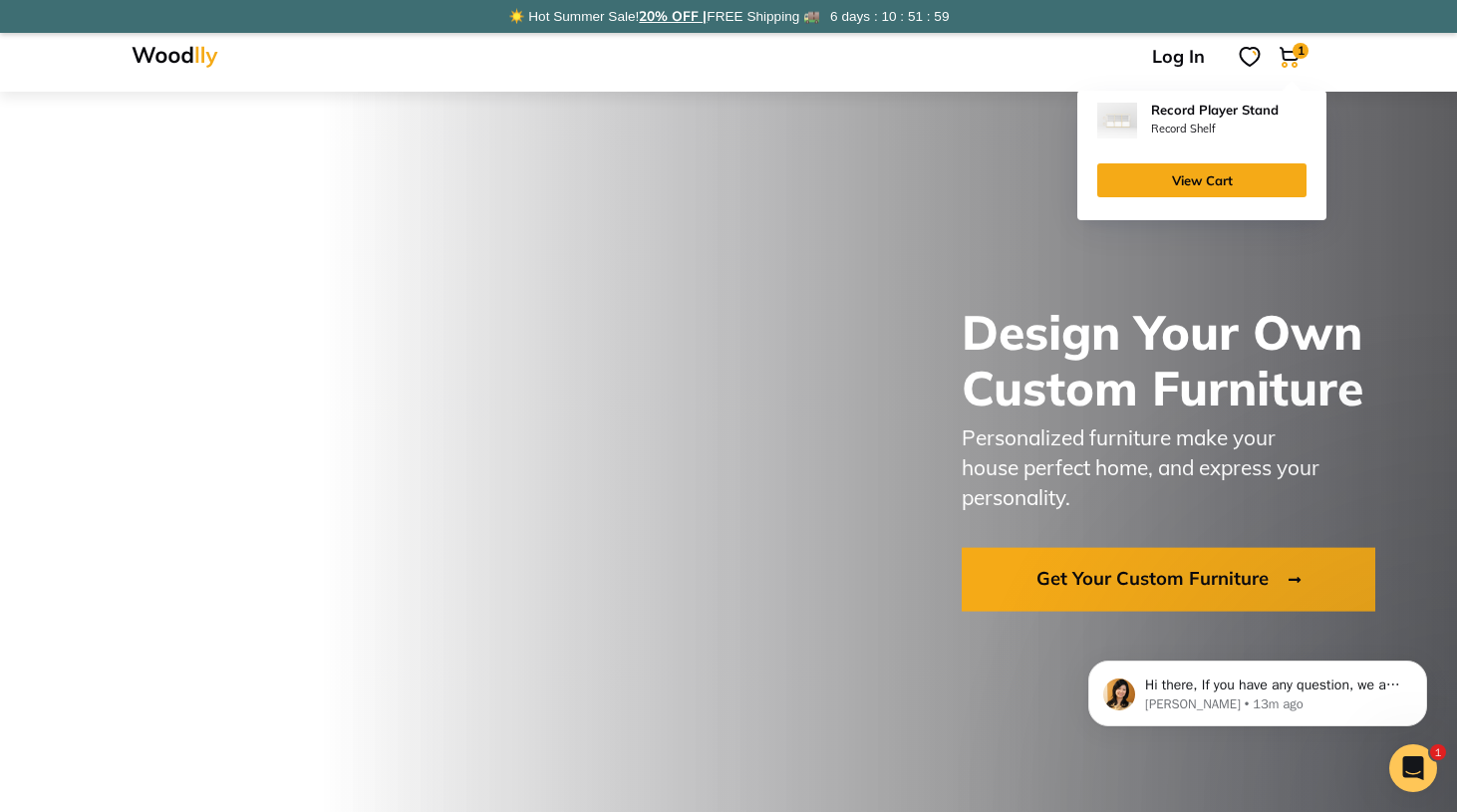 click on "Design Your Own Custom Furniture" at bounding box center (1180, 360) 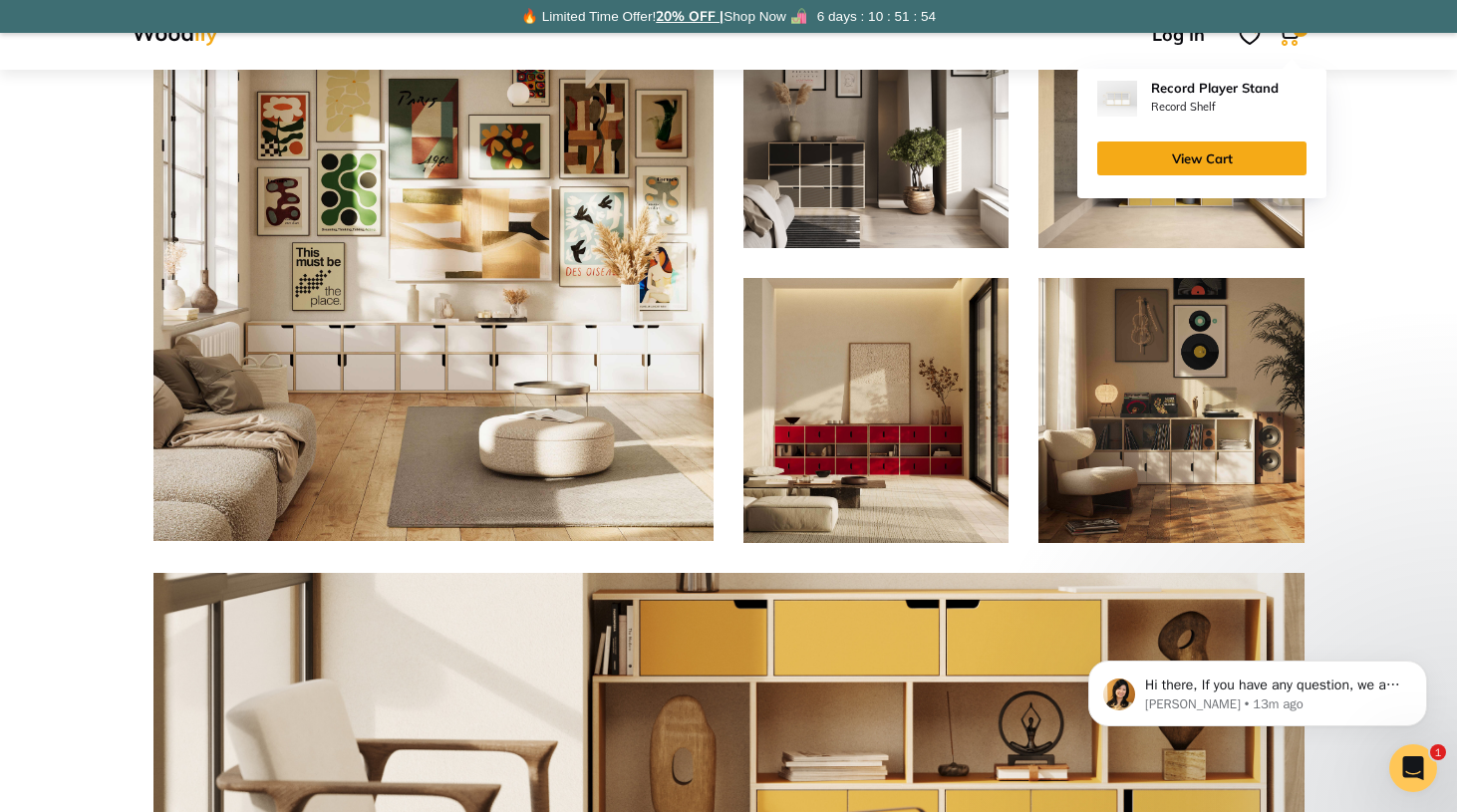 scroll, scrollTop: 5514, scrollLeft: 0, axis: vertical 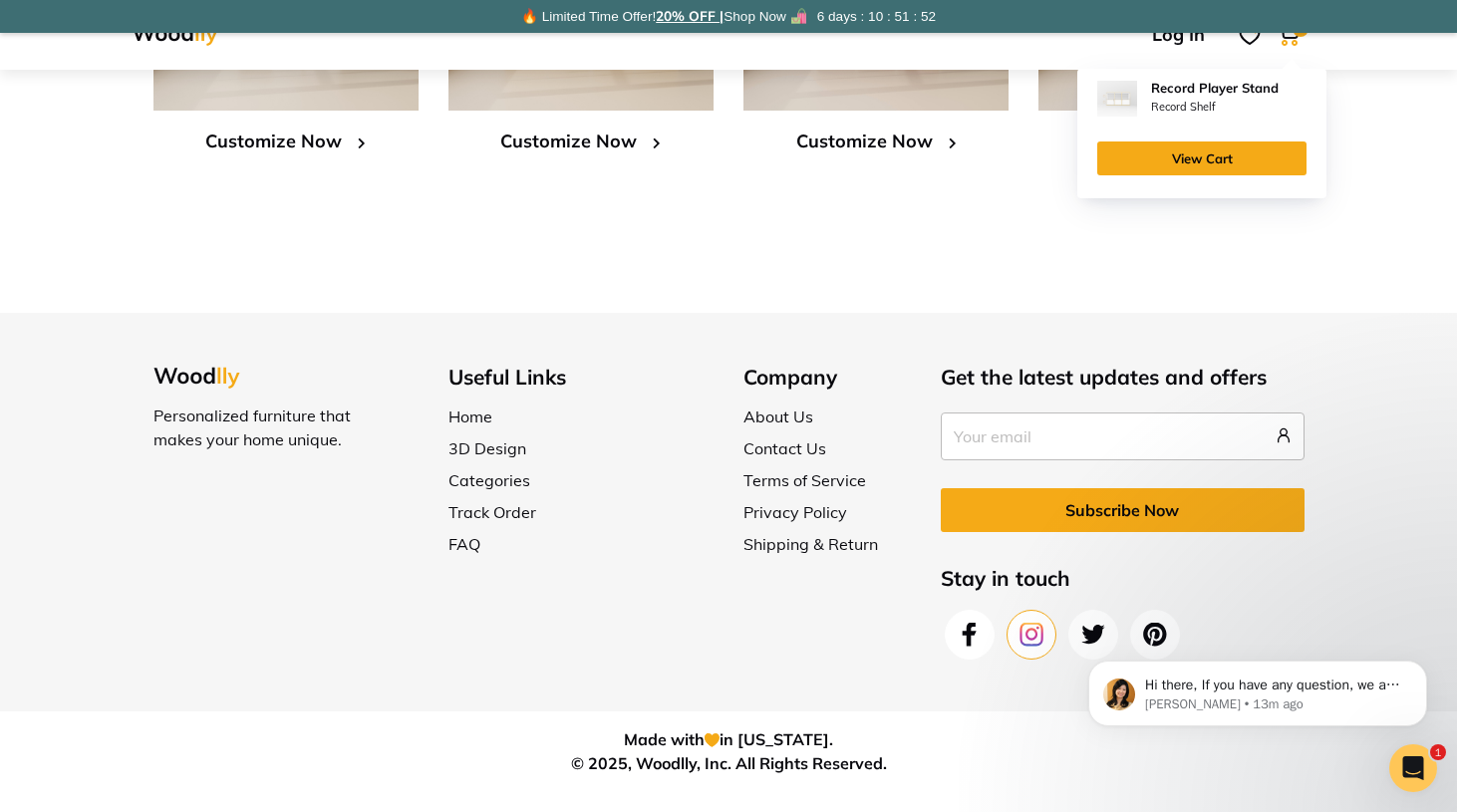 click at bounding box center (1030, 634) 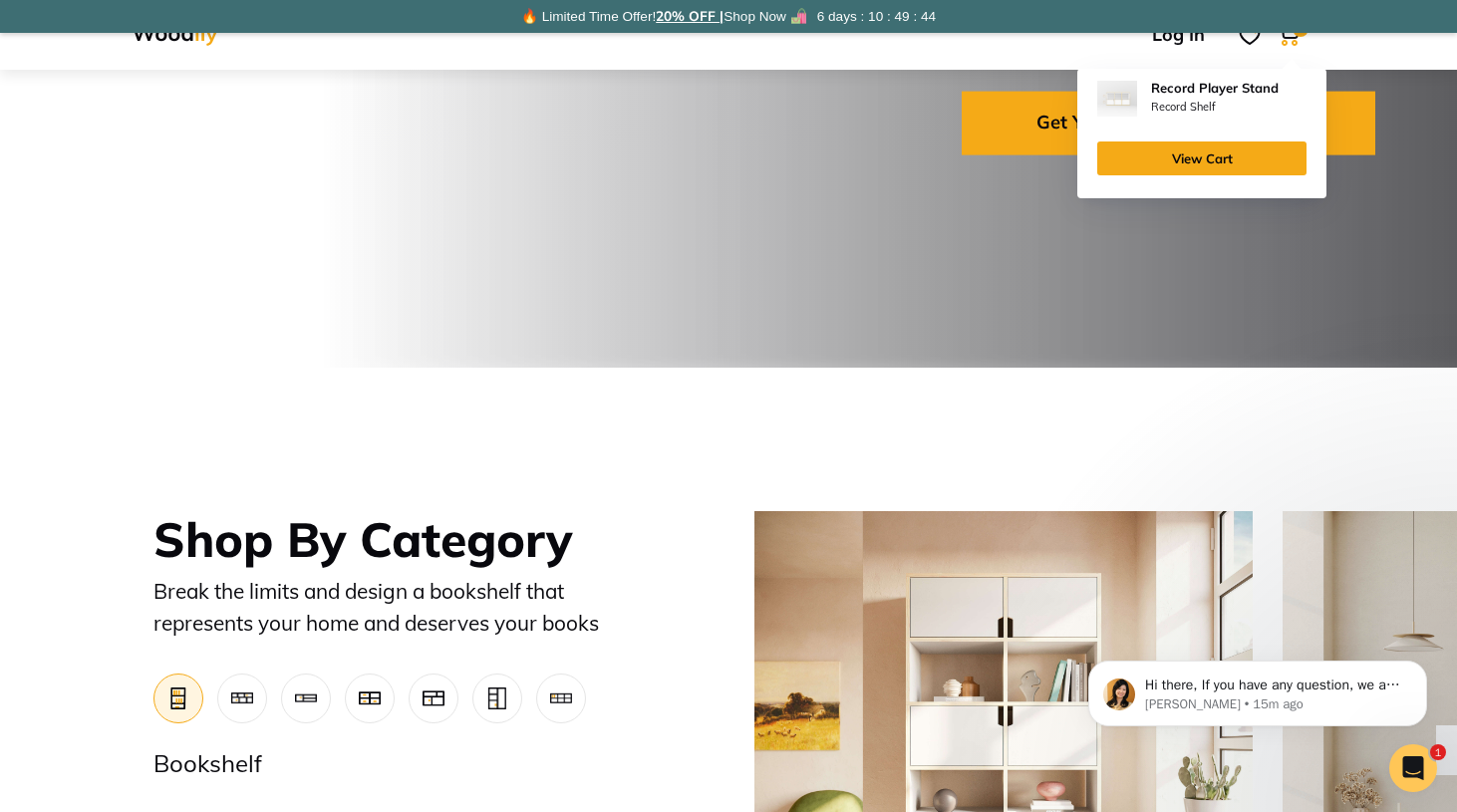 scroll, scrollTop: 0, scrollLeft: 0, axis: both 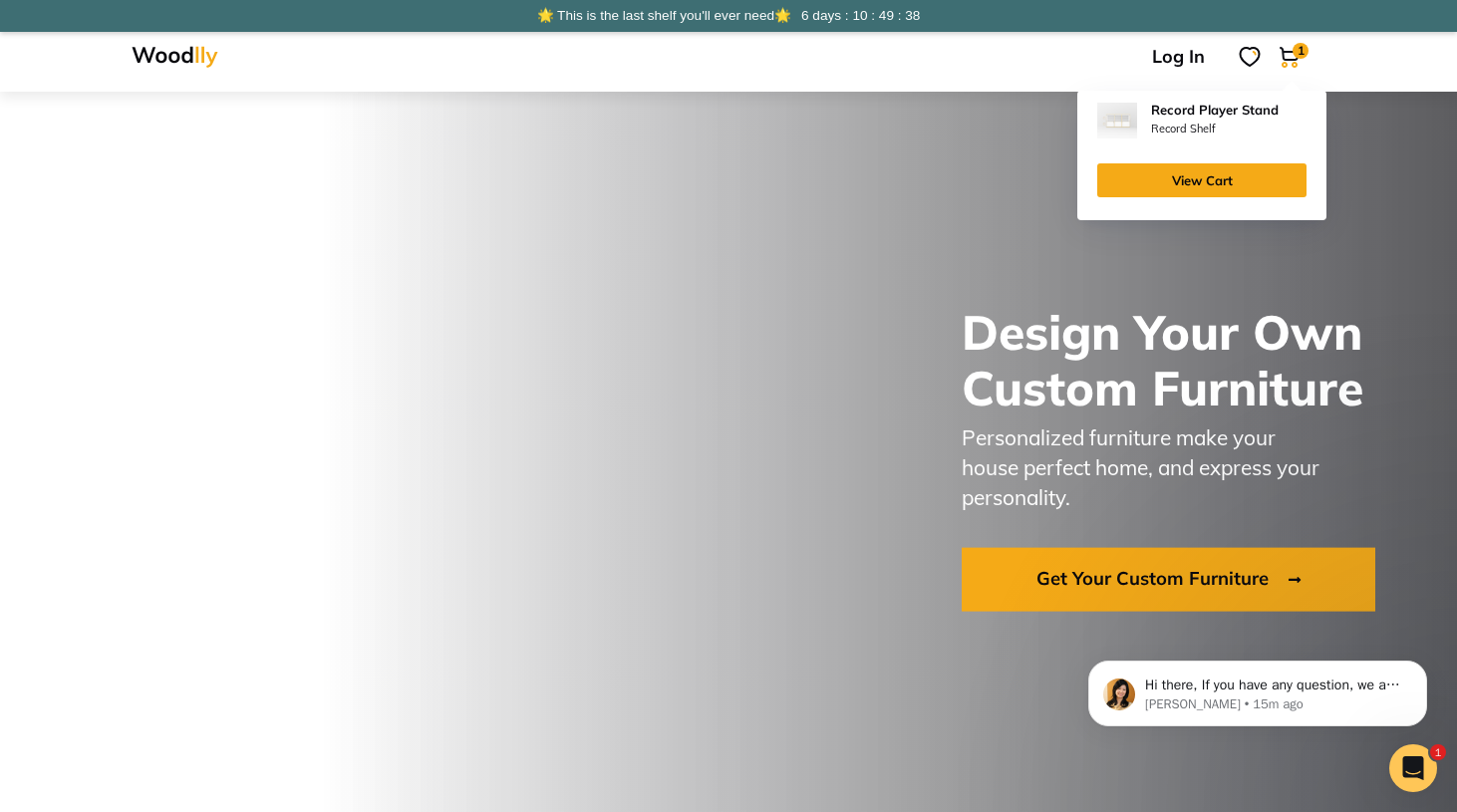click on "View Cart" at bounding box center (1202, 180) 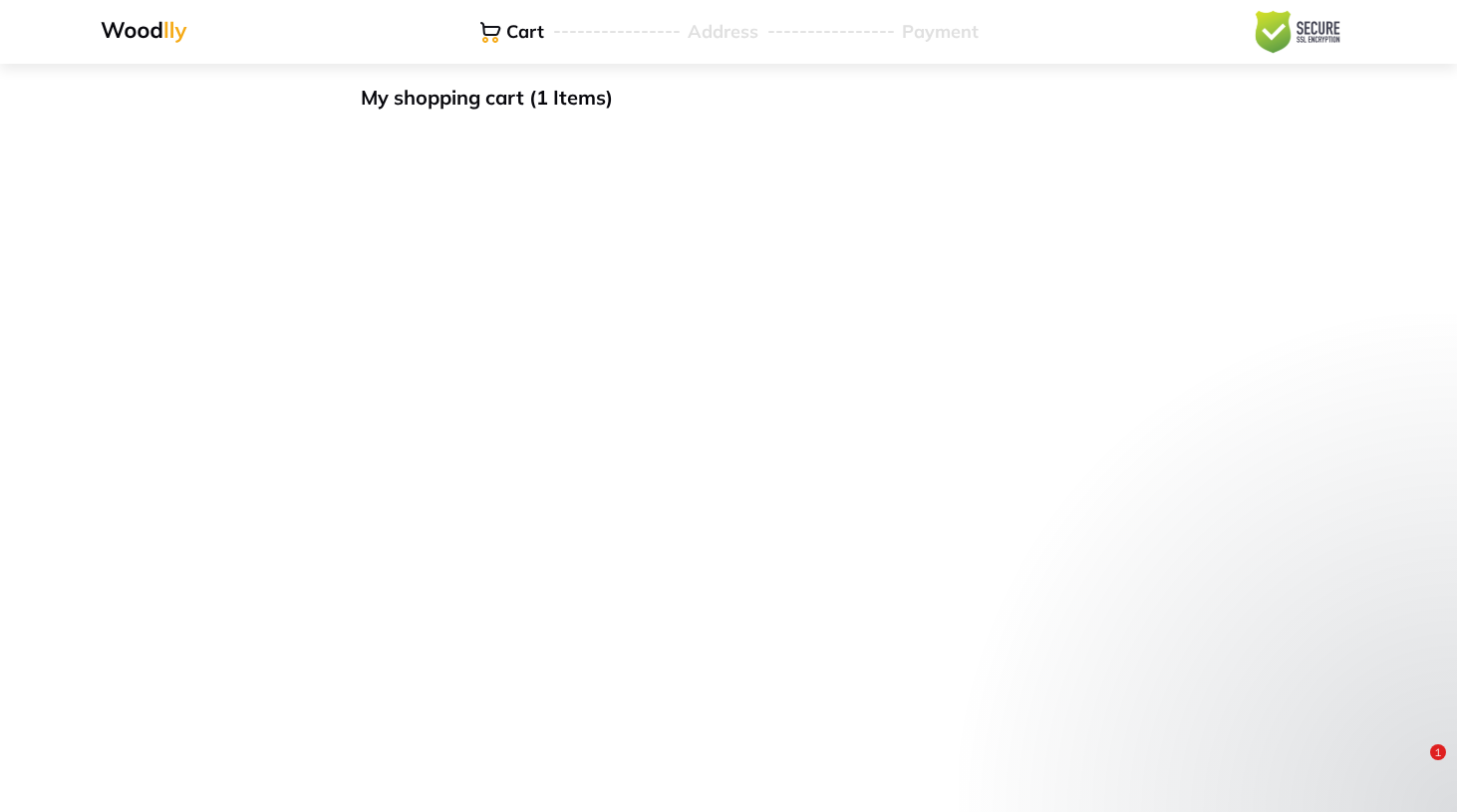 scroll, scrollTop: 41, scrollLeft: 0, axis: vertical 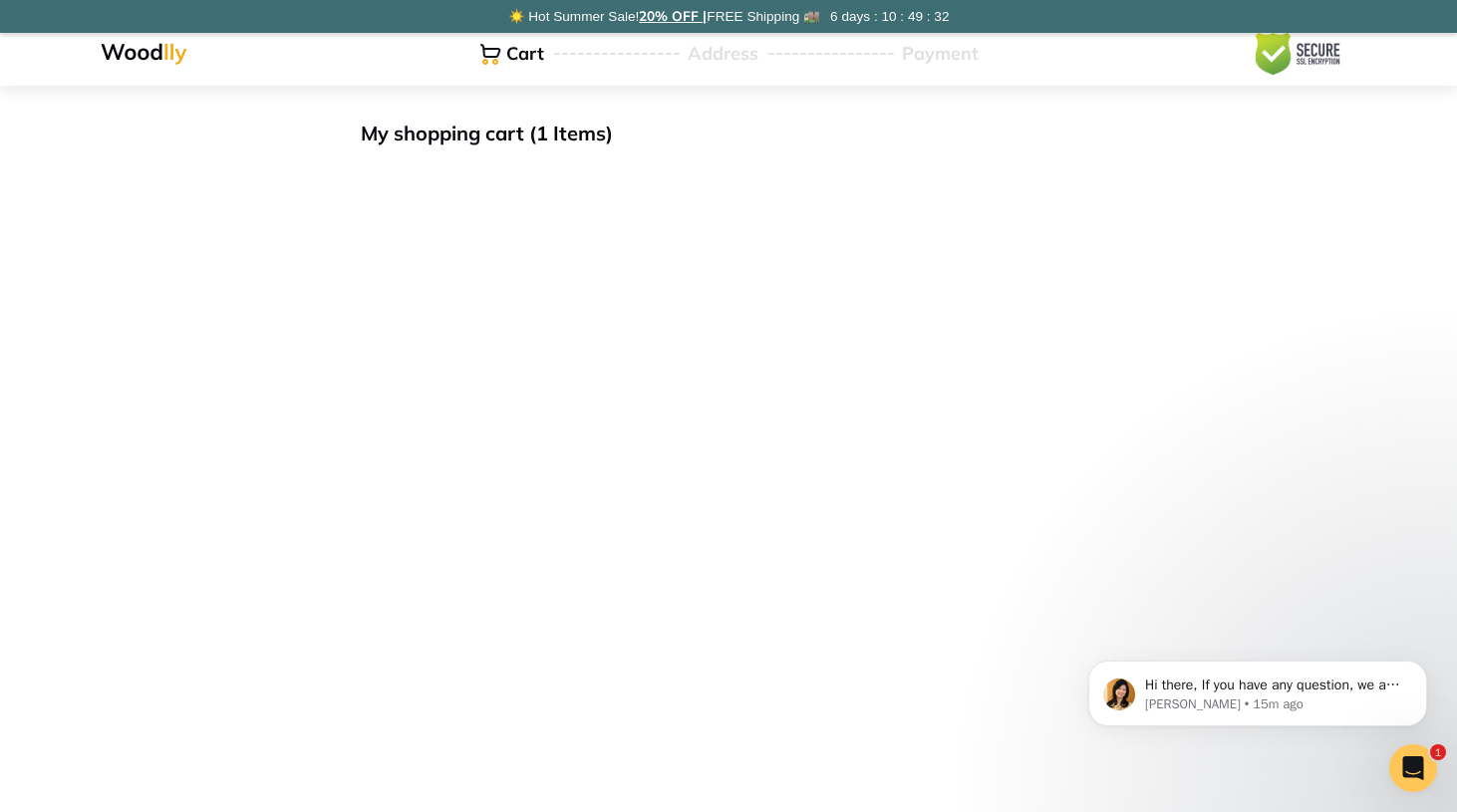 click at bounding box center (144, 54) 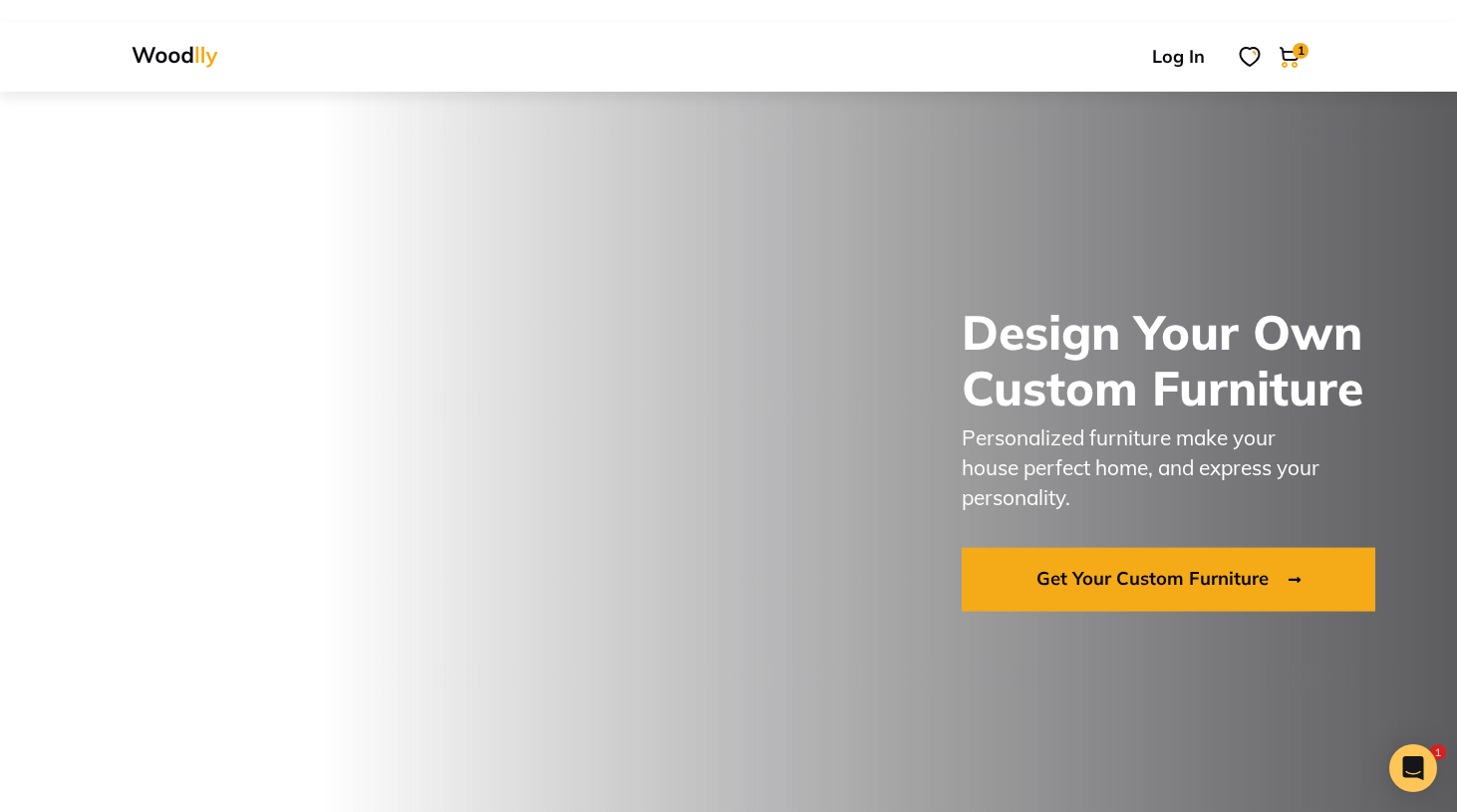 scroll, scrollTop: 319, scrollLeft: 0, axis: vertical 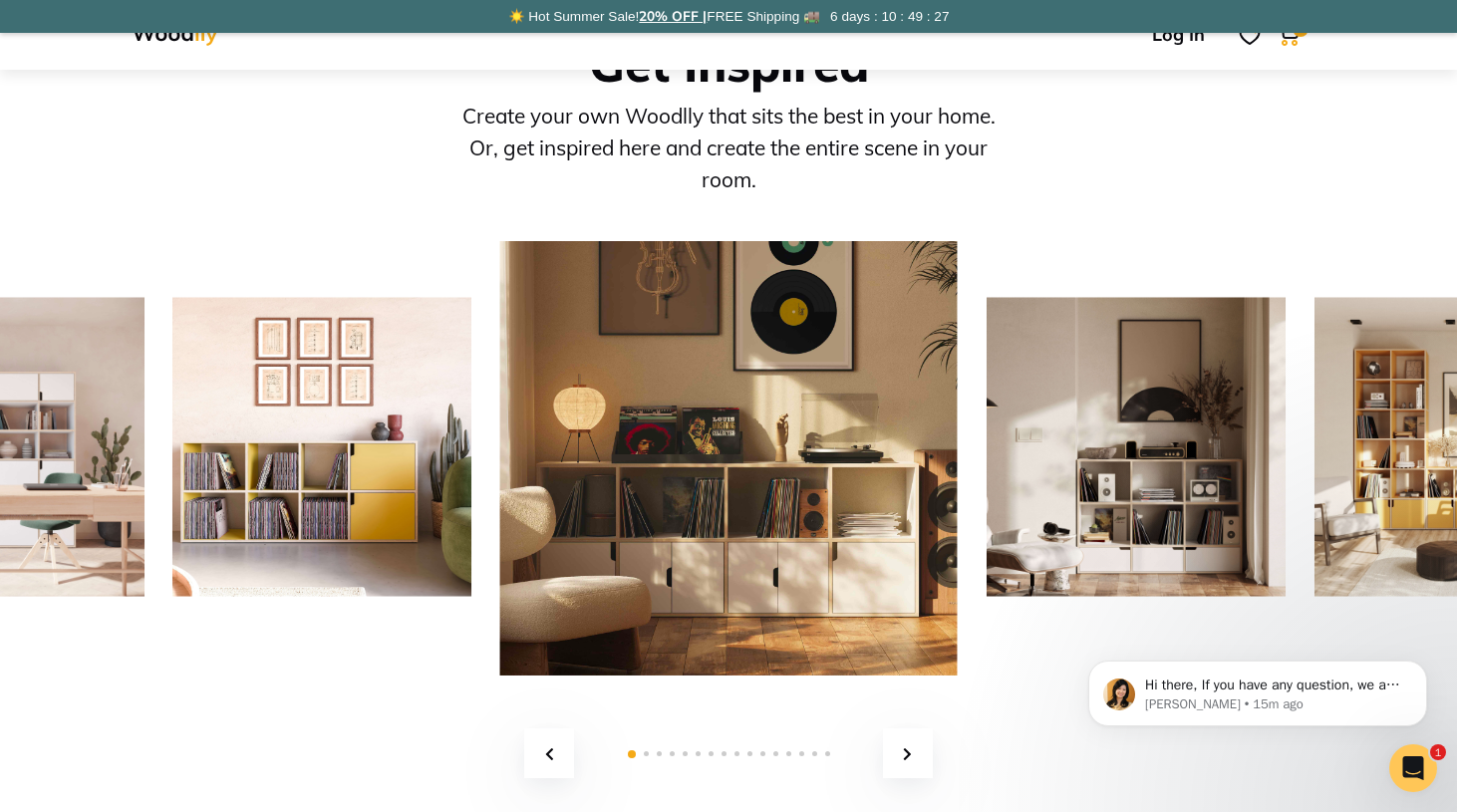 click at bounding box center (1136, 446) 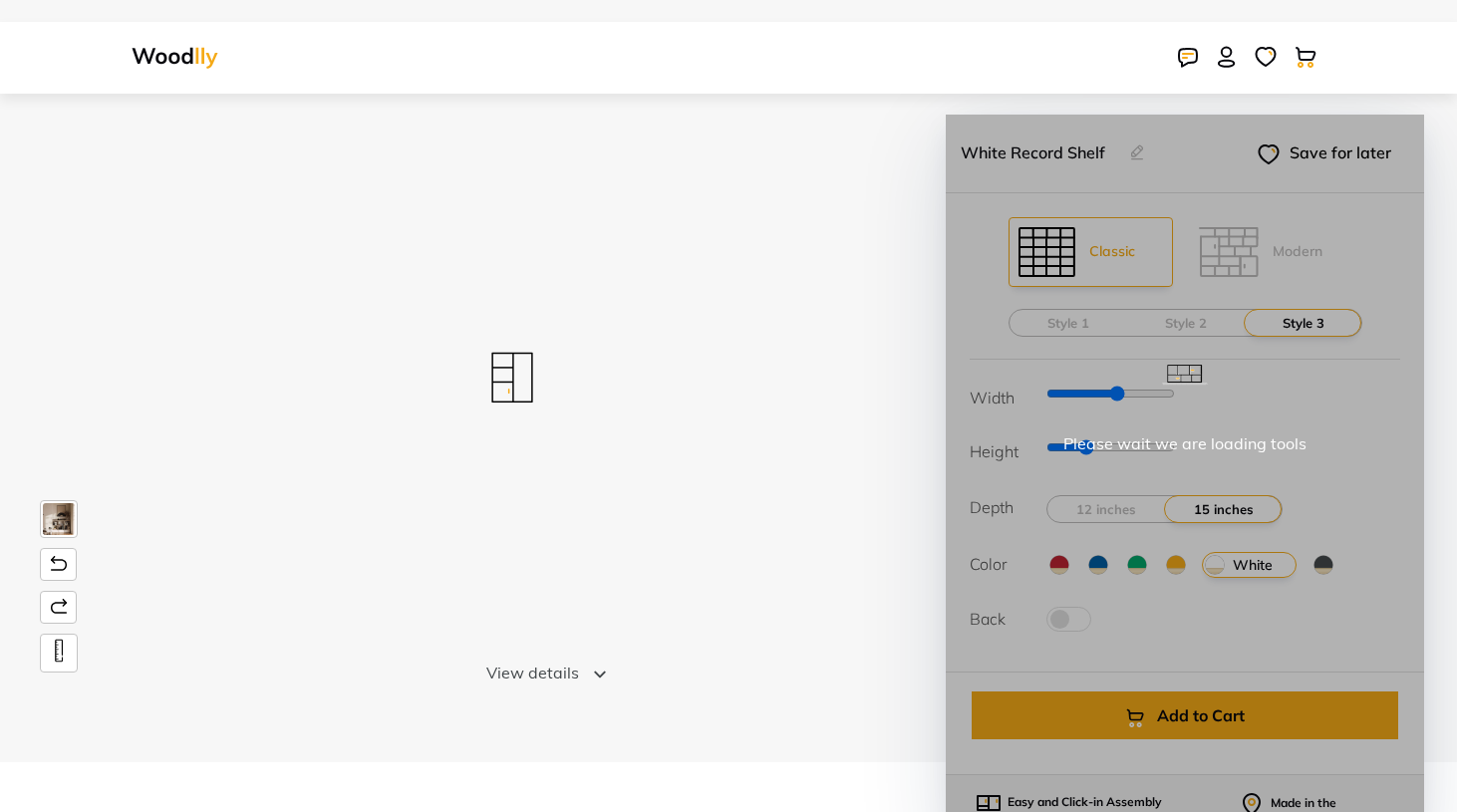 scroll, scrollTop: 0, scrollLeft: 0, axis: both 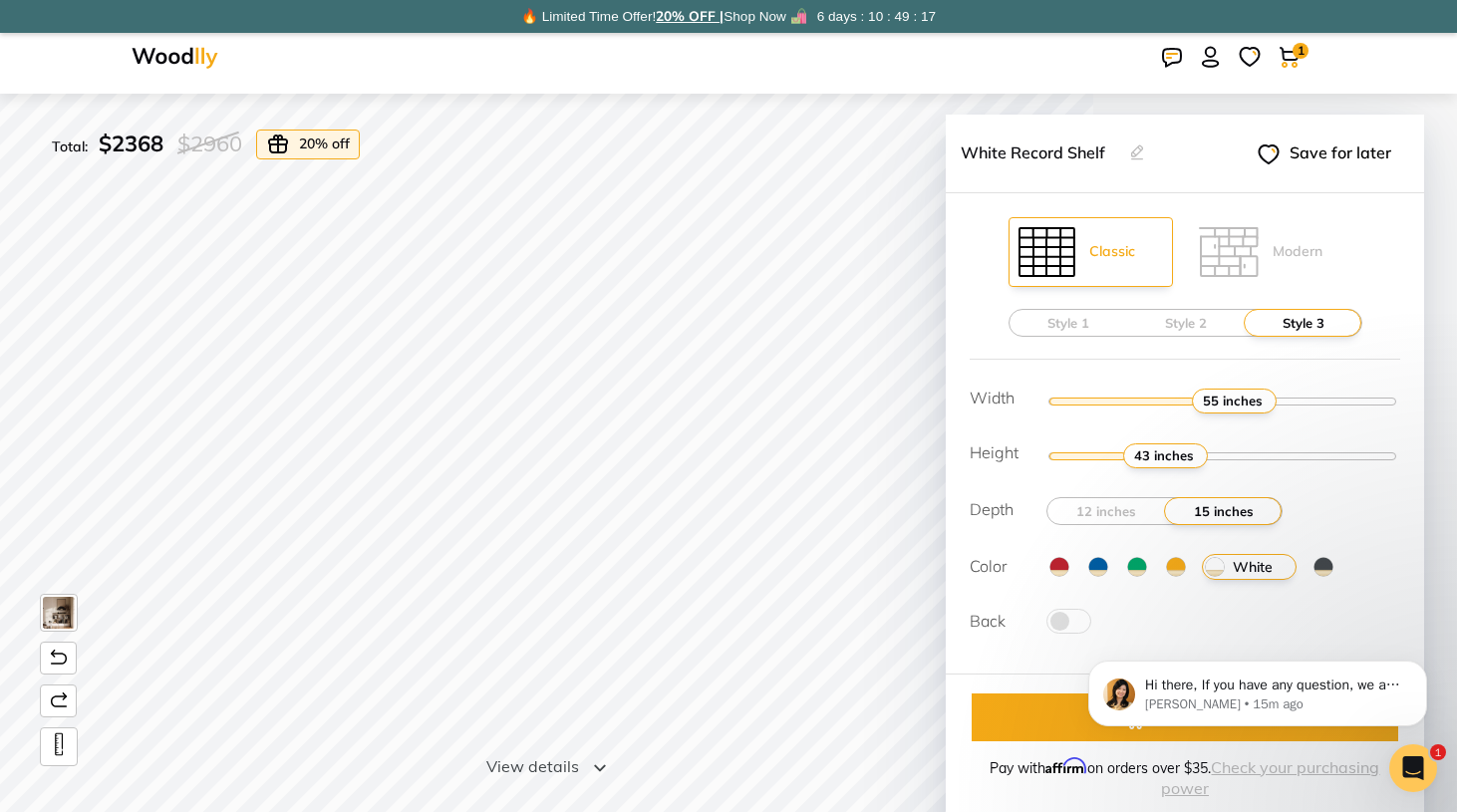 drag, startPoint x: 1176, startPoint y: 451, endPoint x: 1152, endPoint y: 455, distance: 24.33105 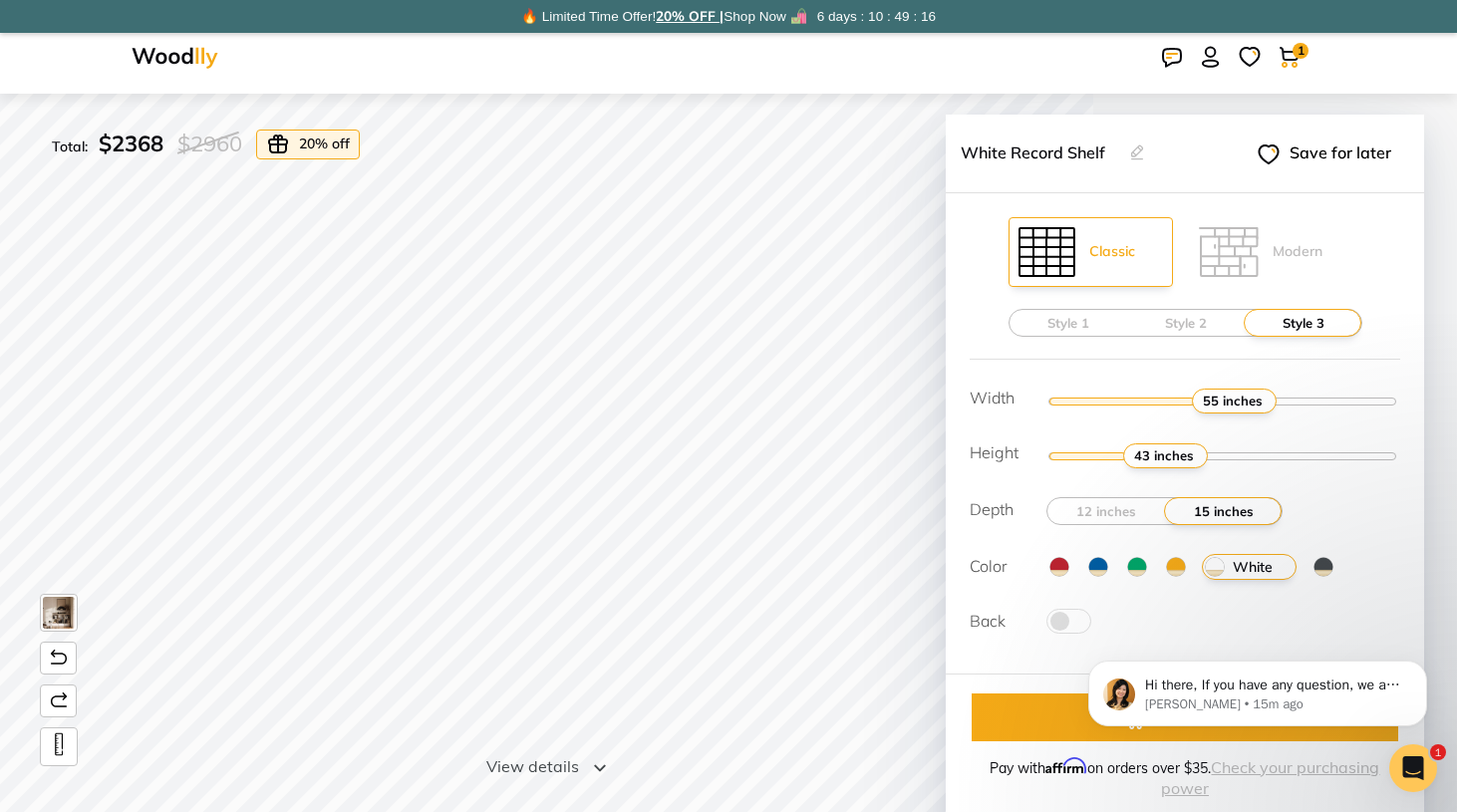 drag, startPoint x: 1169, startPoint y: 462, endPoint x: 1155, endPoint y: 462, distance: 14 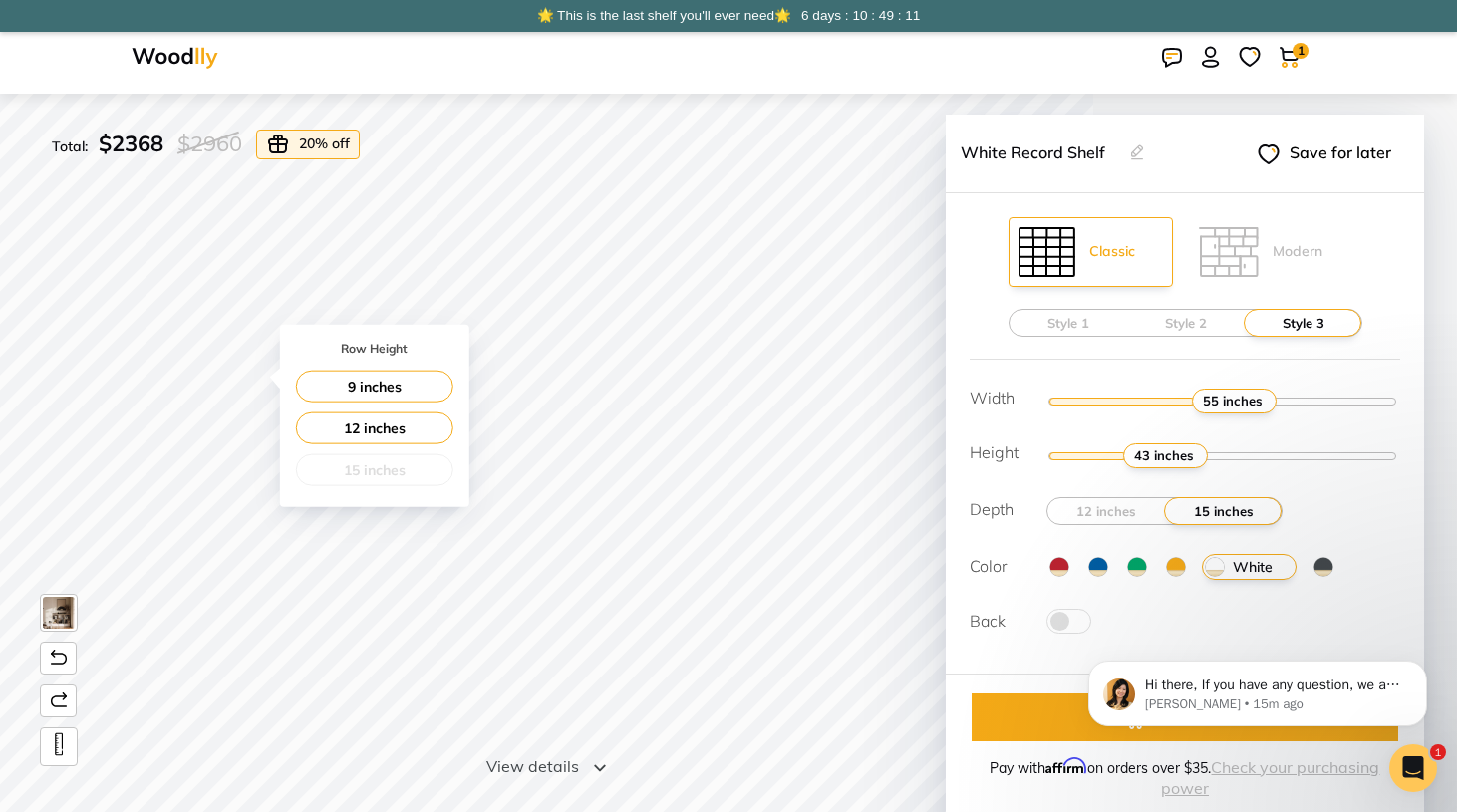click on "Row Height
9 inches
12 inches
15 inches" at bounding box center [375, 415] 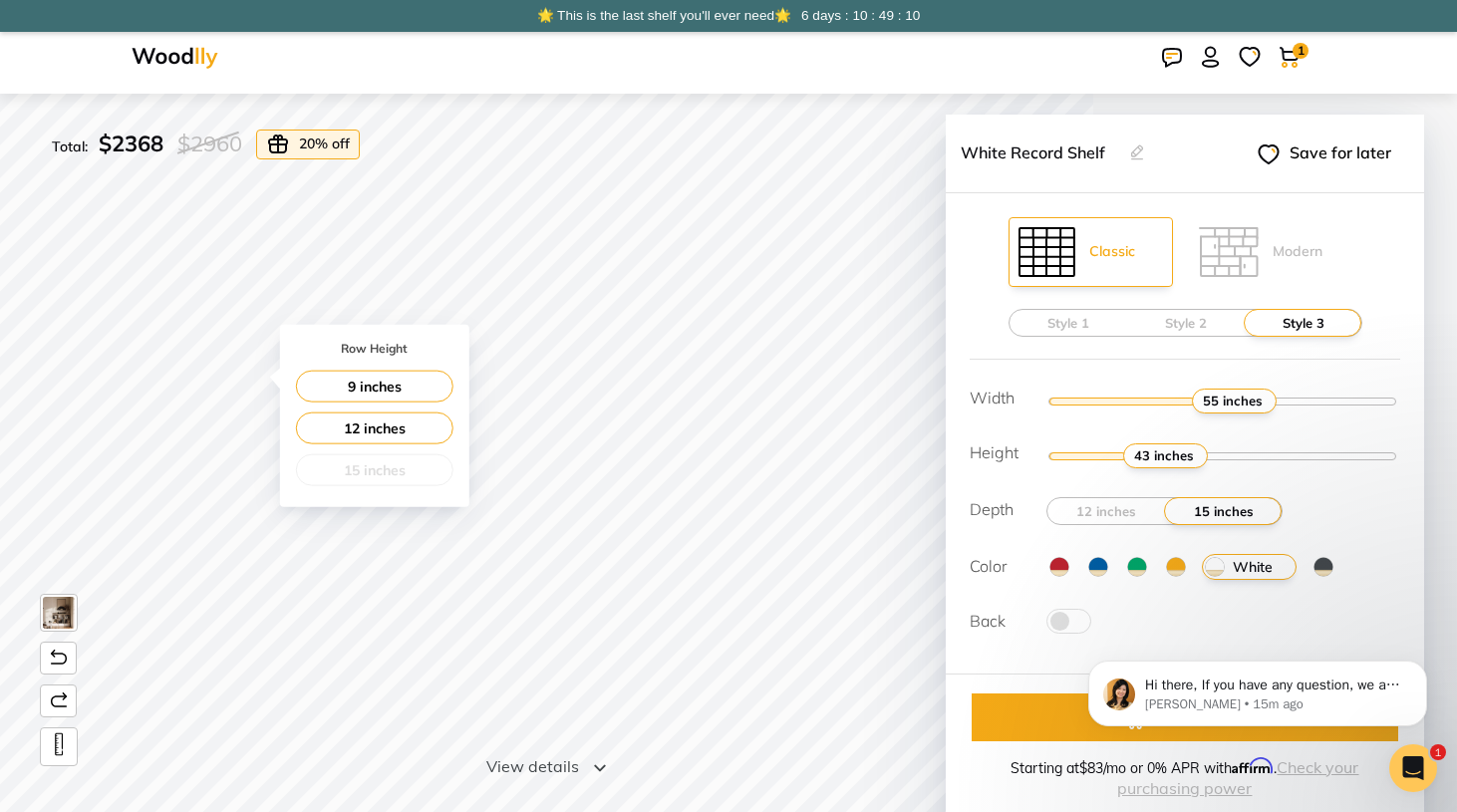 click on "Row Height
9 inches
12 inches
15 inches" at bounding box center (375, 415) 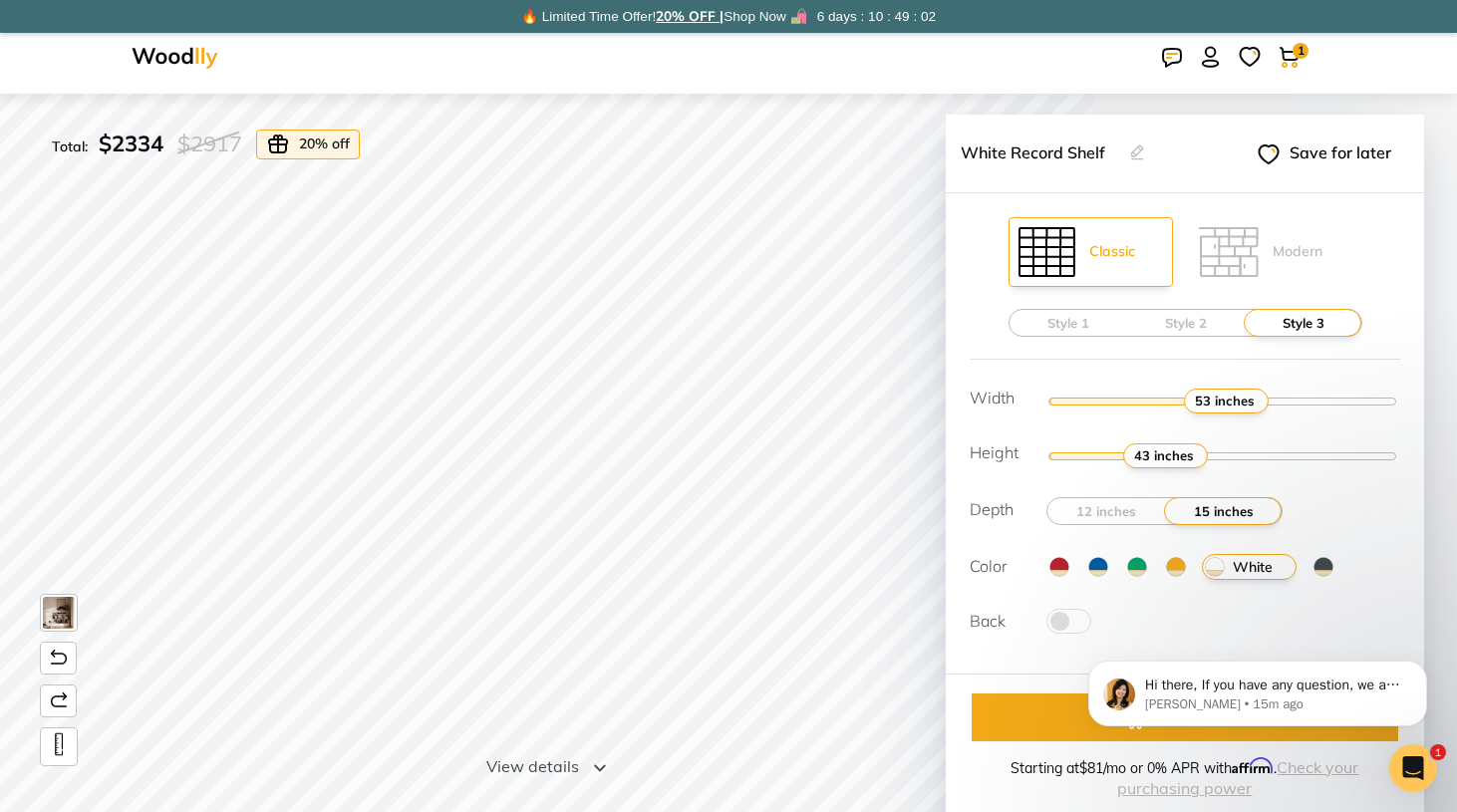 type on "53" 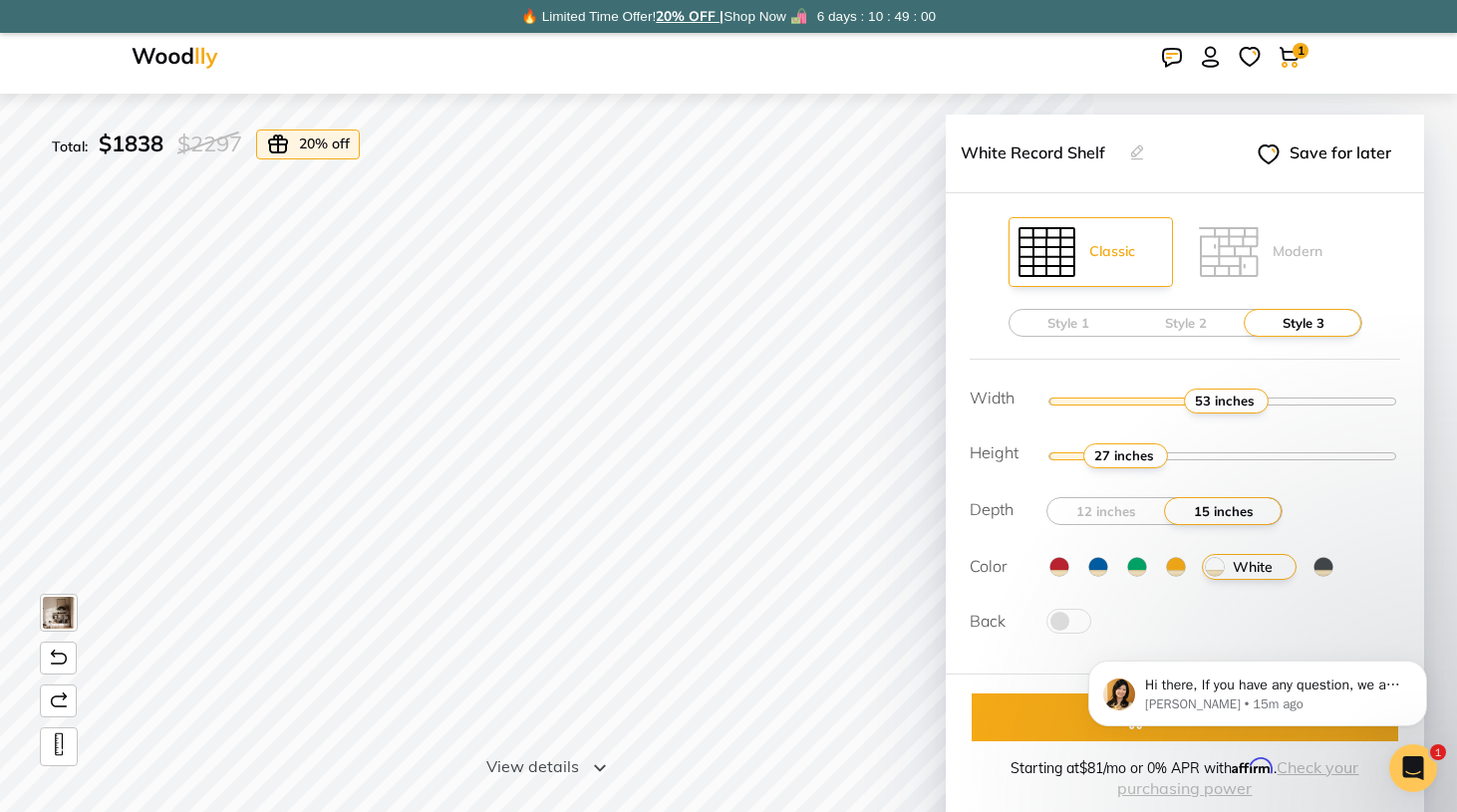 type on "2" 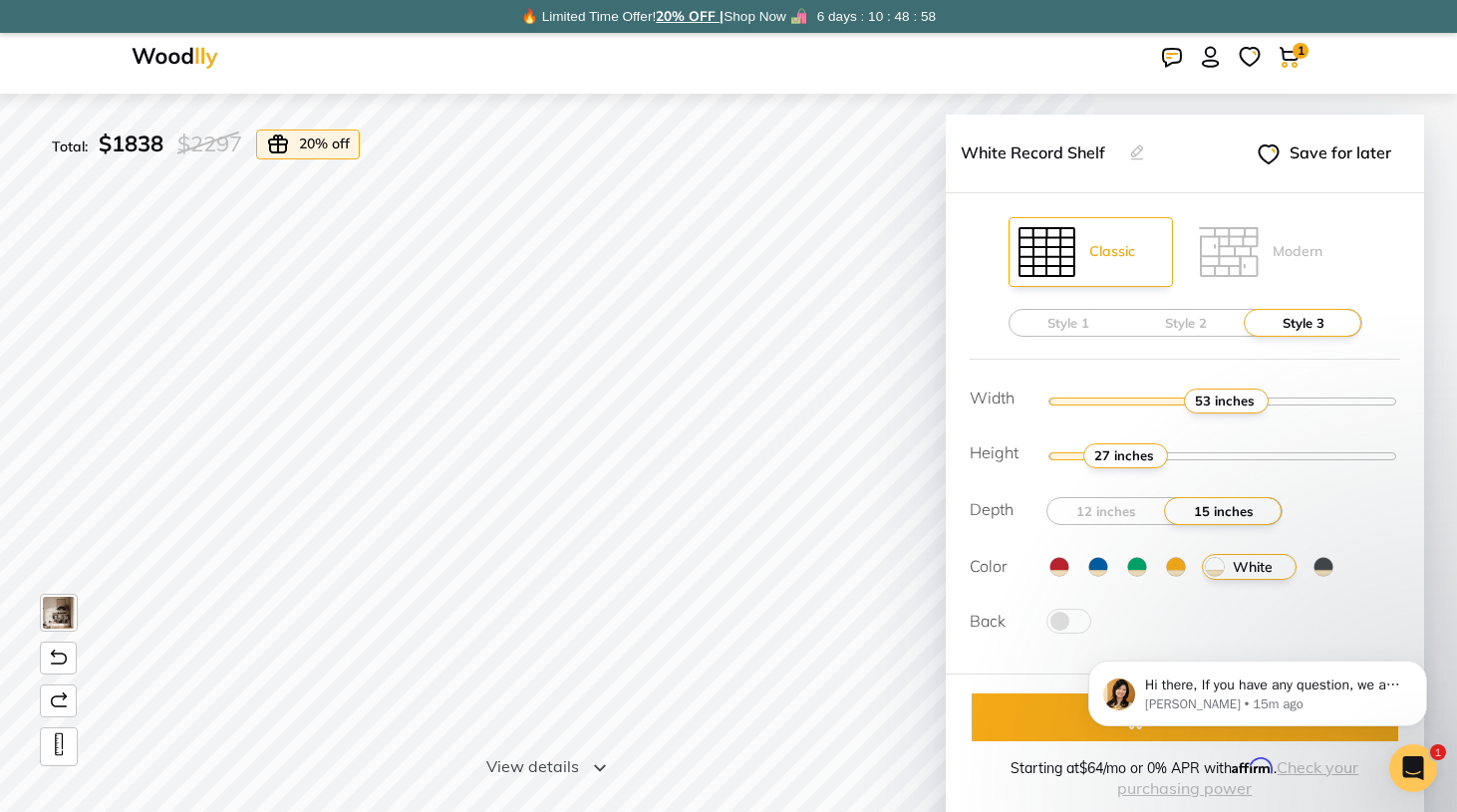 drag, startPoint x: 1121, startPoint y: 450, endPoint x: 1133, endPoint y: 453, distance: 12.369317 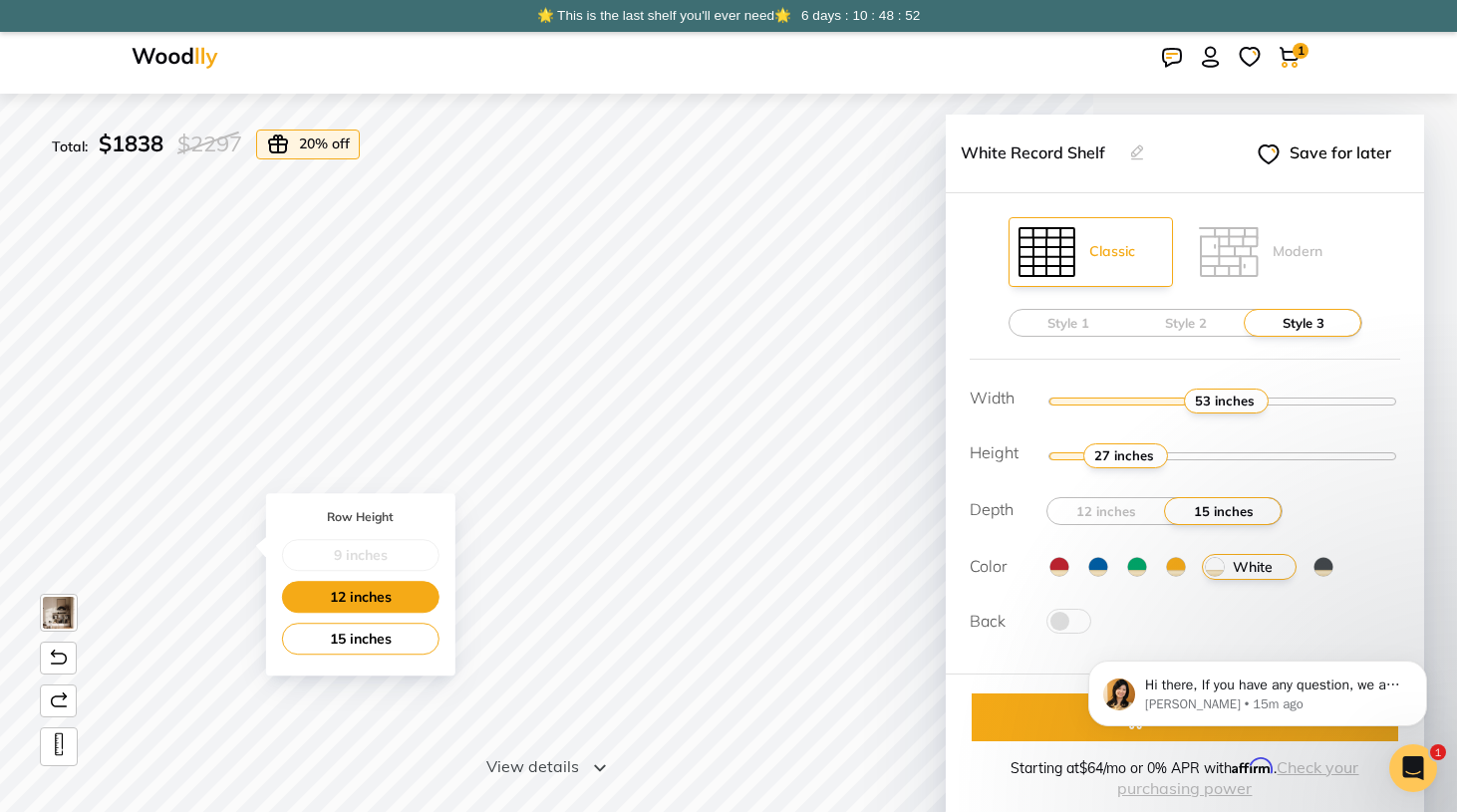 click on "12 inches" at bounding box center (361, 597) 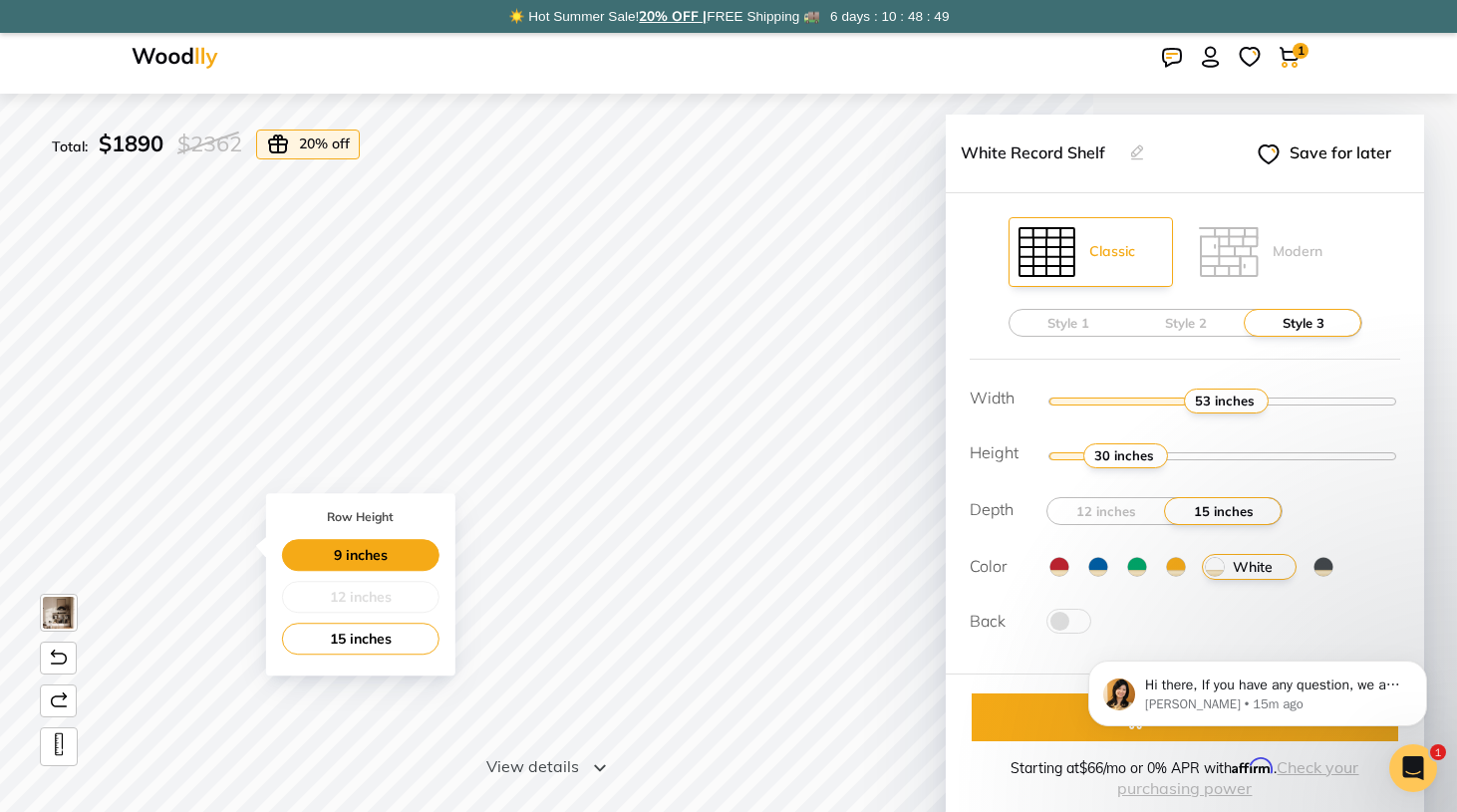 click on "9 inches" at bounding box center (361, 555) 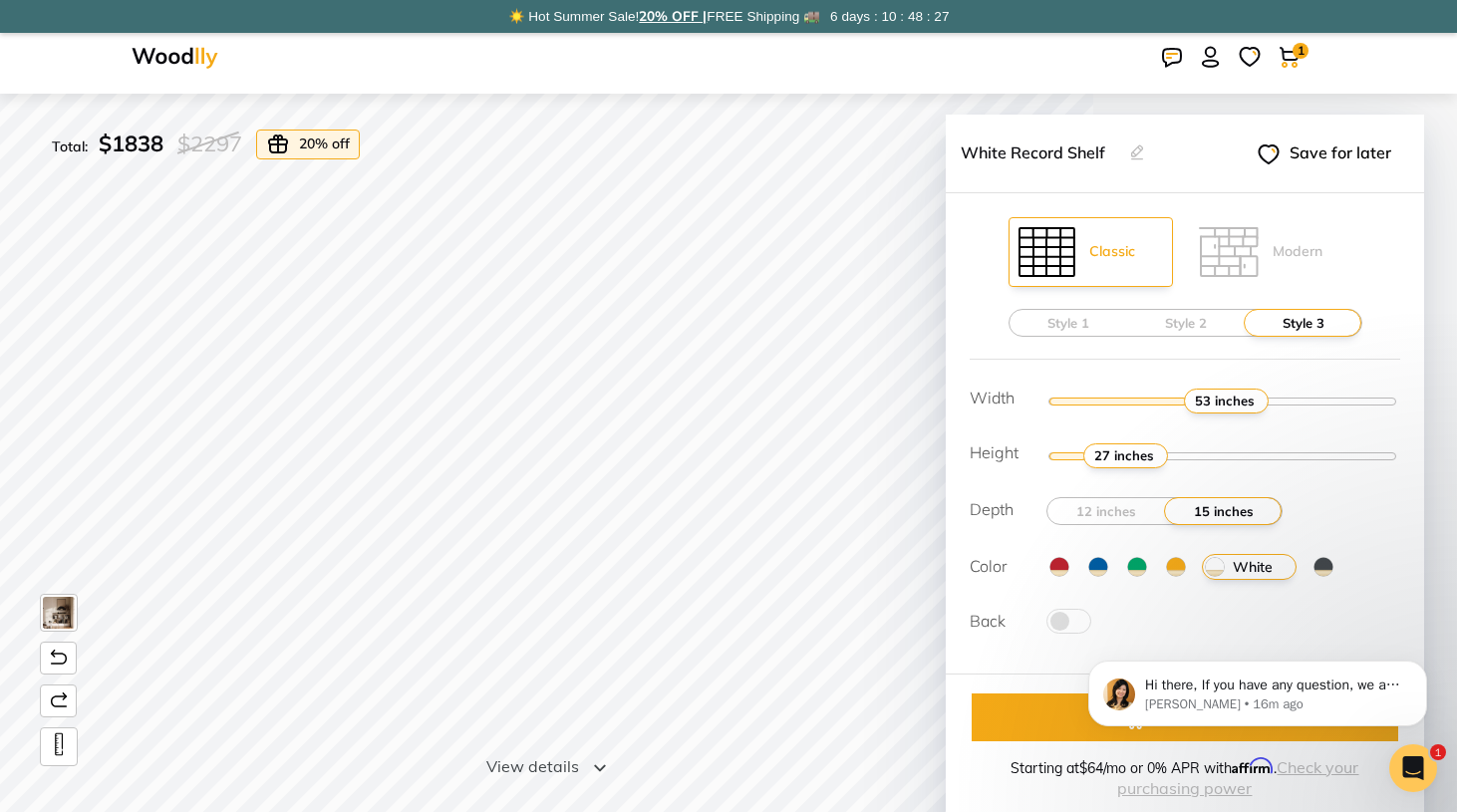 click at bounding box center (1068, 621) 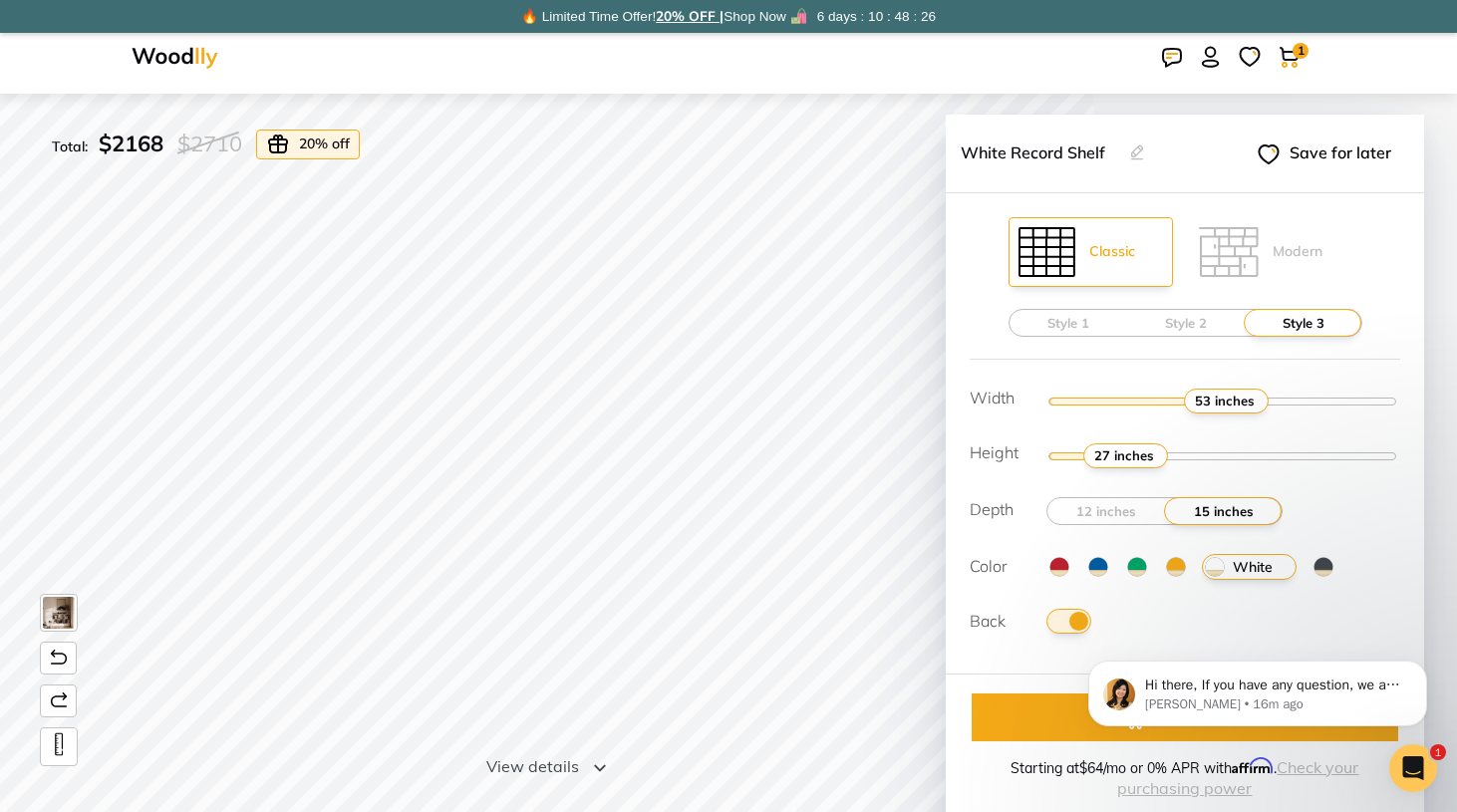 click at bounding box center (1068, 621) 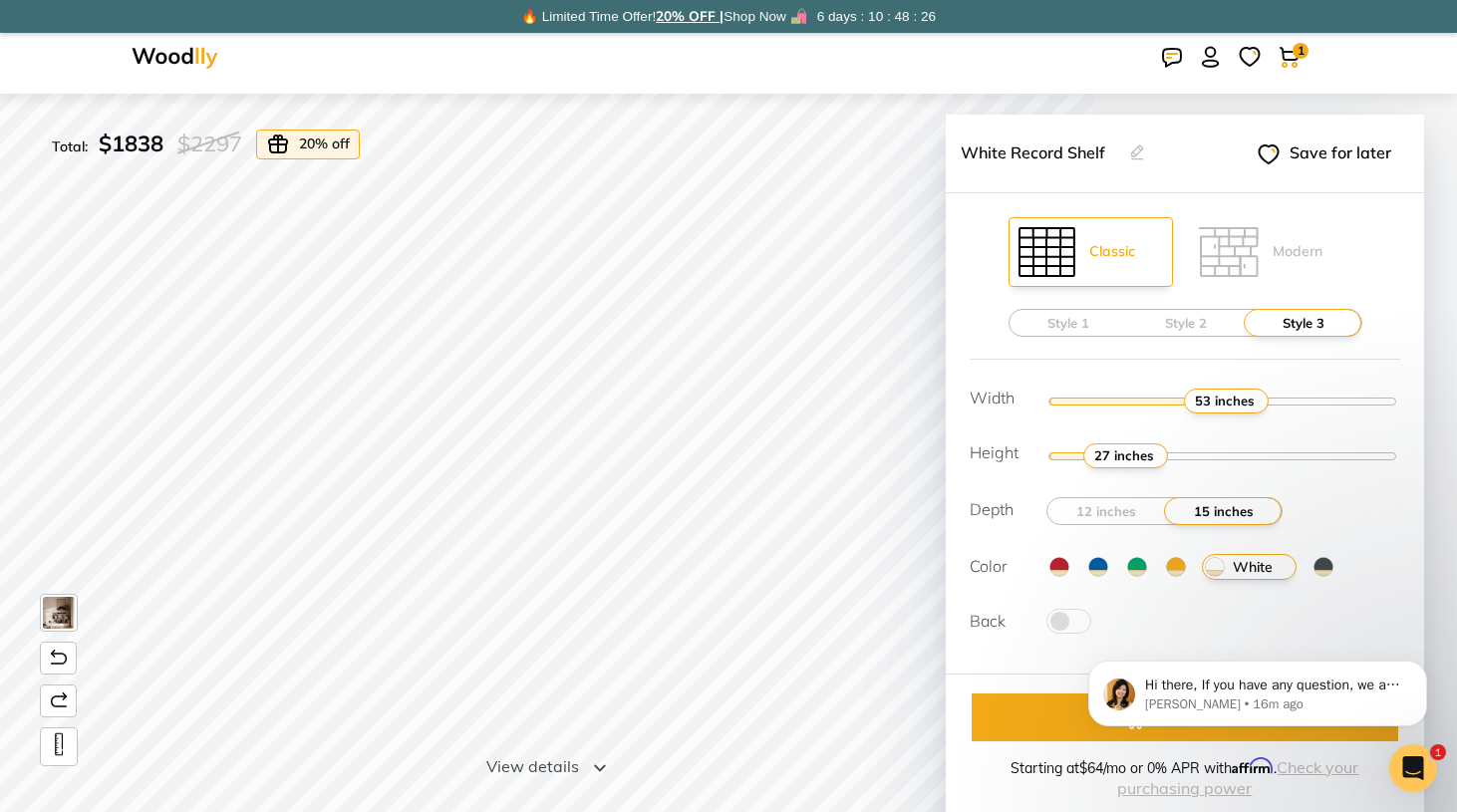 click at bounding box center (1068, 621) 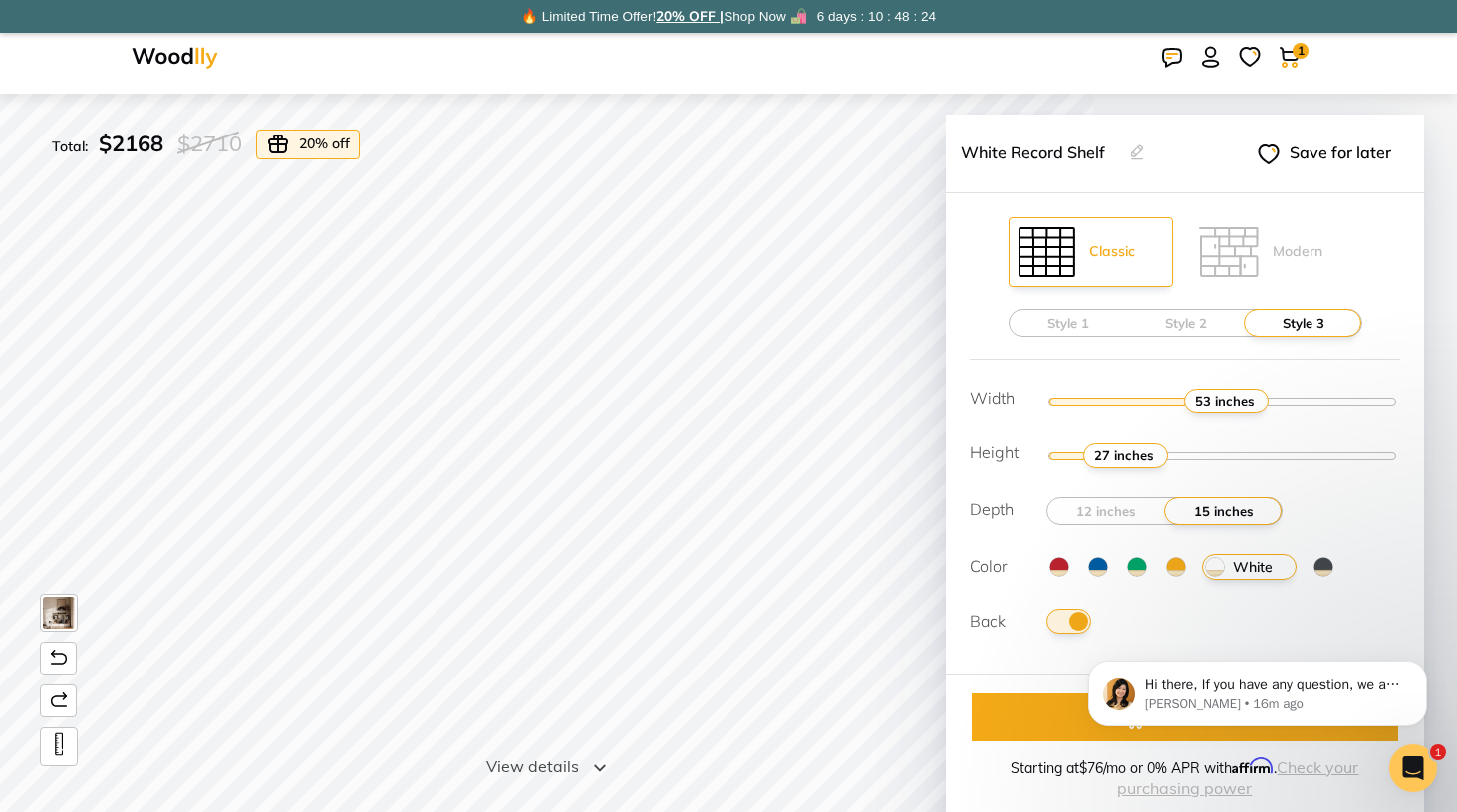 click at bounding box center (1068, 621) 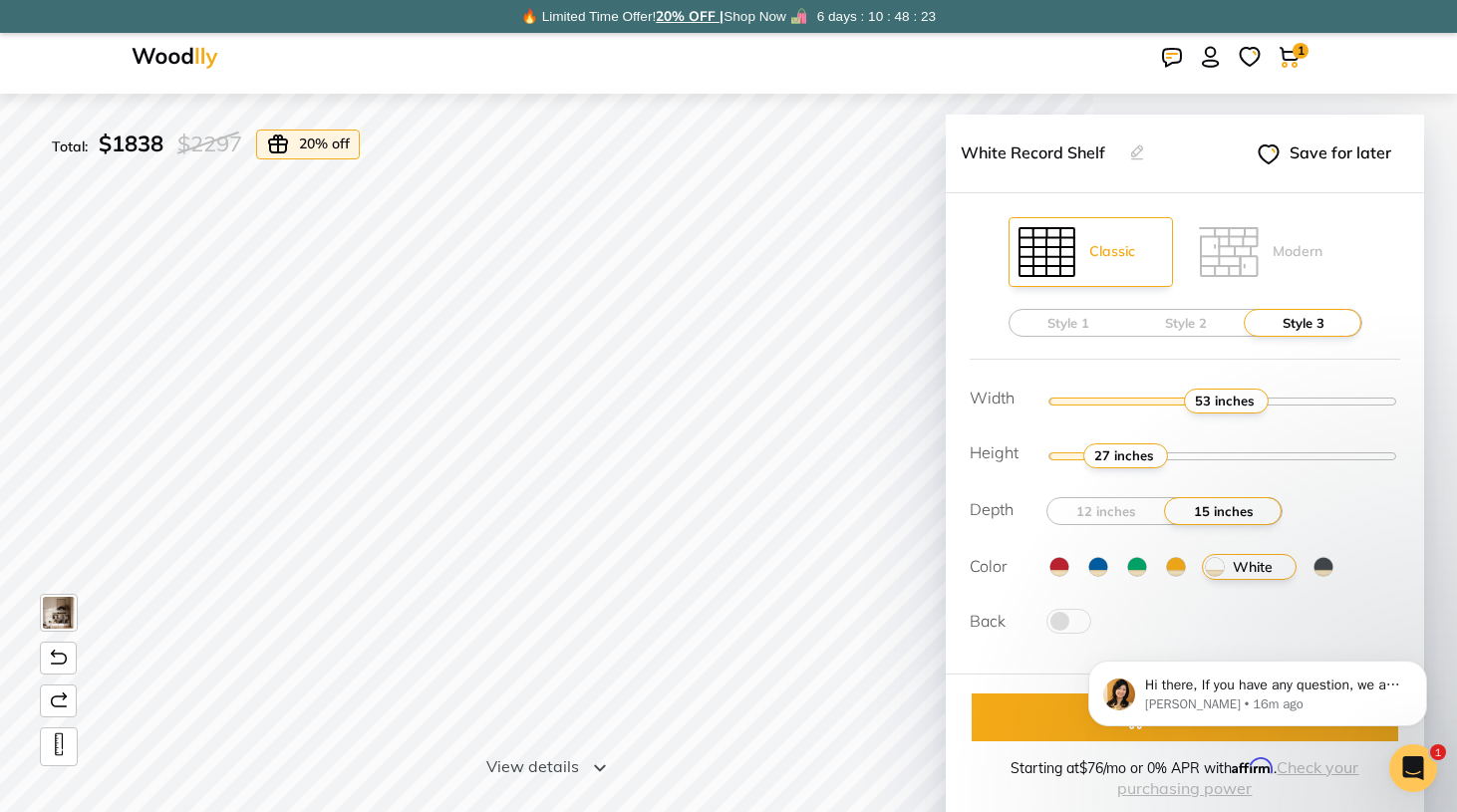 click at bounding box center [1068, 621] 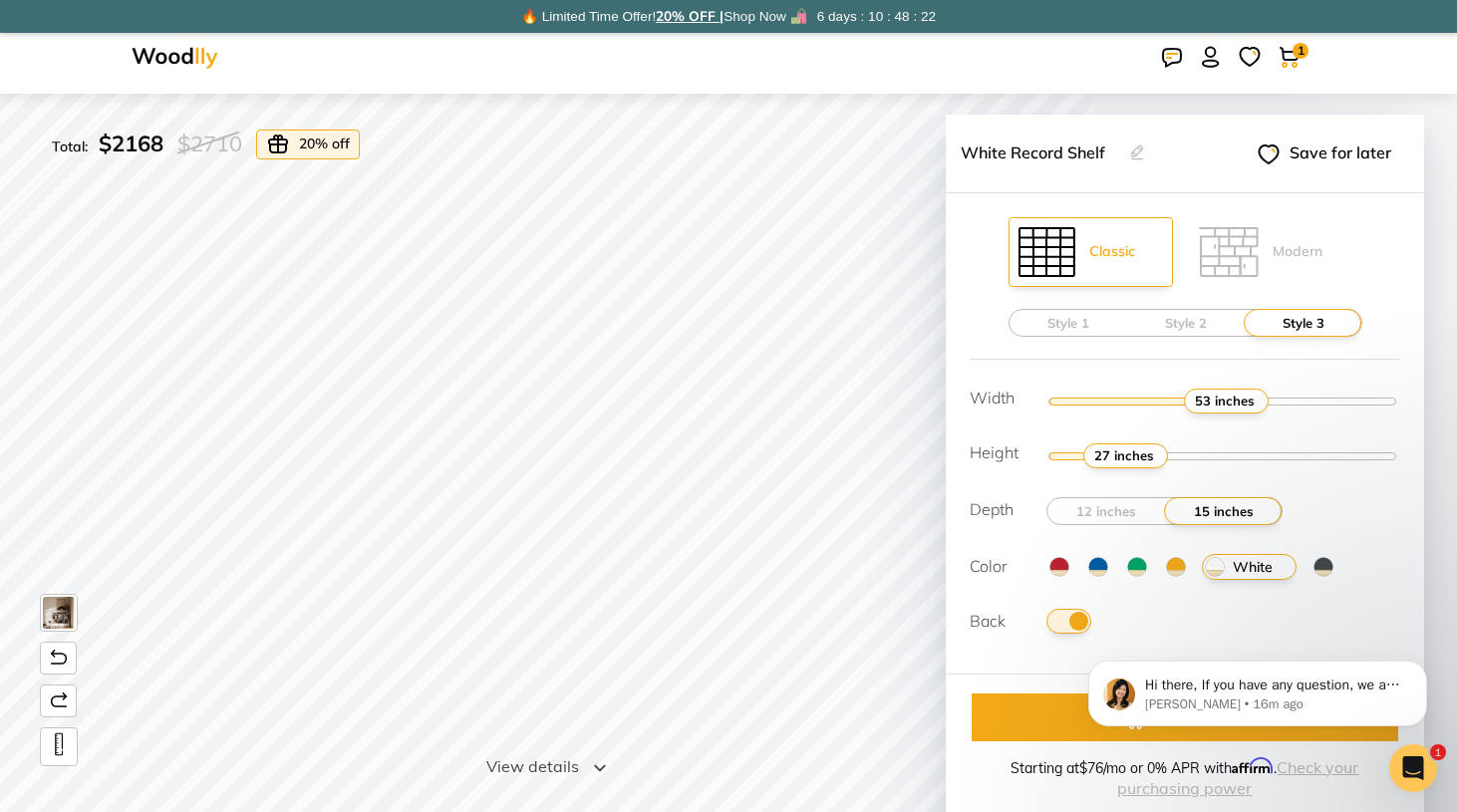 click at bounding box center [1068, 621] 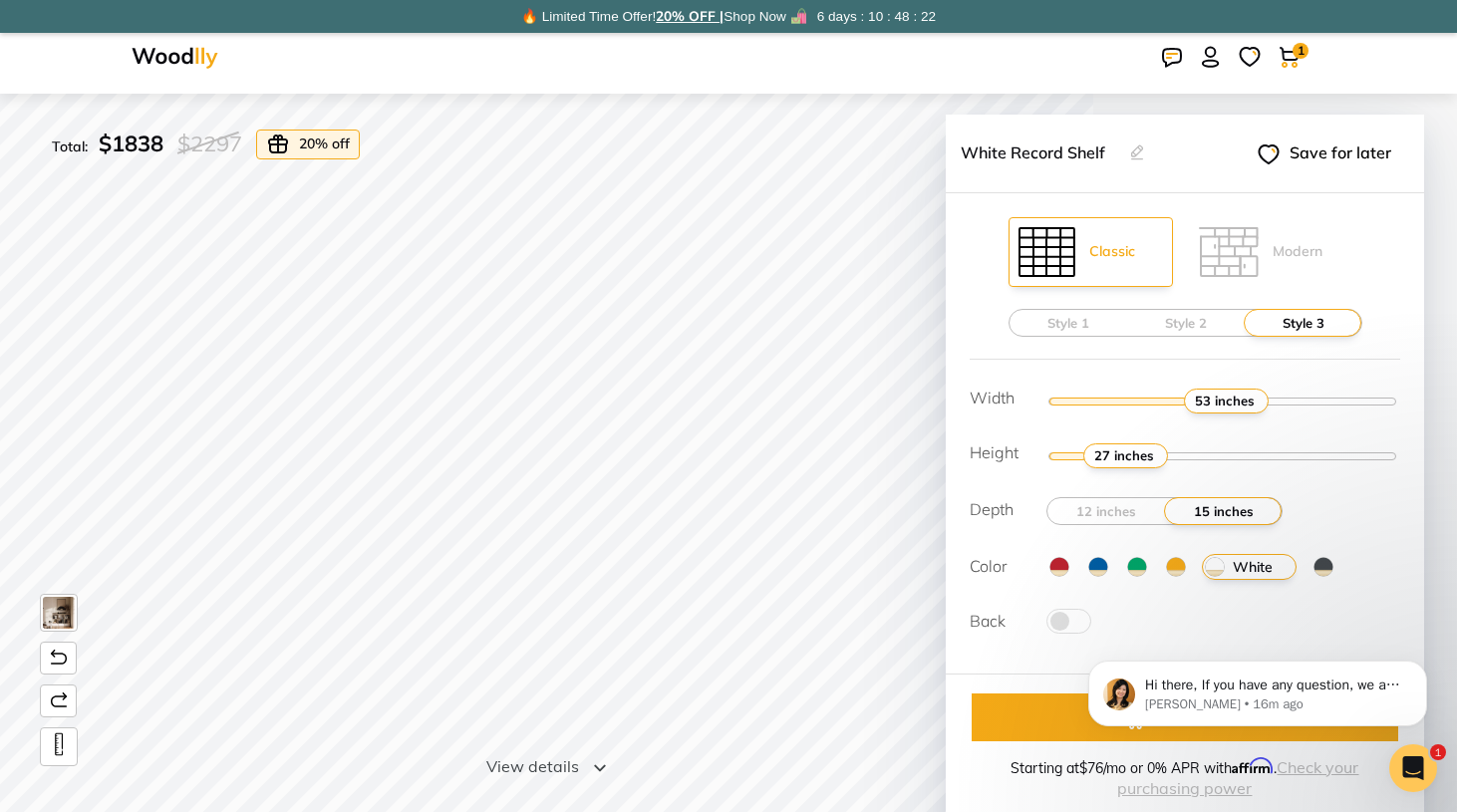 click at bounding box center (1068, 621) 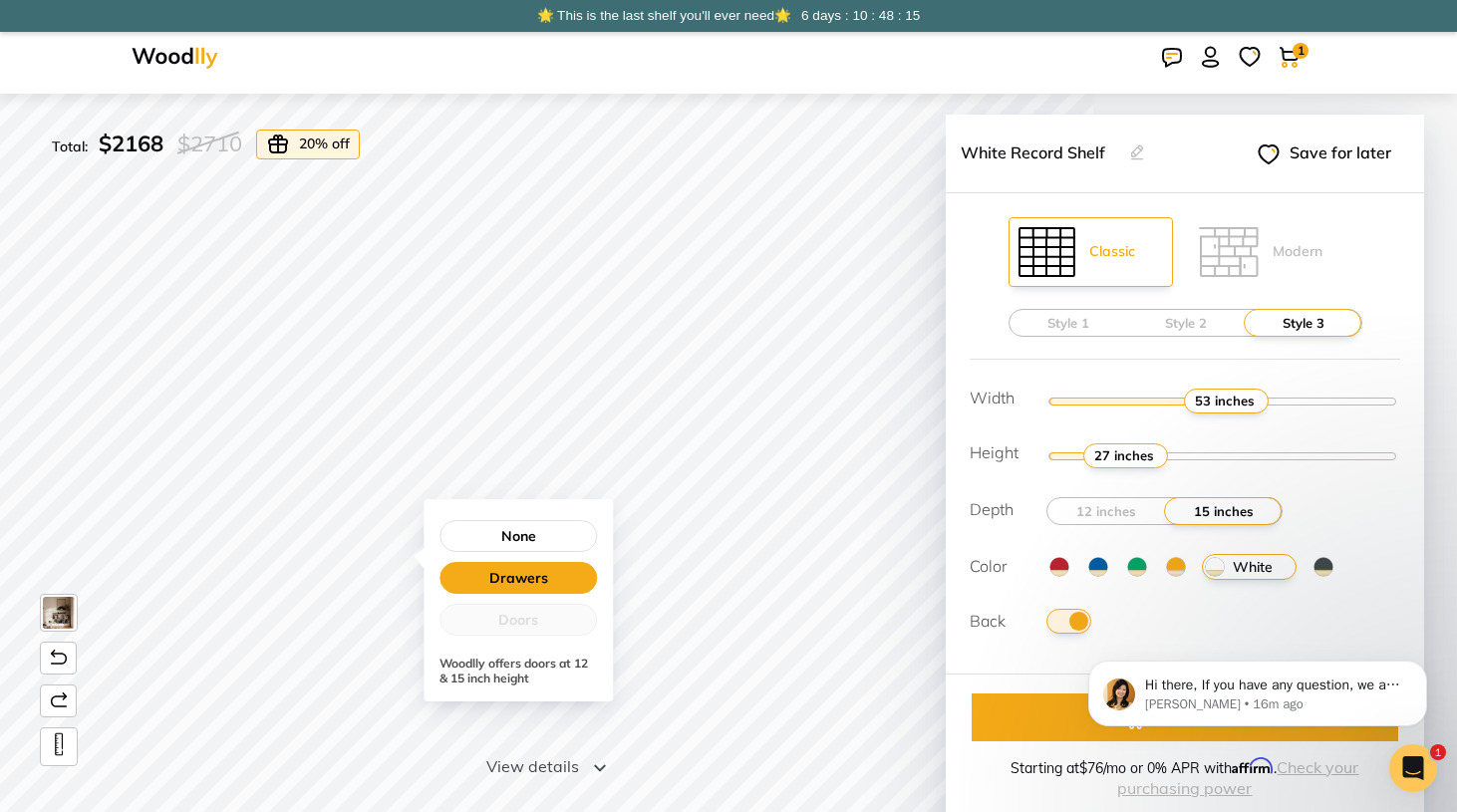 click on "Drawers" at bounding box center (518, 578) 